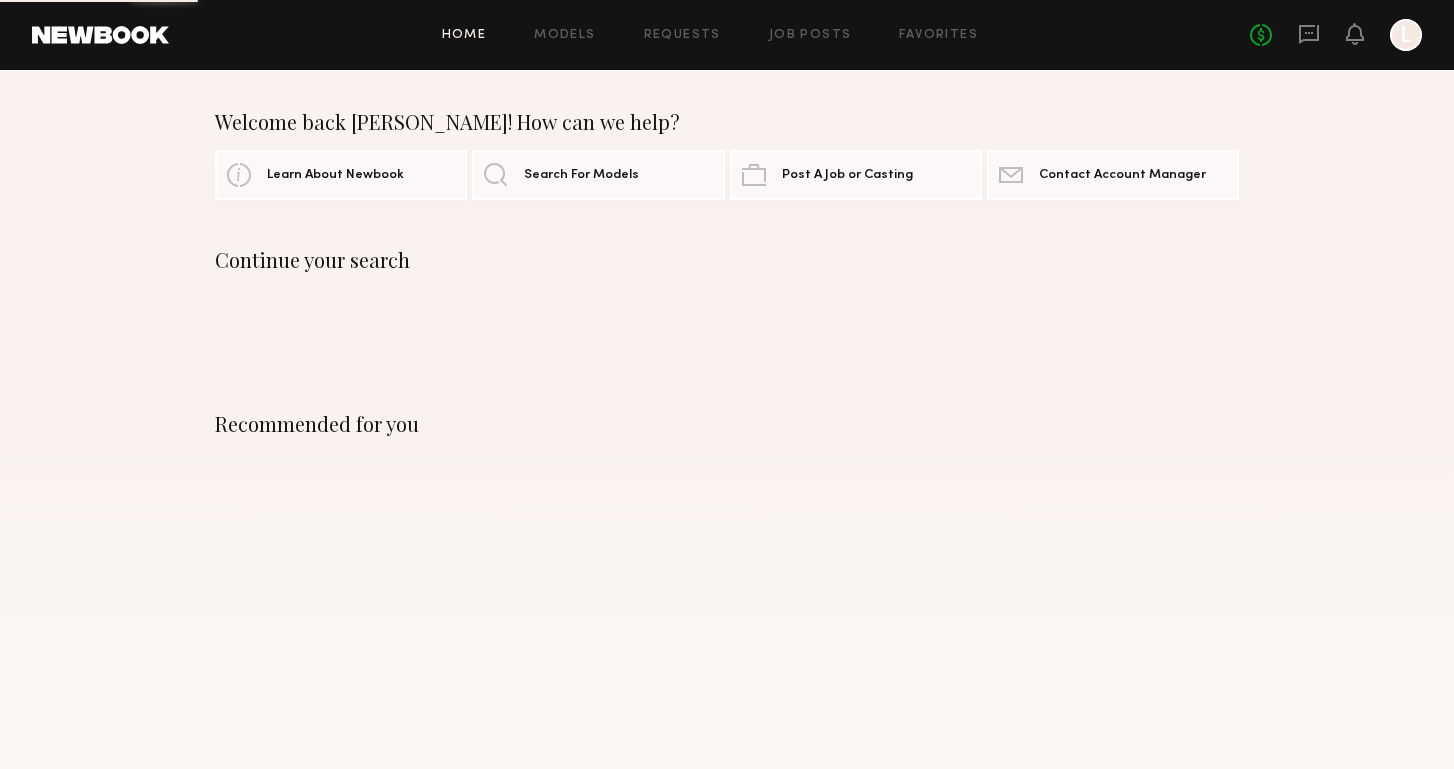 scroll, scrollTop: 0, scrollLeft: 0, axis: both 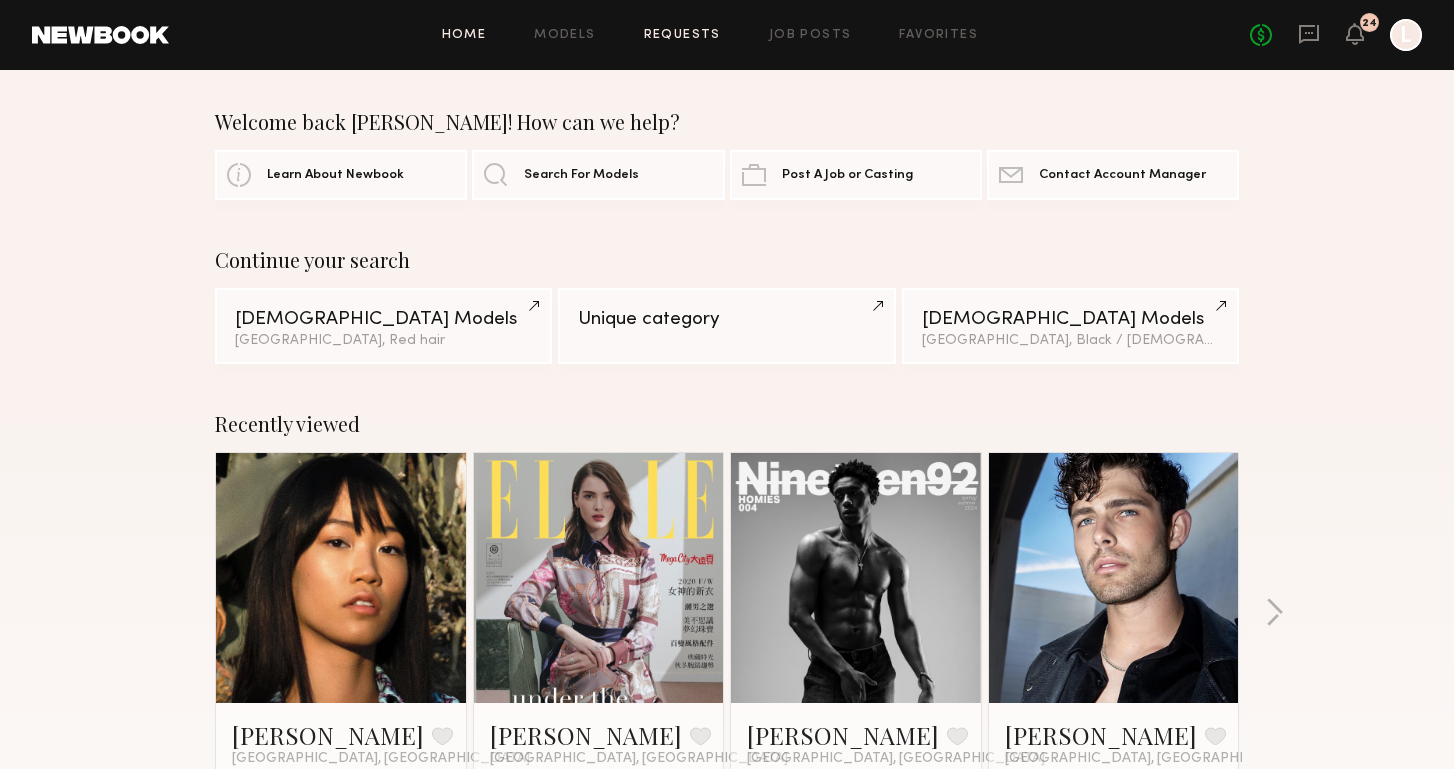 click on "Requests" 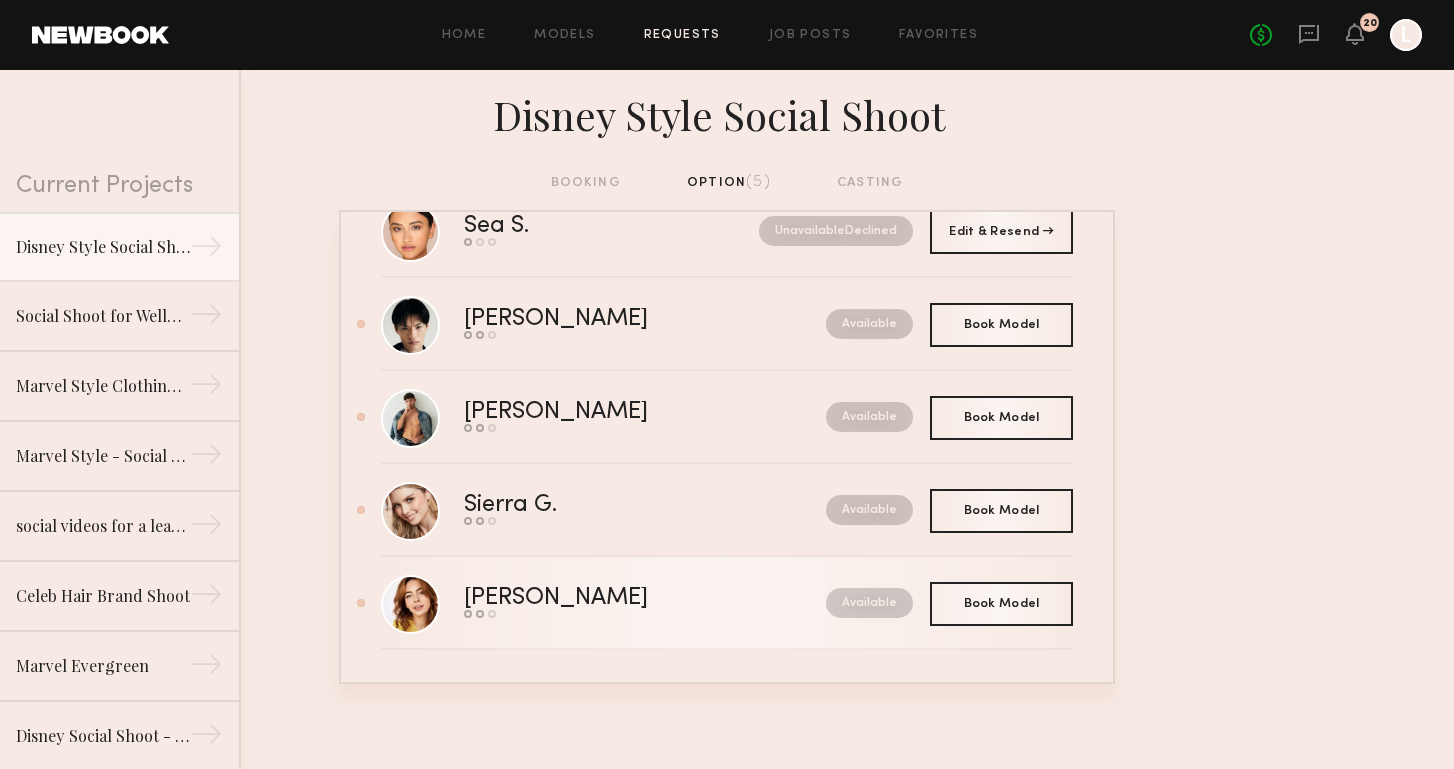 scroll, scrollTop: 61, scrollLeft: 0, axis: vertical 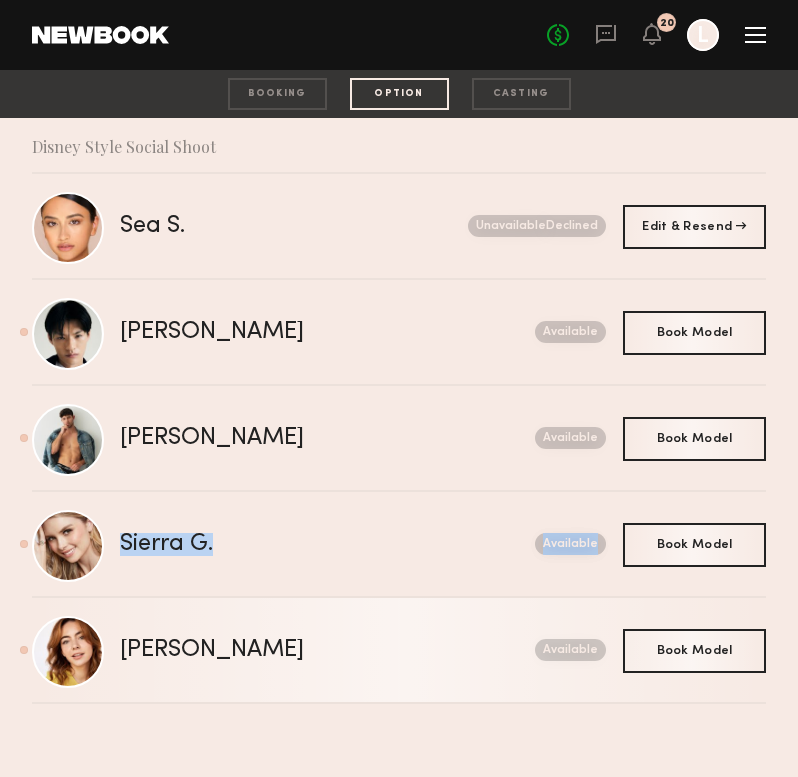 click on "Haley G." 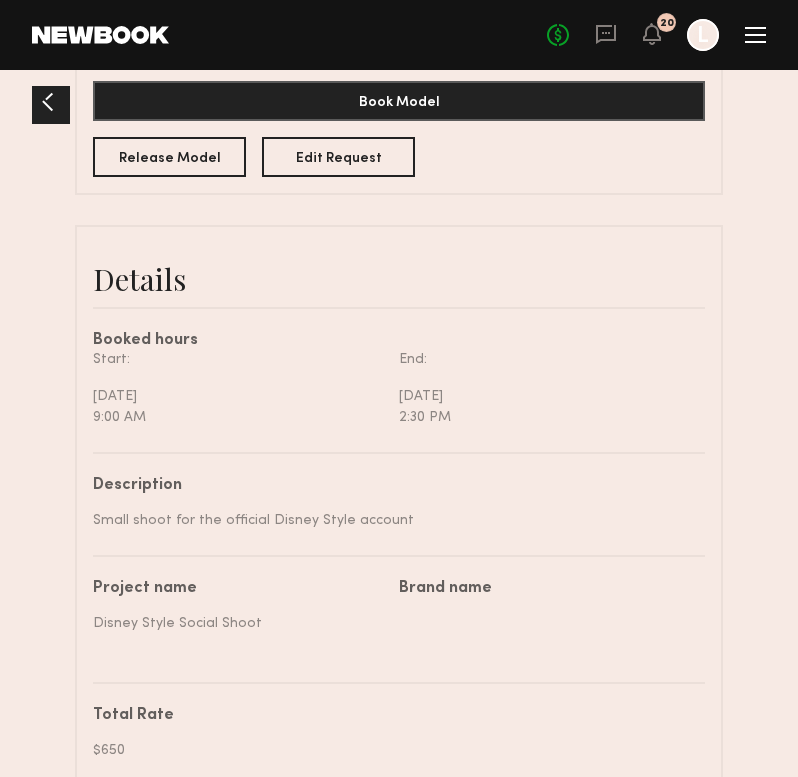 scroll, scrollTop: 587, scrollLeft: 0, axis: vertical 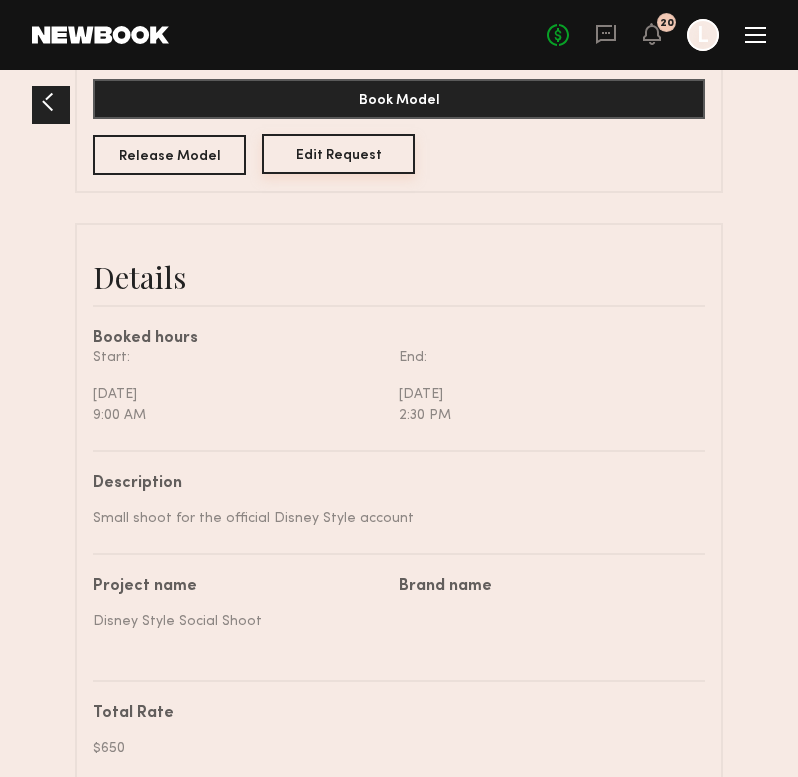 click on "Edit Request" 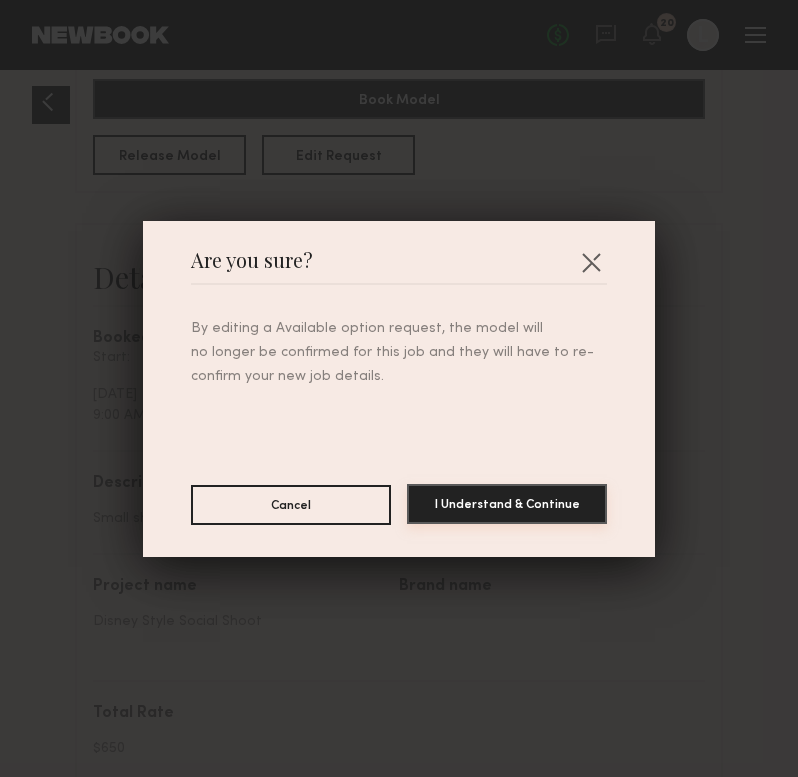 click on "I Understand & Continue" at bounding box center (507, 504) 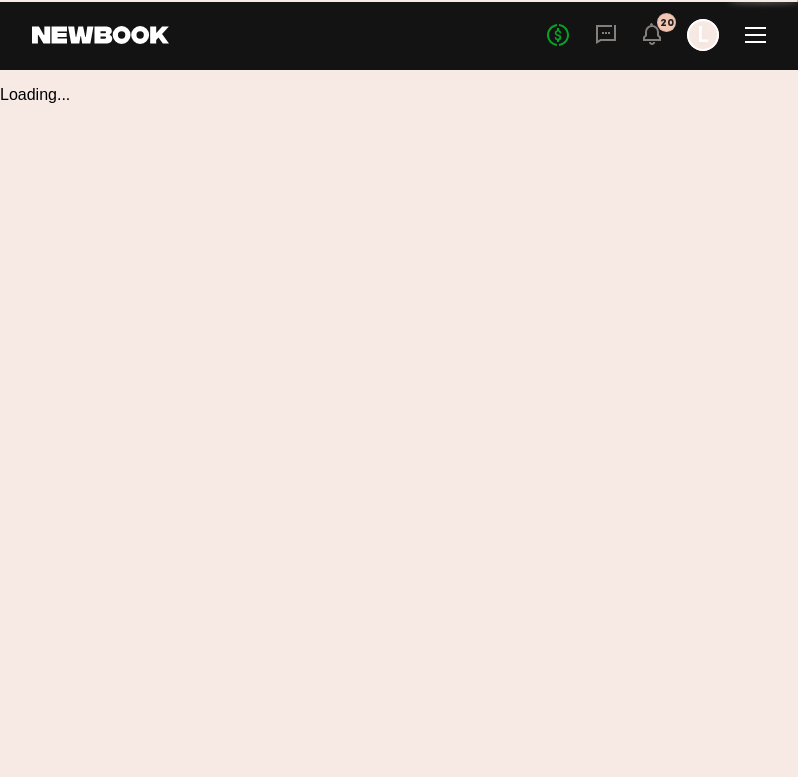 scroll, scrollTop: 0, scrollLeft: 0, axis: both 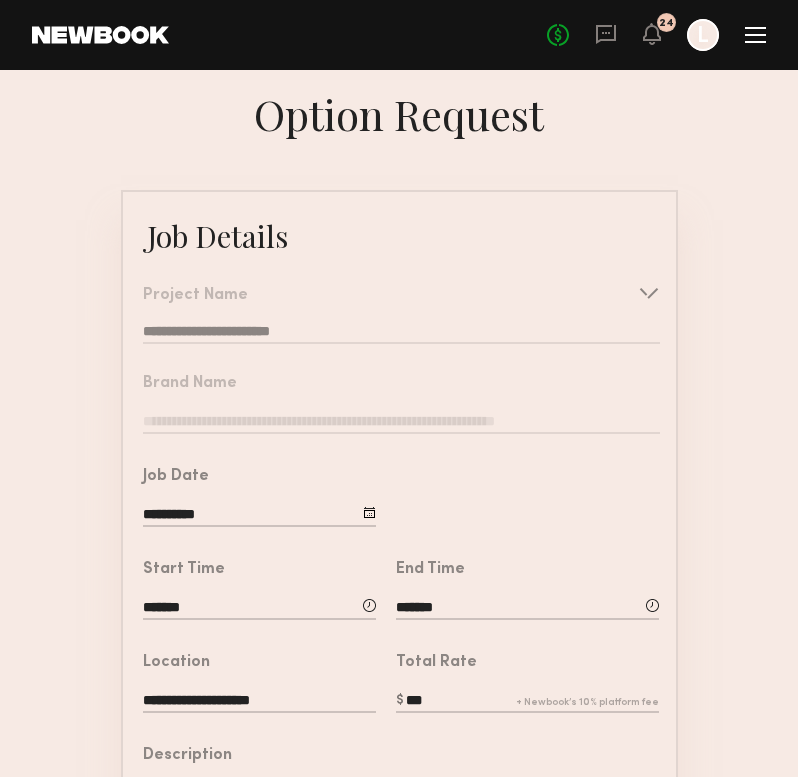 click on "*******" 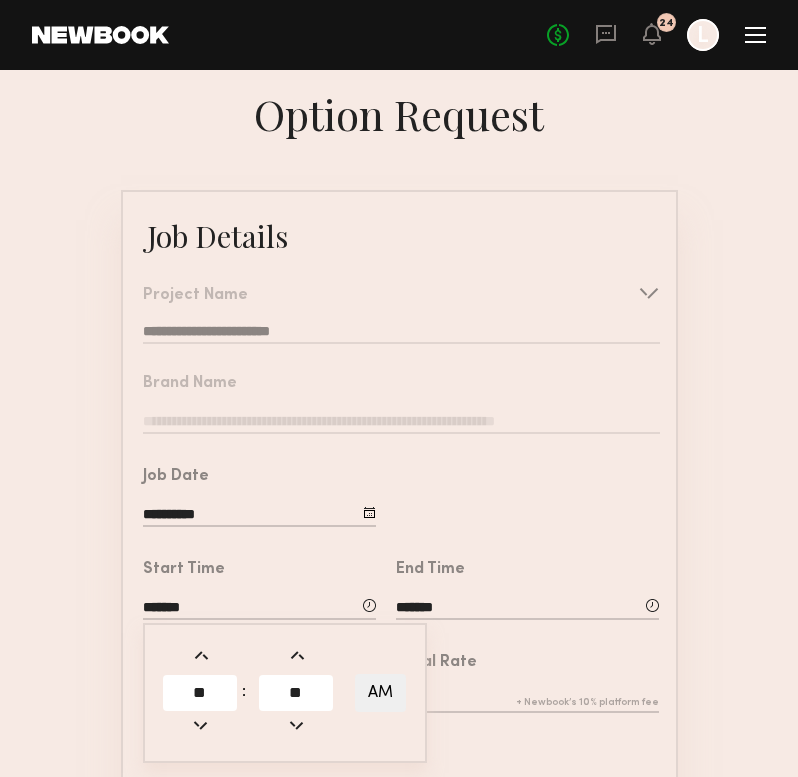 click 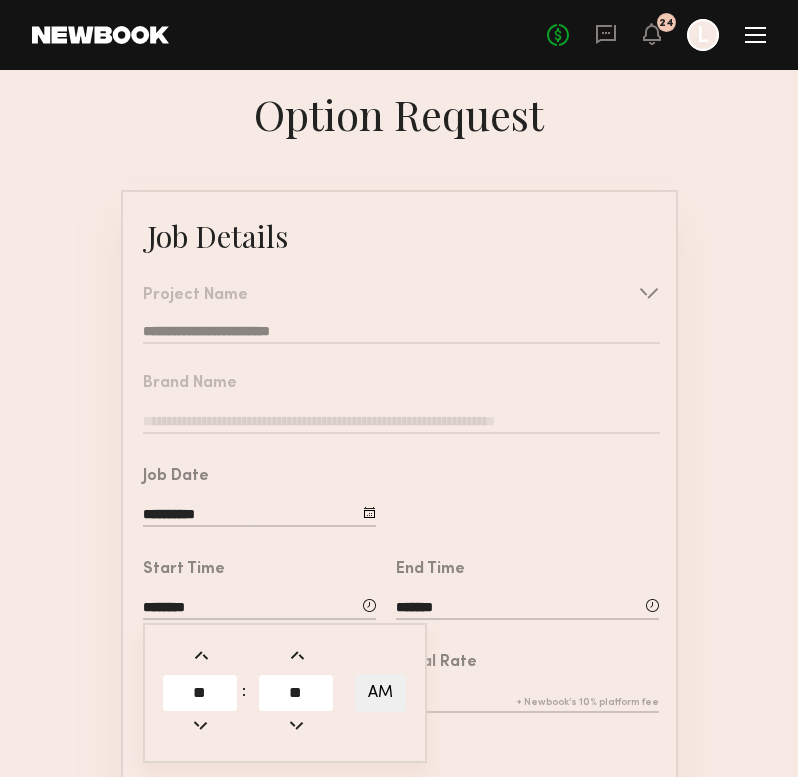 click on "*******" 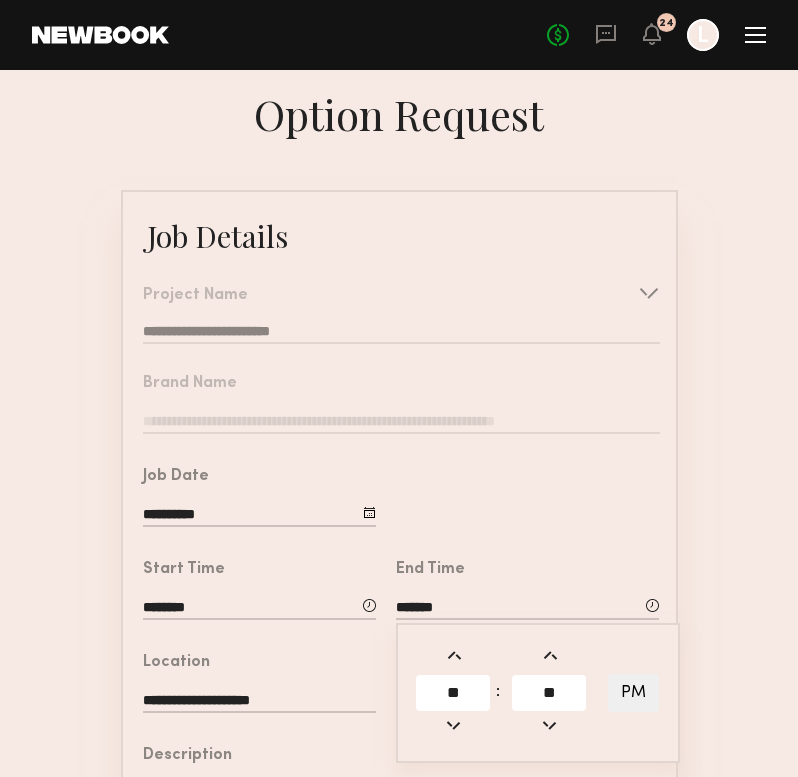 click on "**********" 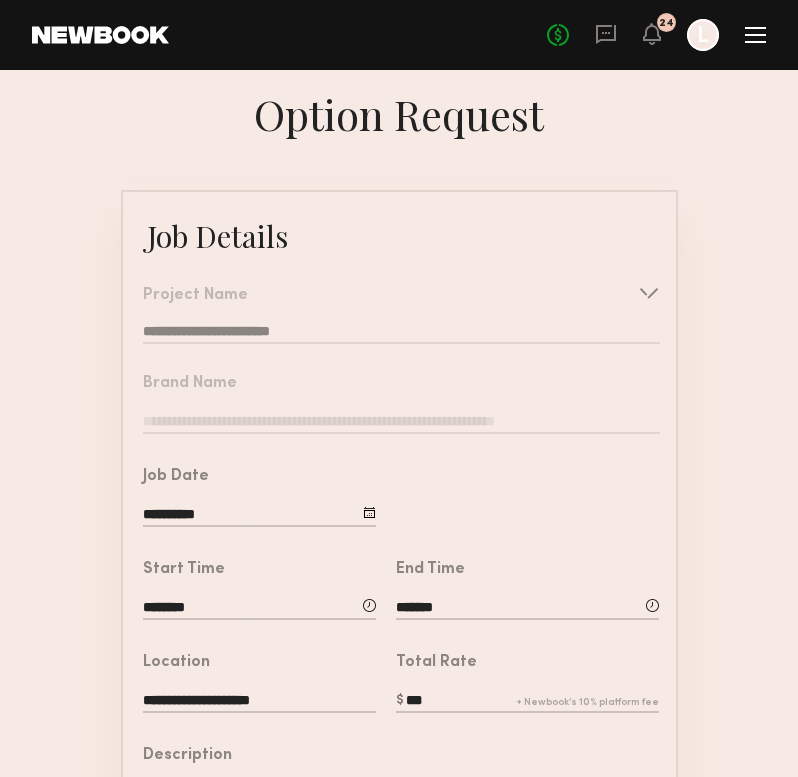 scroll, scrollTop: 154, scrollLeft: 0, axis: vertical 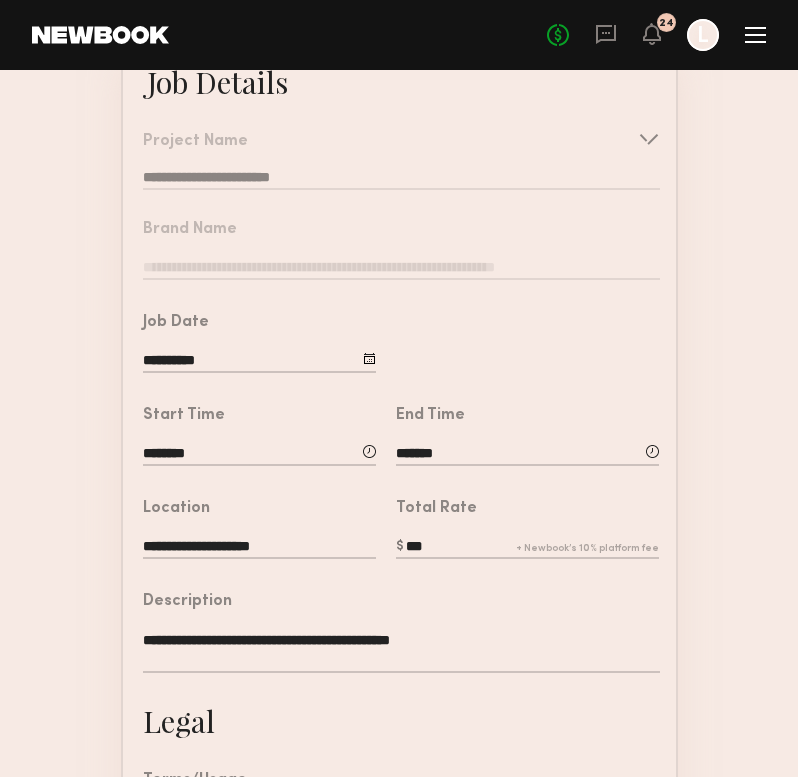 drag, startPoint x: 414, startPoint y: 545, endPoint x: 384, endPoint y: 545, distance: 30 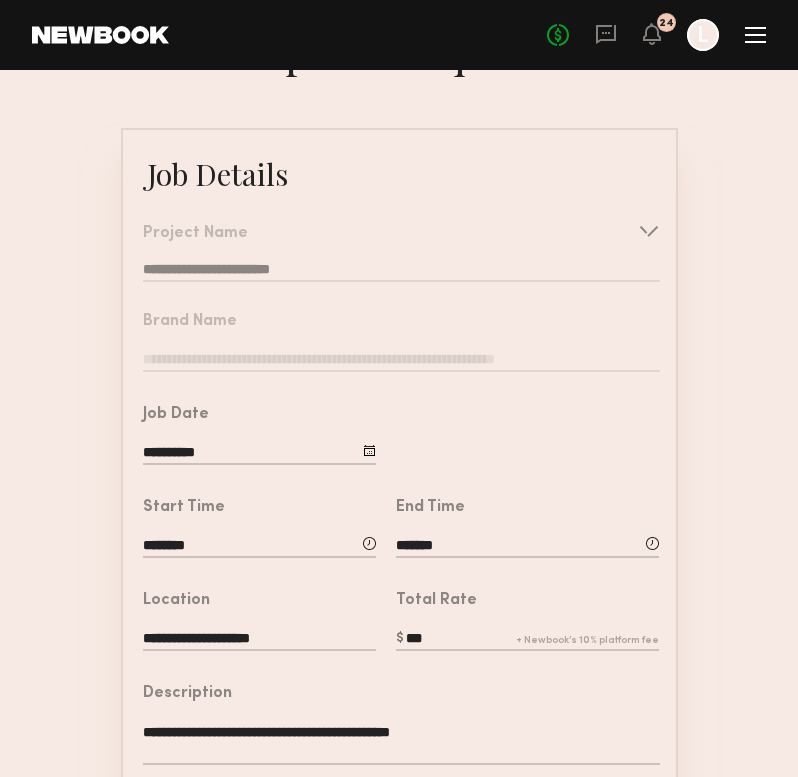 scroll, scrollTop: 0, scrollLeft: 0, axis: both 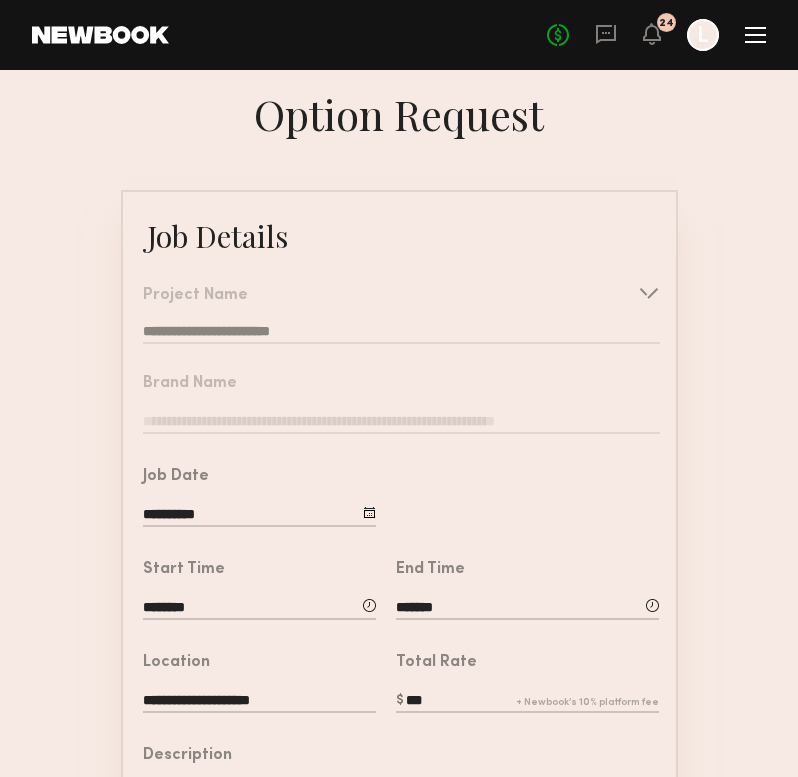 type on "***" 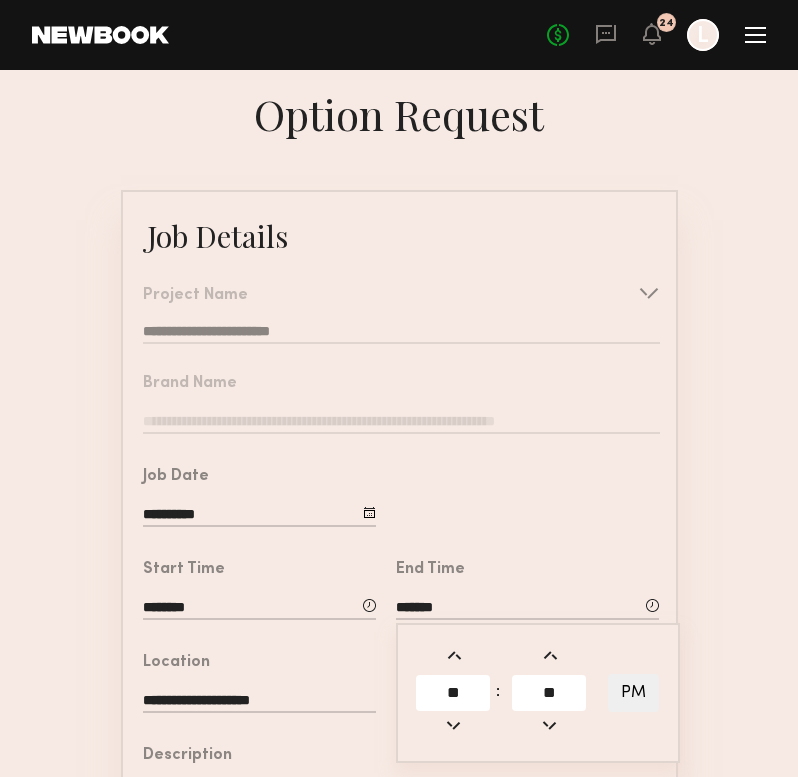 click 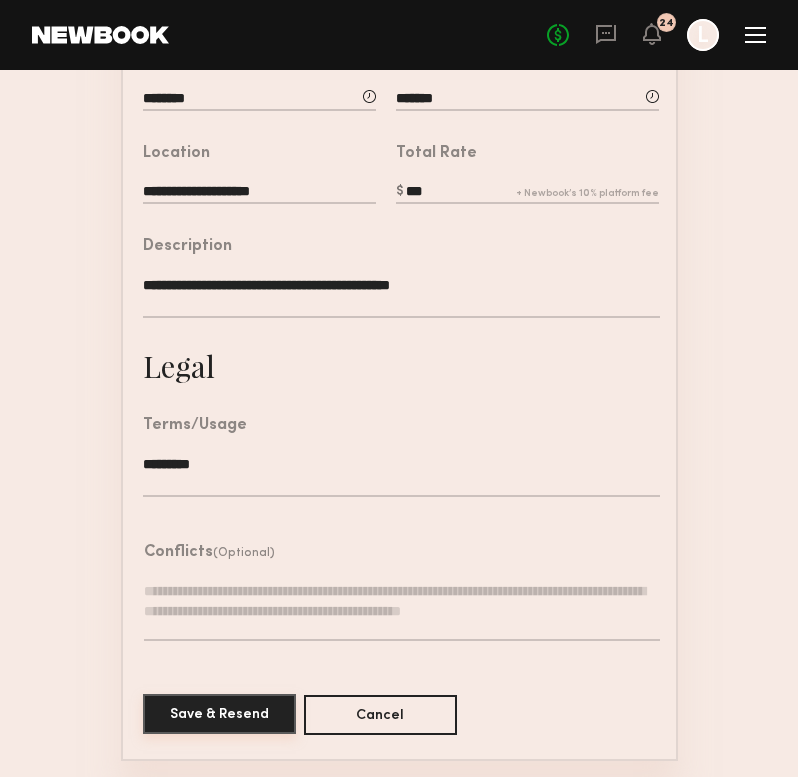 scroll, scrollTop: 508, scrollLeft: 0, axis: vertical 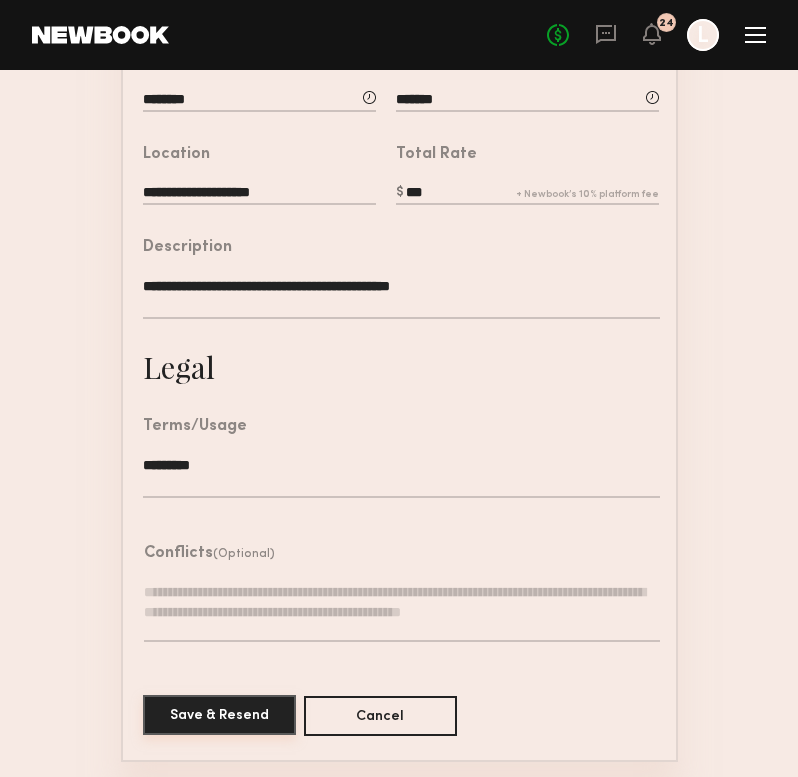 click on "Save & Resend" 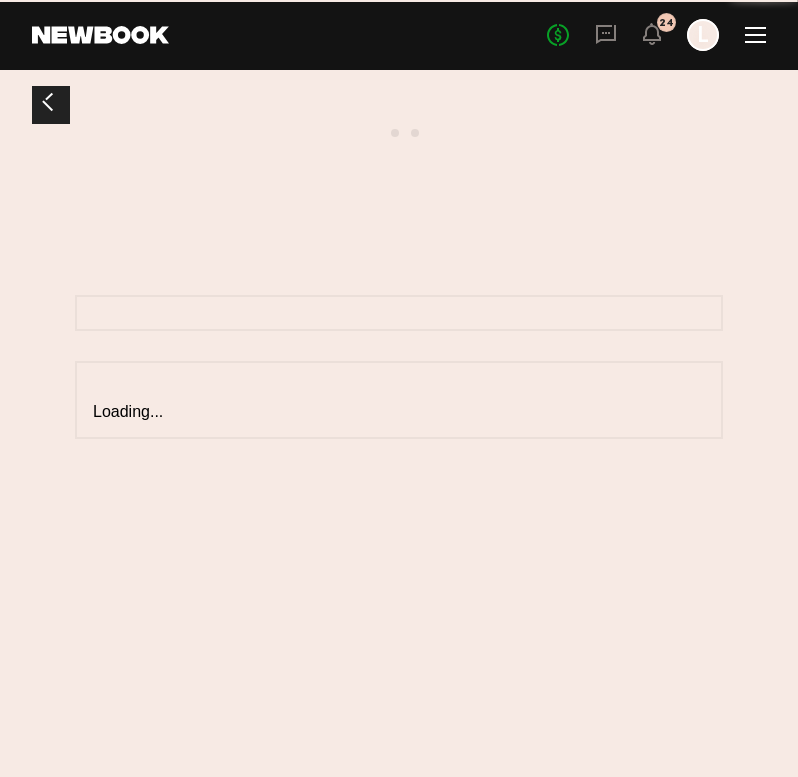 scroll, scrollTop: 0, scrollLeft: 0, axis: both 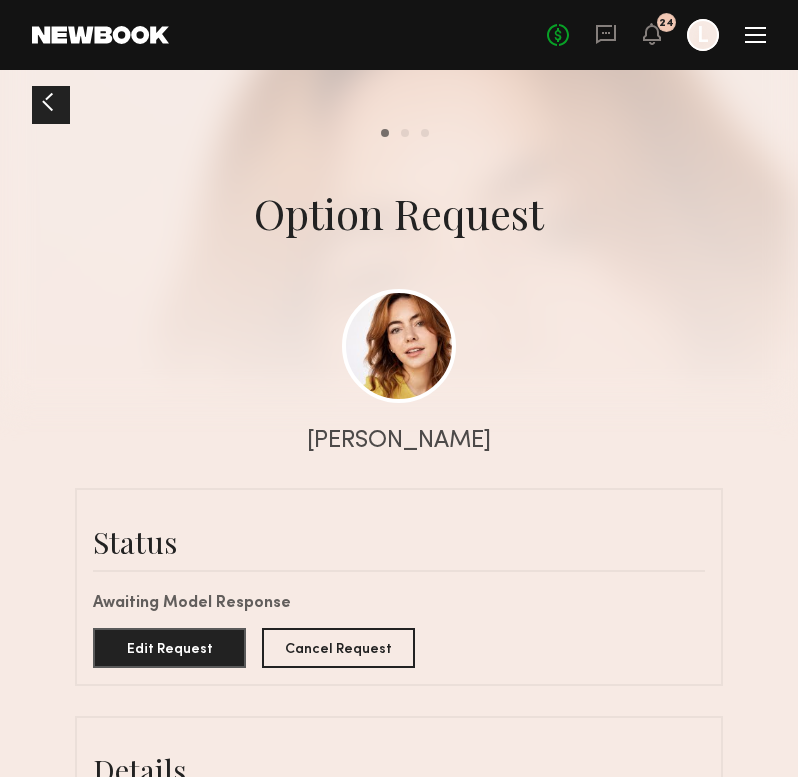 click 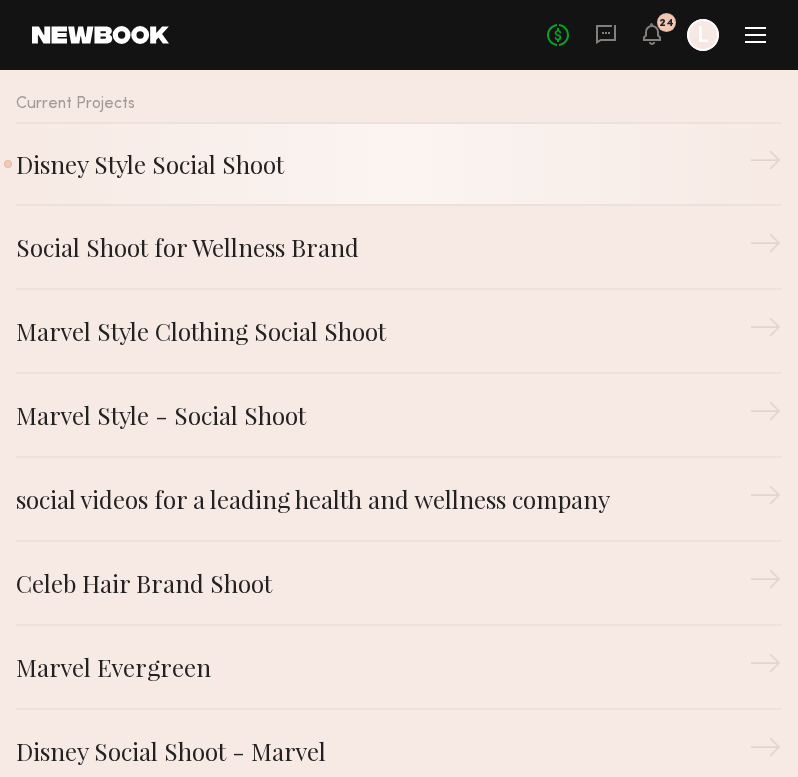 click on "Disney Style Social Shoot" 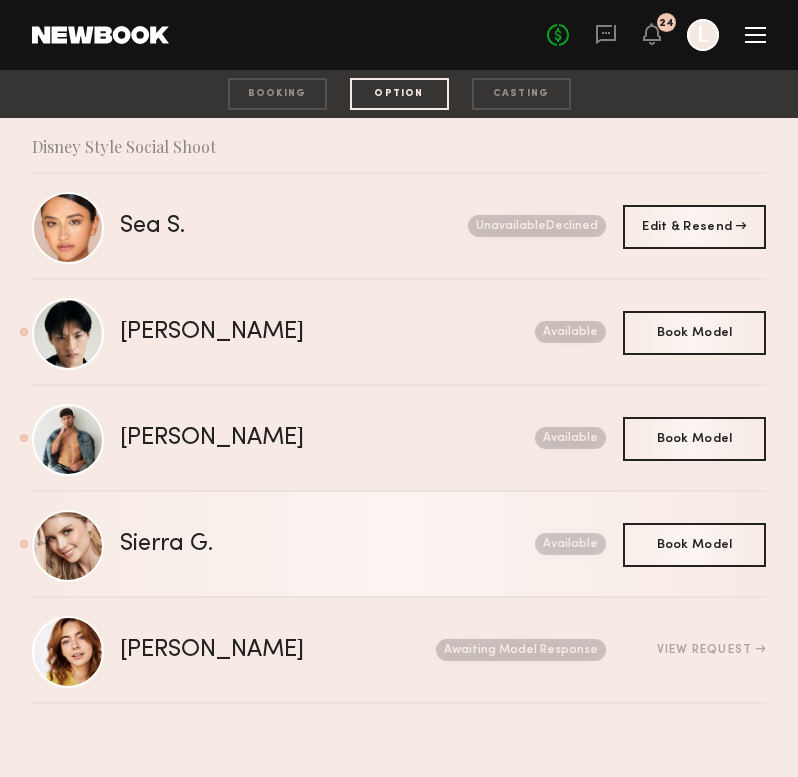 click on "Sierra G.  Send request   Model response   Book model  Available" 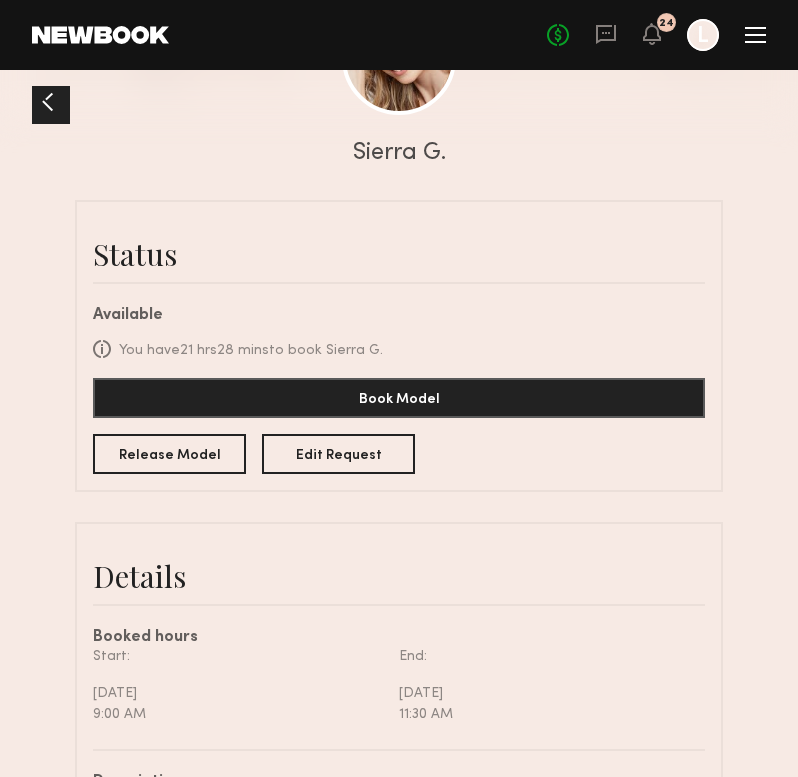 scroll, scrollTop: 295, scrollLeft: 0, axis: vertical 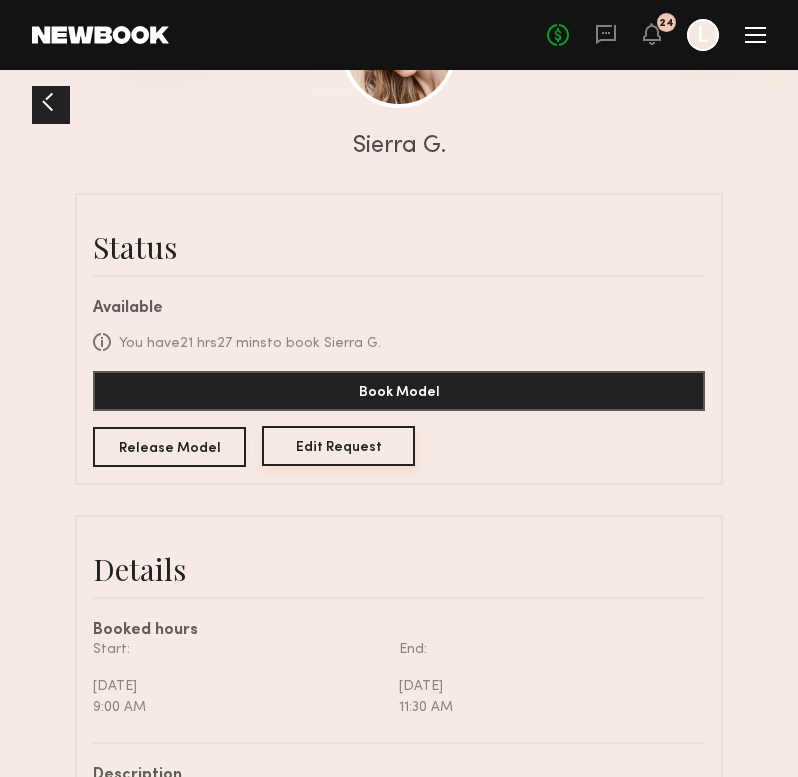 click on "Edit Request" 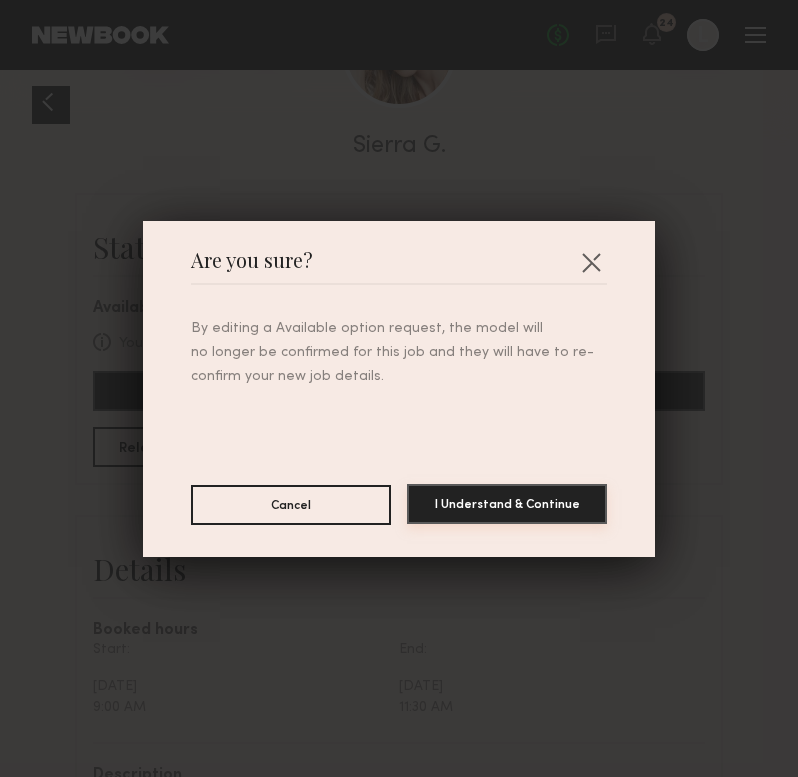 click on "I Understand & Continue" at bounding box center (507, 504) 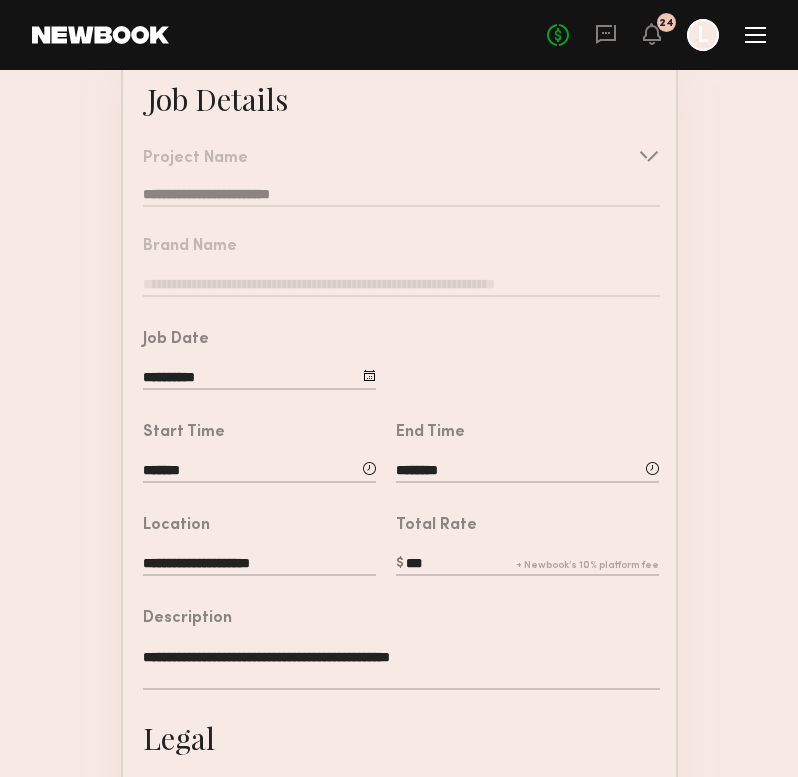 scroll, scrollTop: 152, scrollLeft: 0, axis: vertical 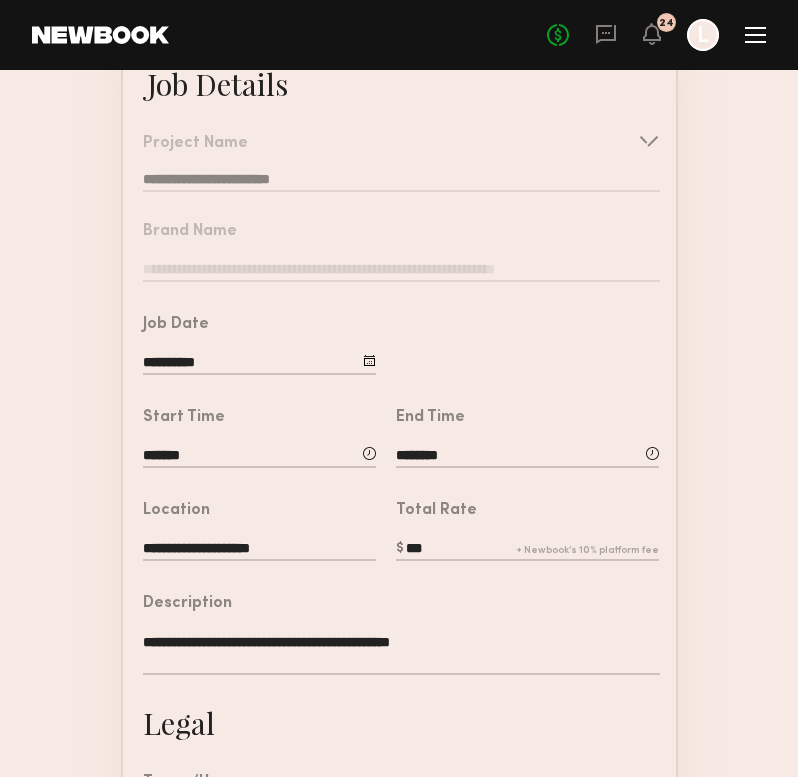 click on "*******" 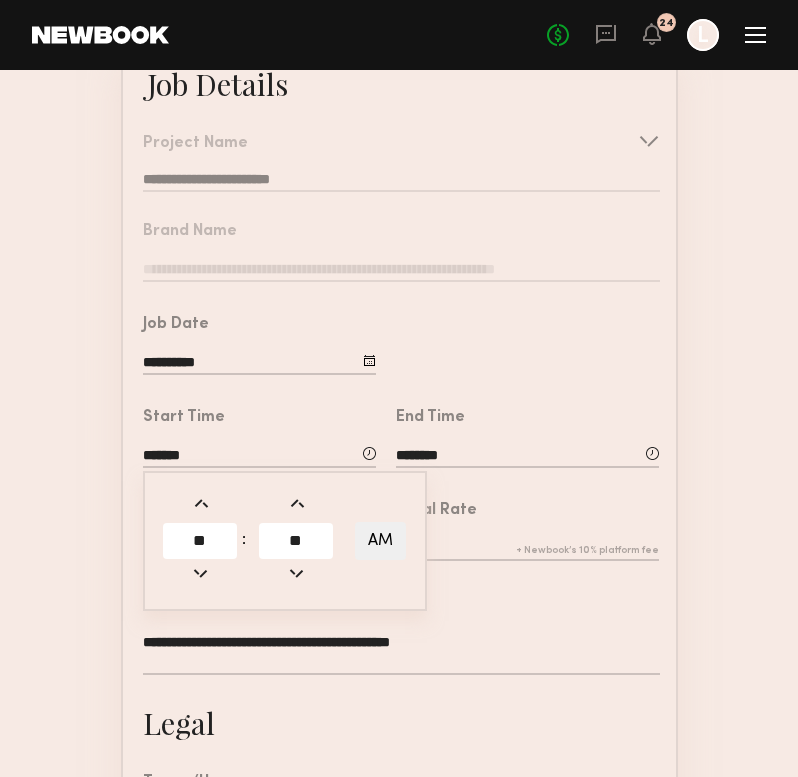 click 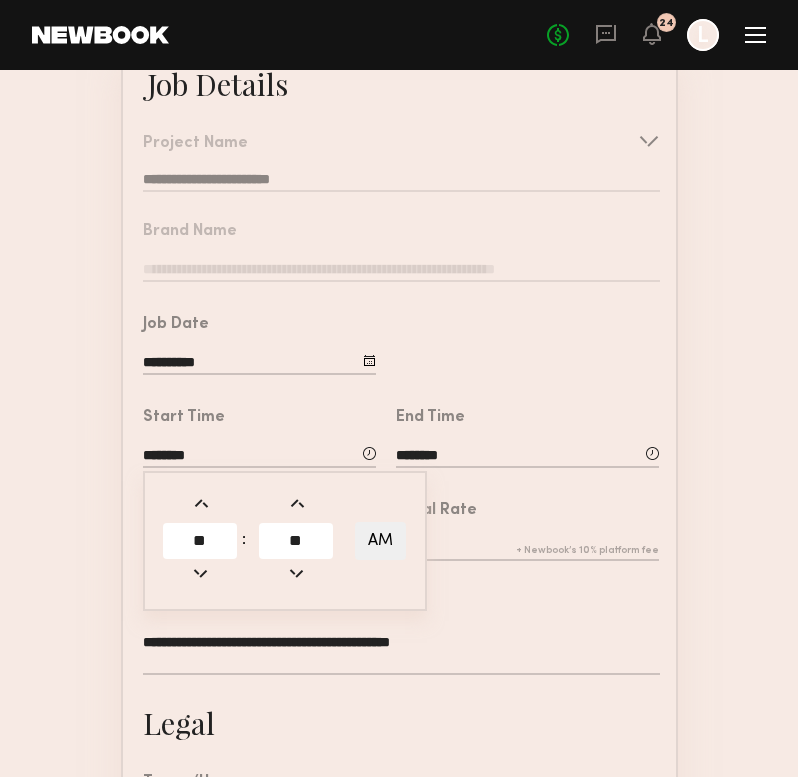 click 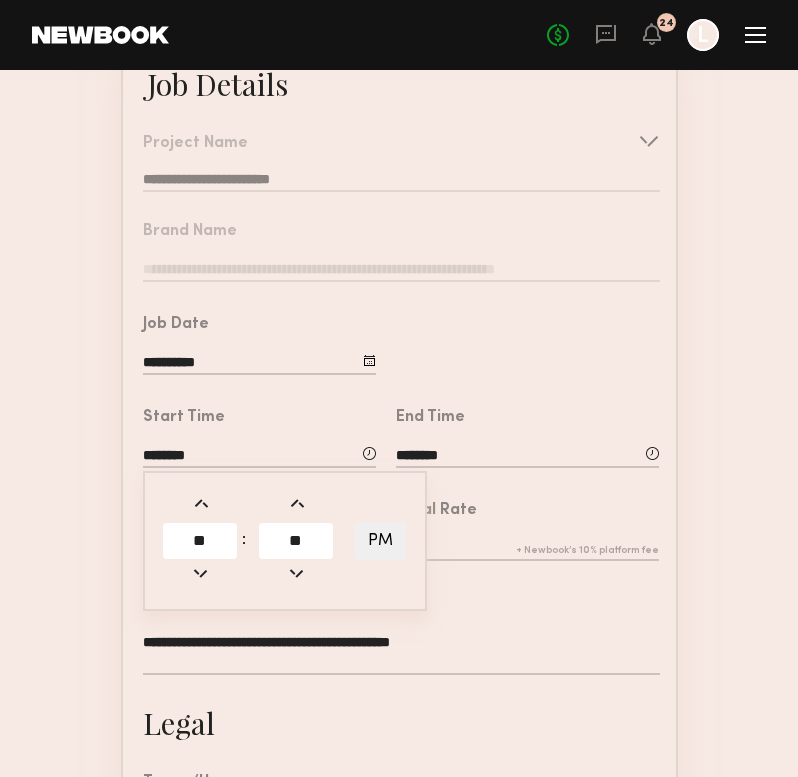 click on "End Time  ********" 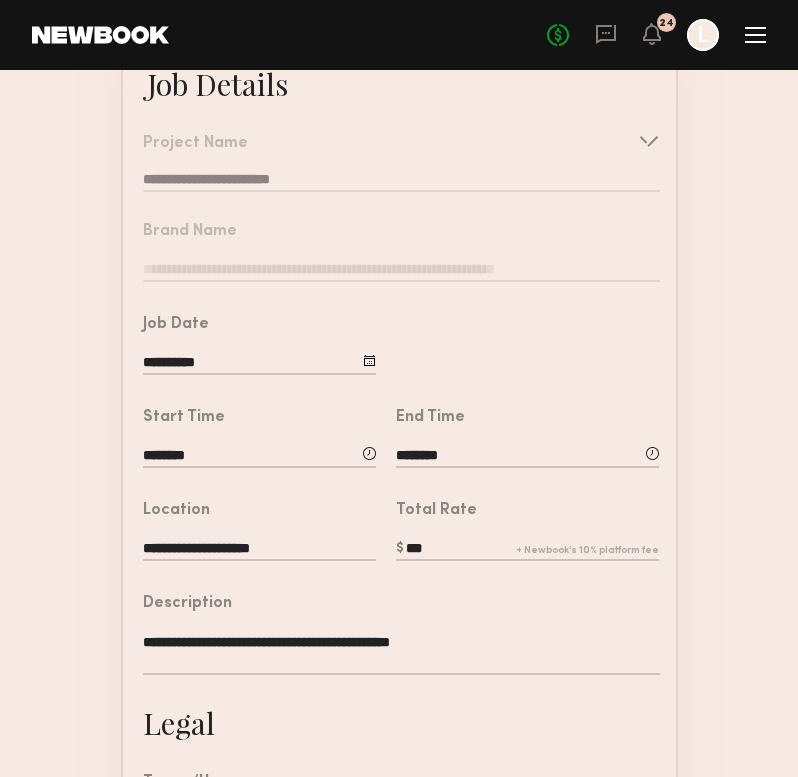 click on "********" 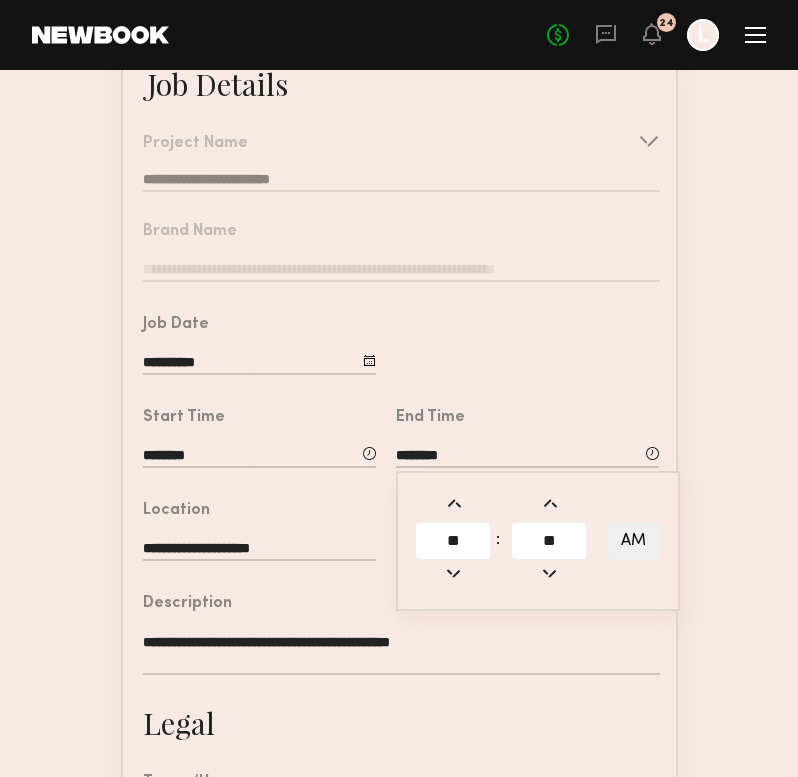 click 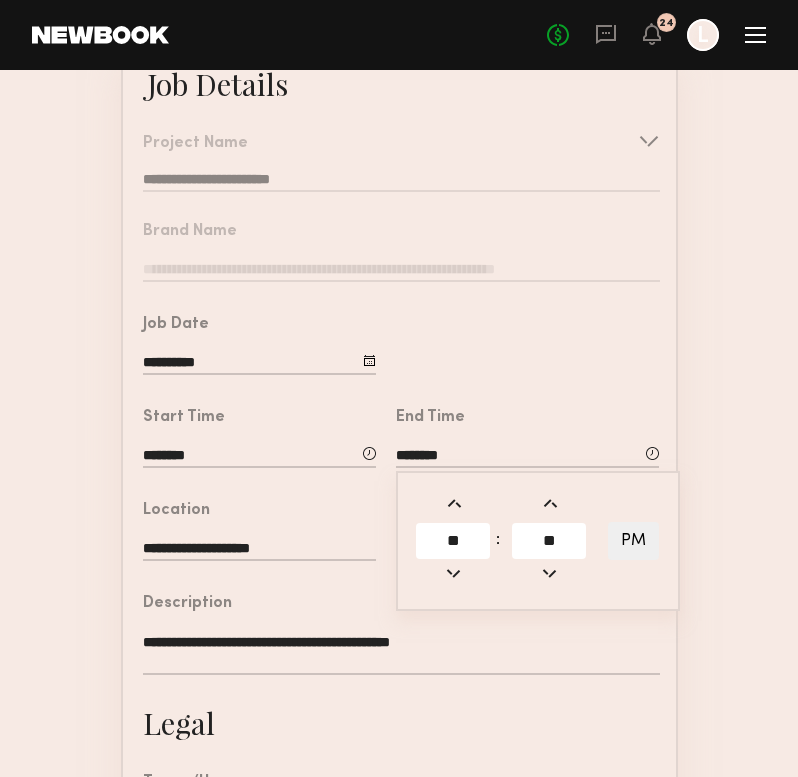click 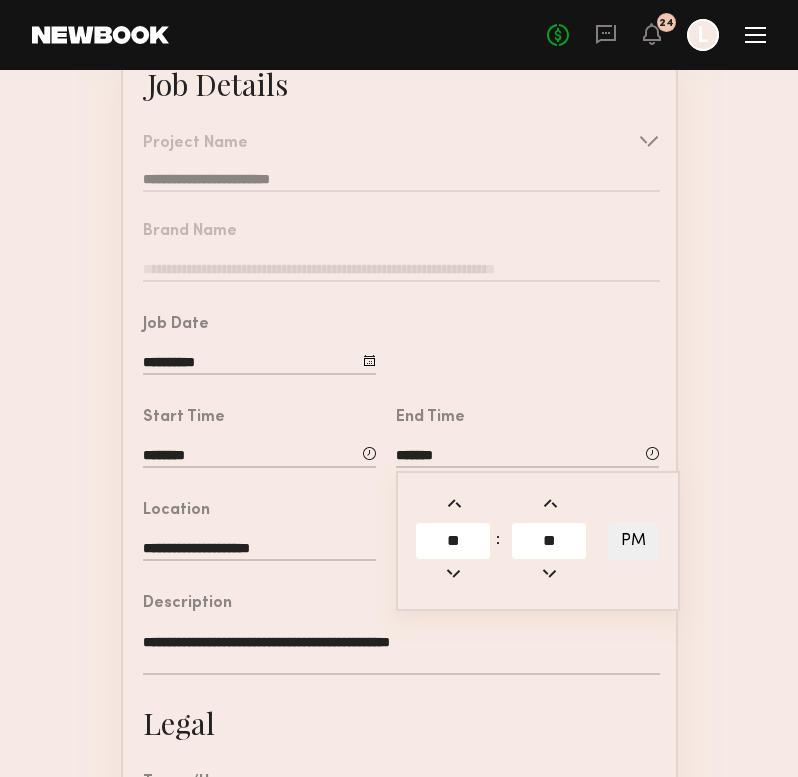 click 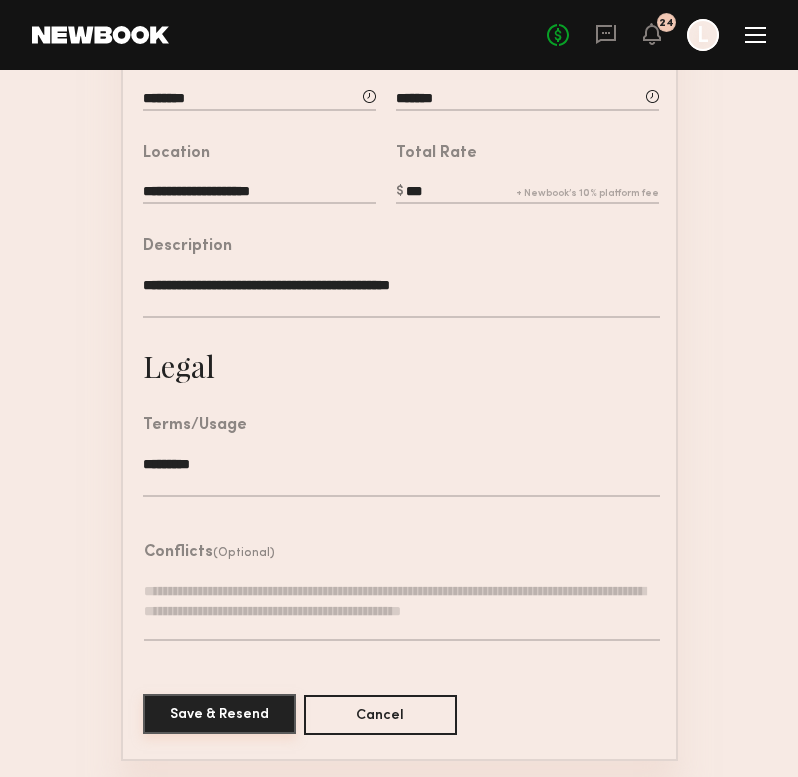 scroll, scrollTop: 508, scrollLeft: 0, axis: vertical 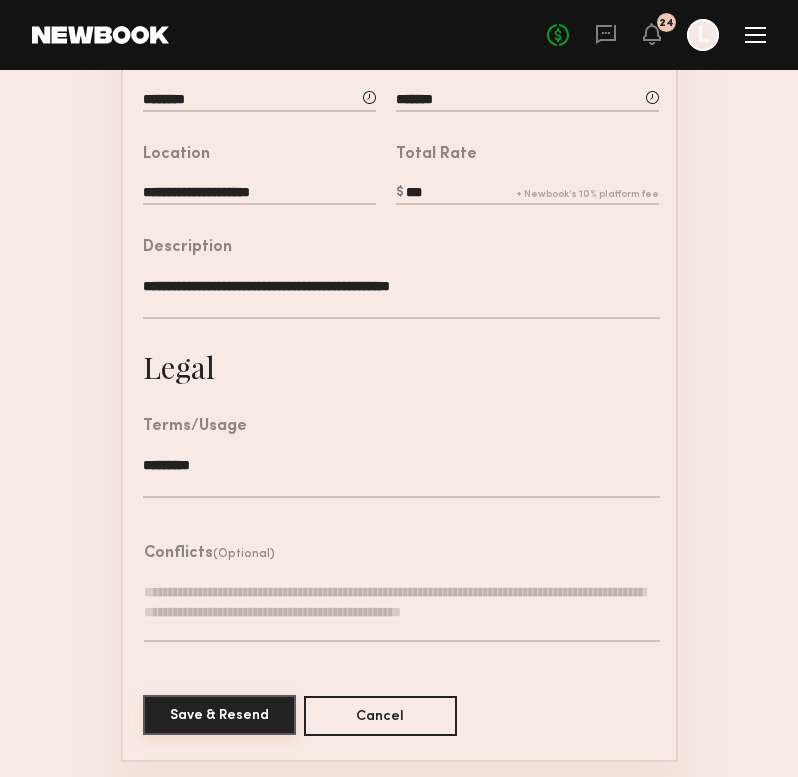 click on "Save & Resend" 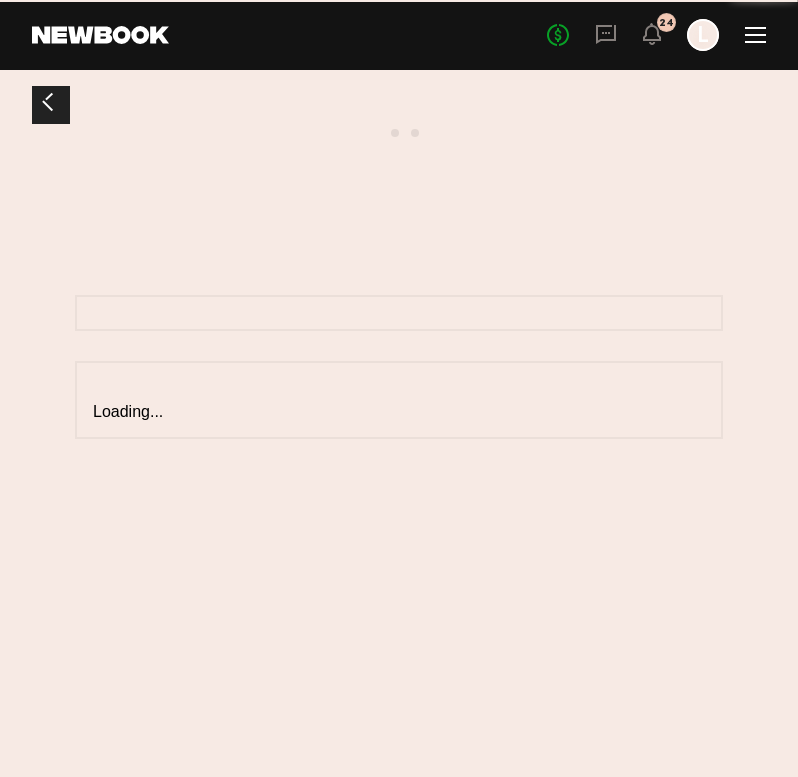 scroll, scrollTop: 0, scrollLeft: 0, axis: both 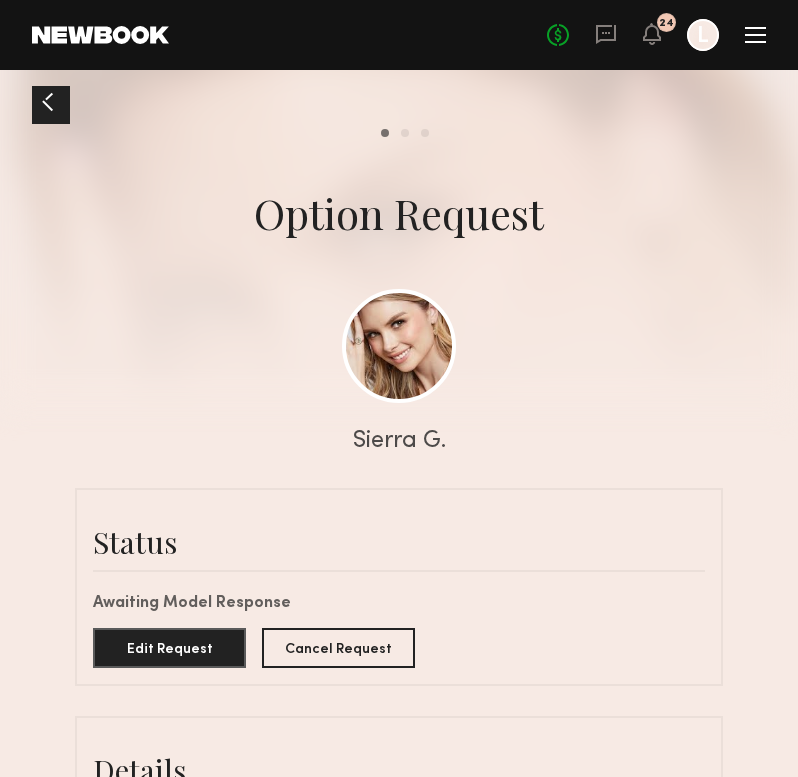 click 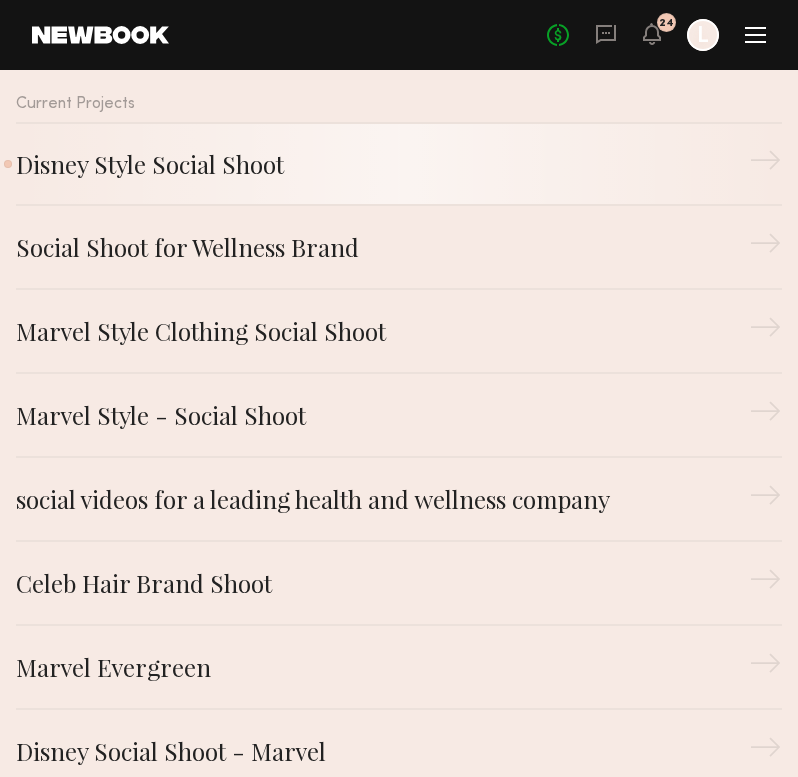 click on "Disney Style Social Shoot" 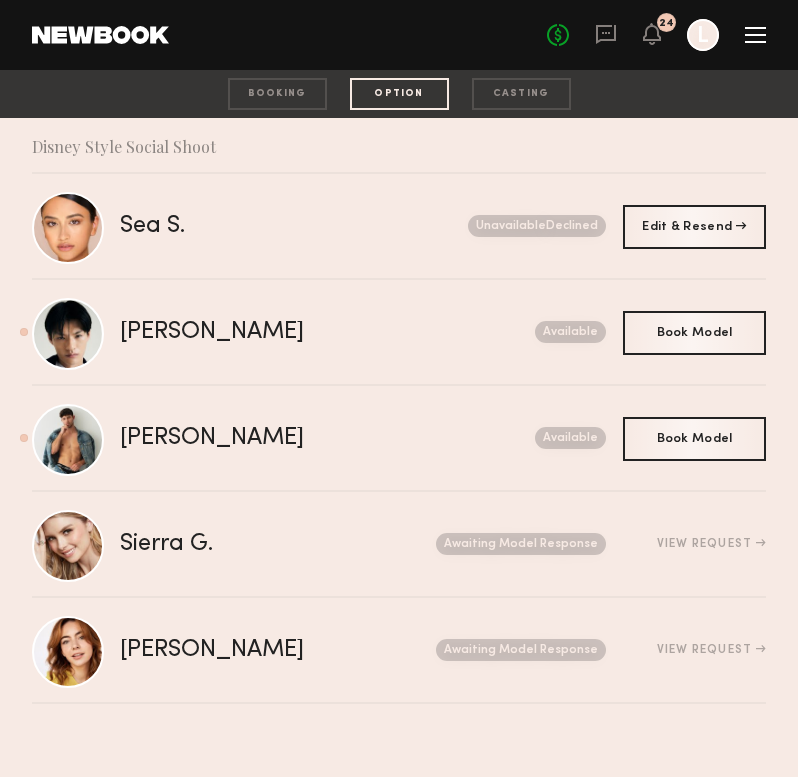 scroll, scrollTop: 0, scrollLeft: 0, axis: both 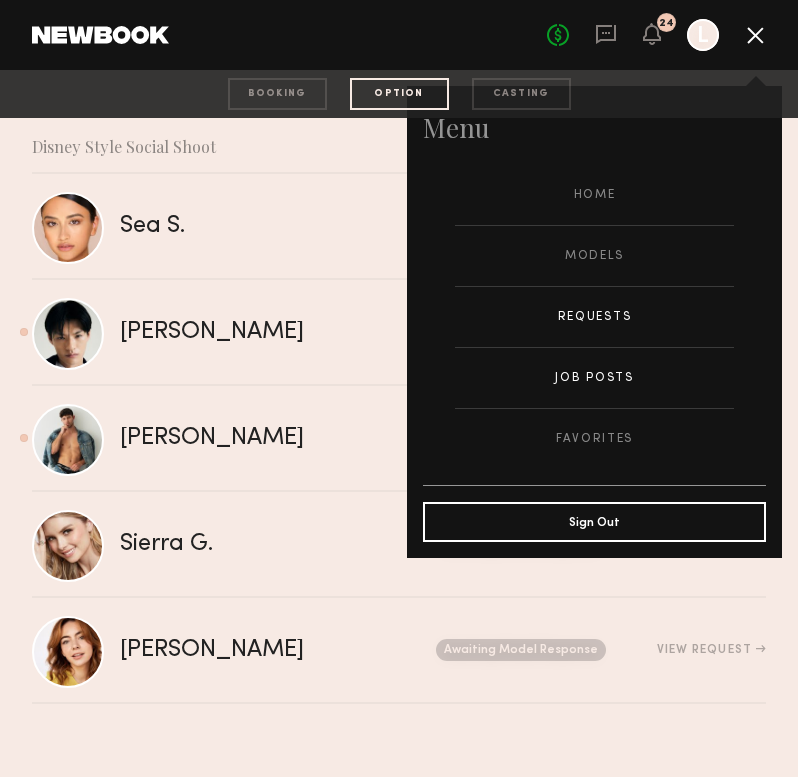 click on "Job Posts" 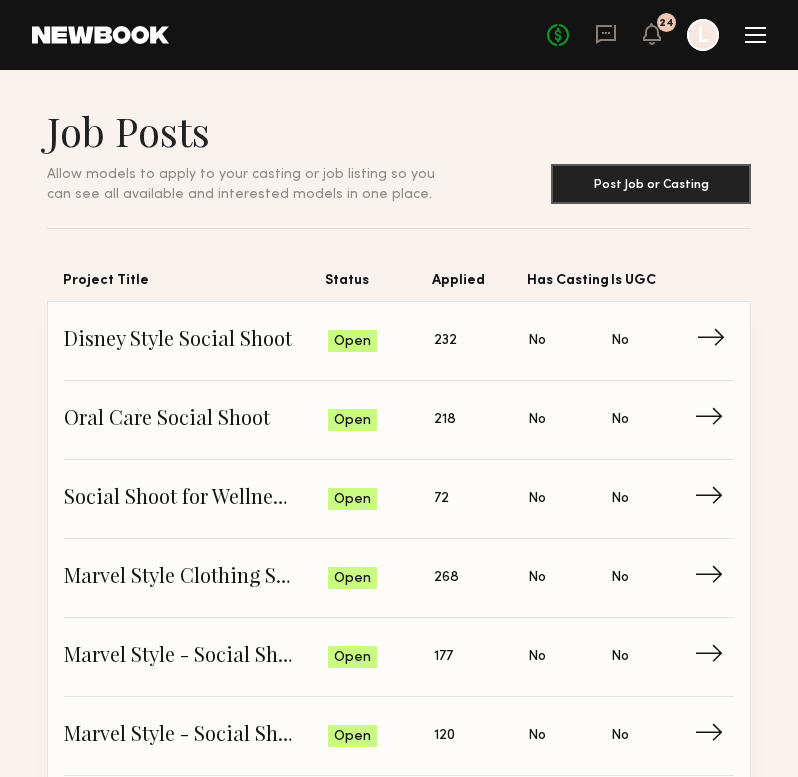 click on "Disney Style Social Shoot" 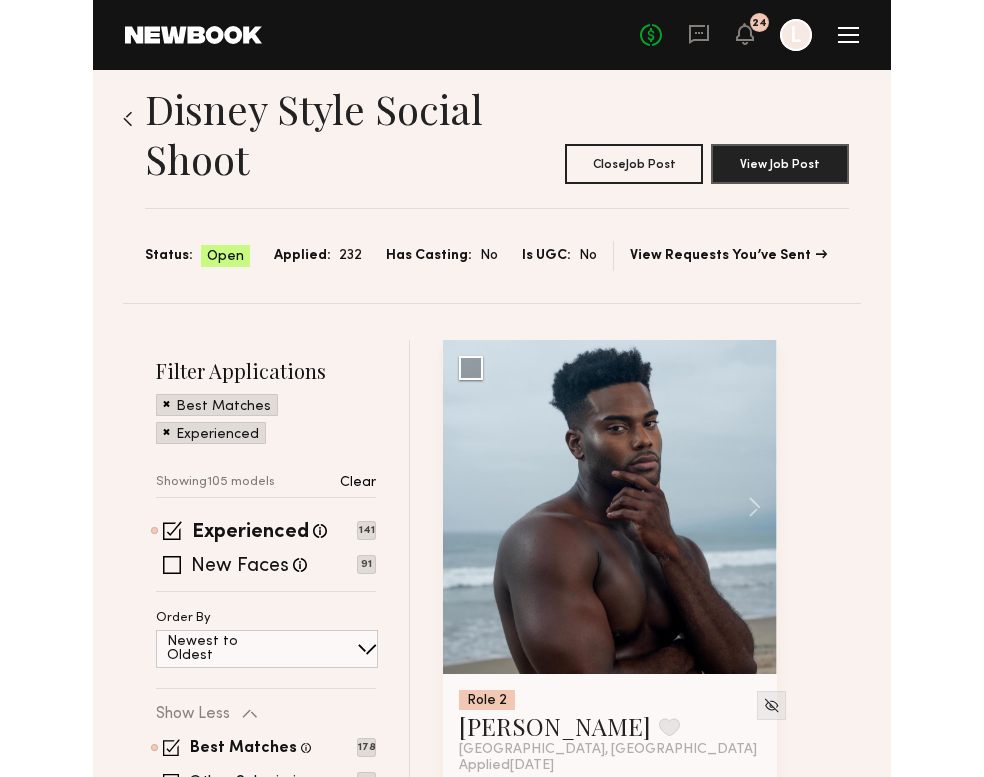 scroll, scrollTop: 24, scrollLeft: 0, axis: vertical 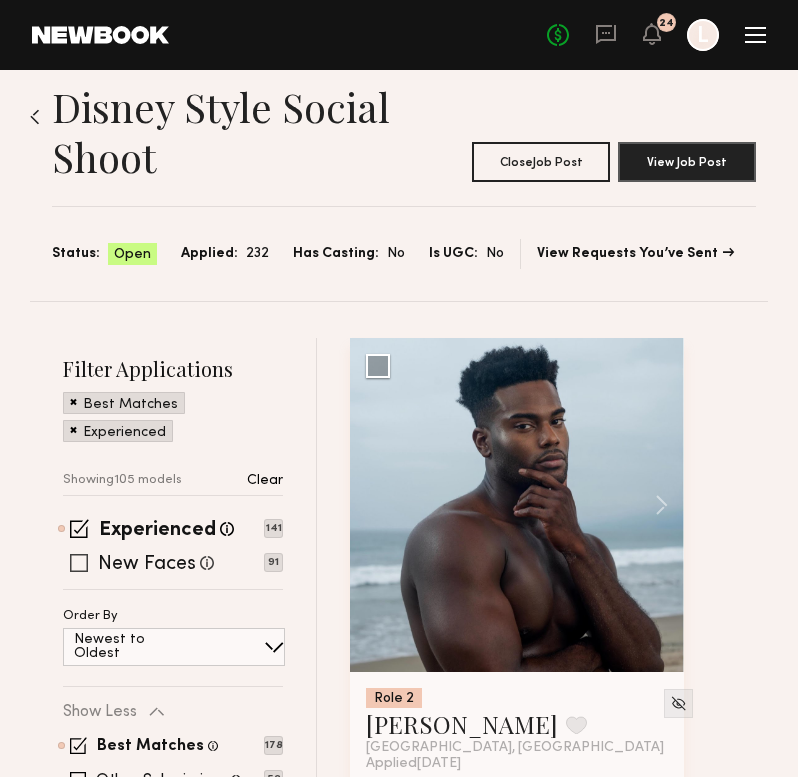 click 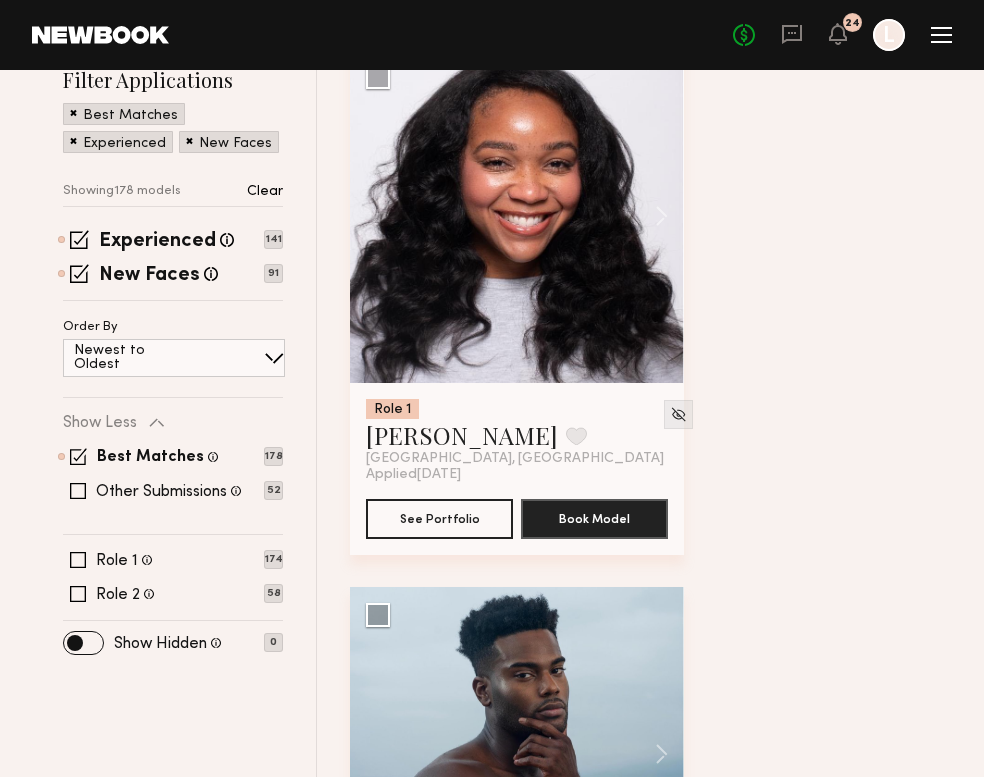 scroll, scrollTop: 316, scrollLeft: 0, axis: vertical 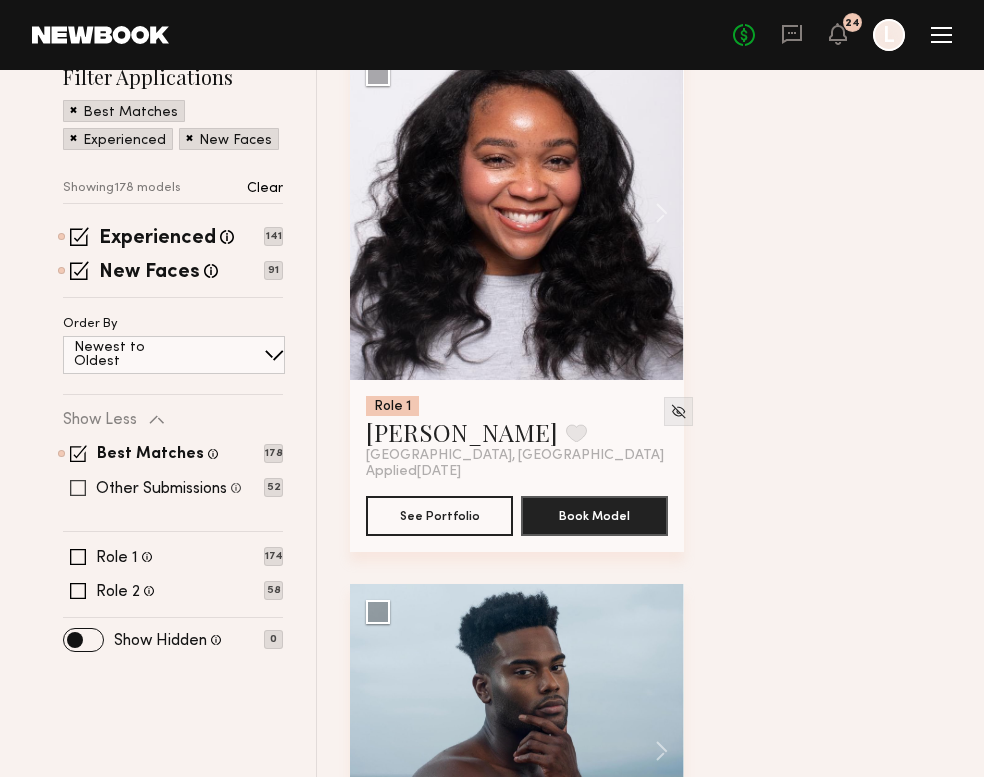click 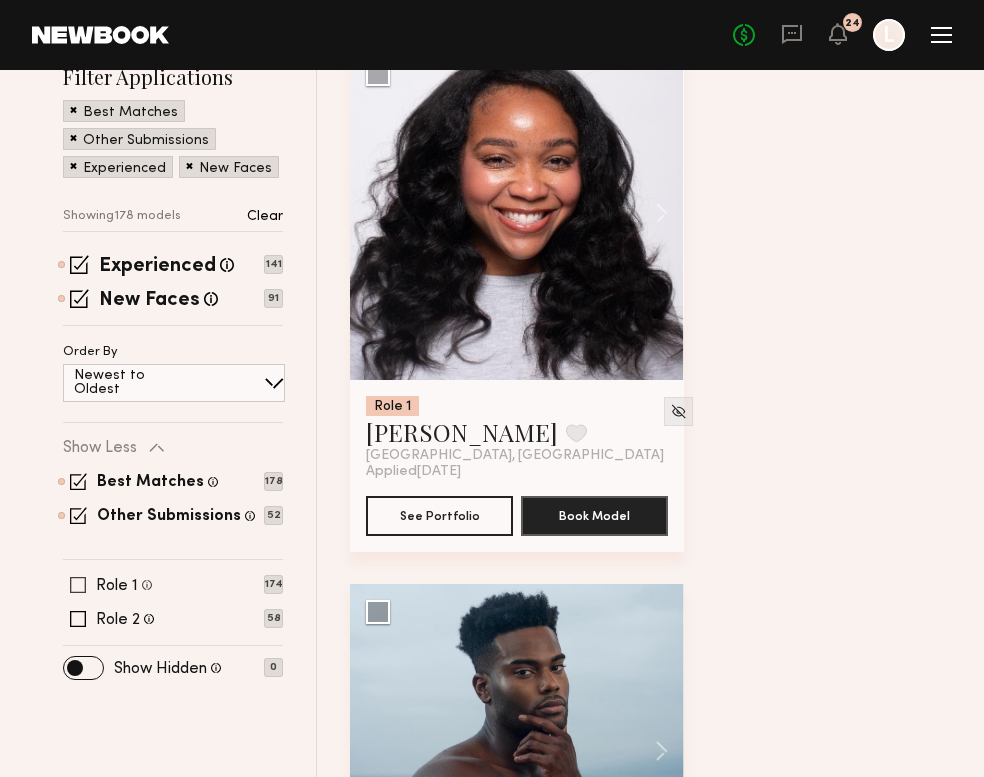 click 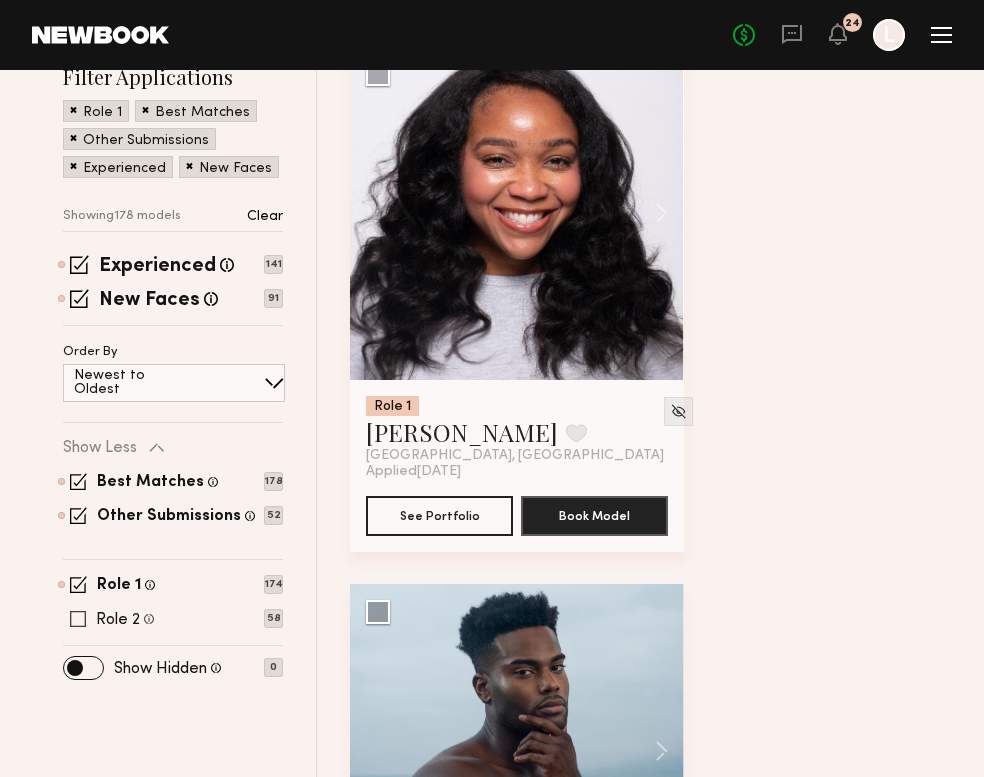 click 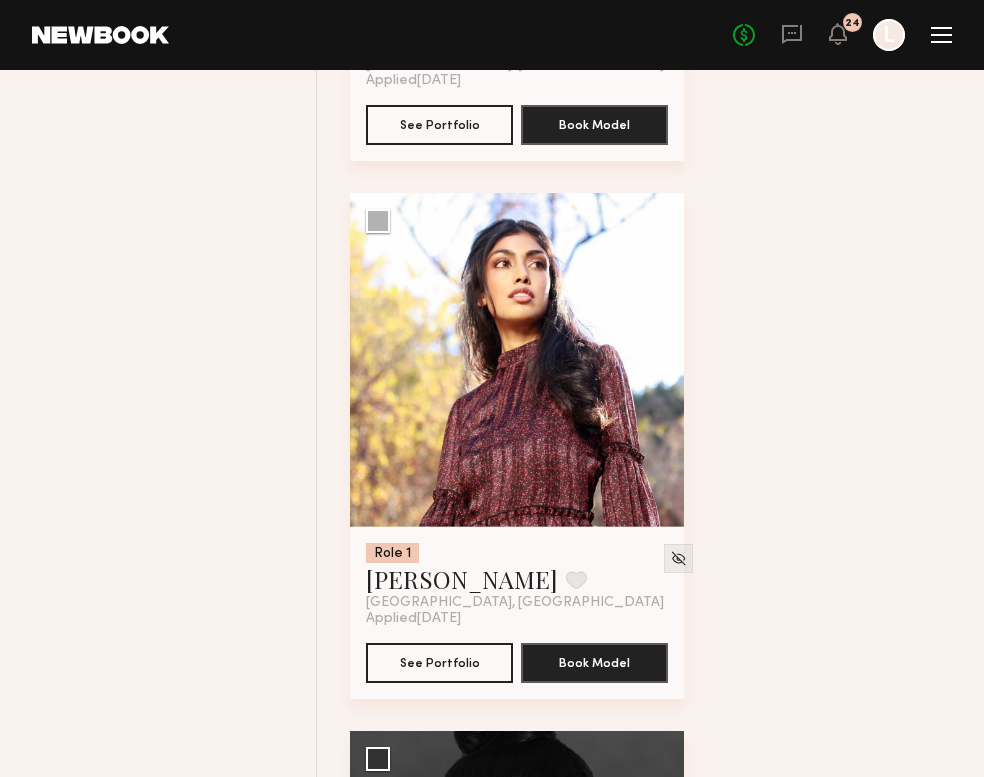 scroll, scrollTop: 1787, scrollLeft: 0, axis: vertical 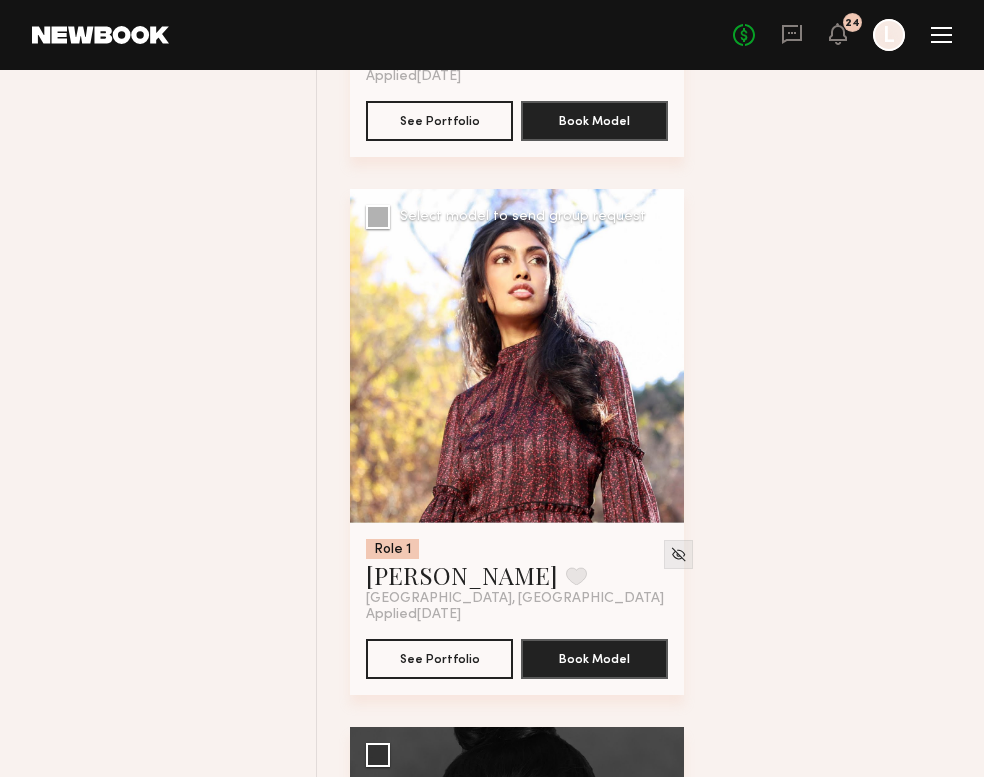 click 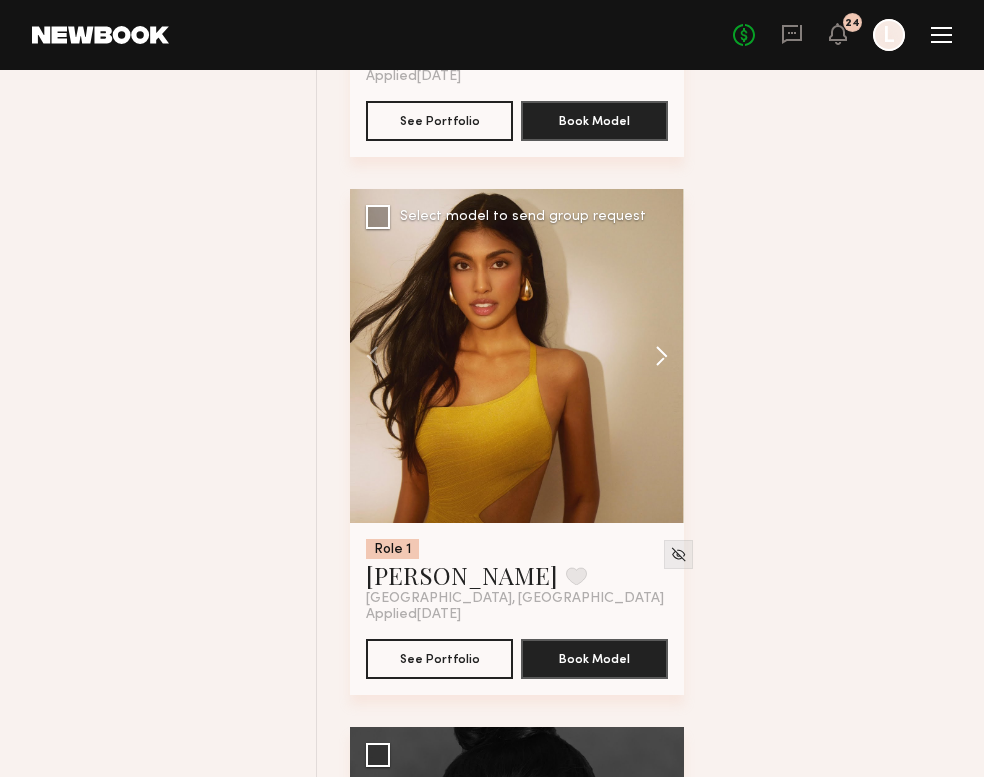 click 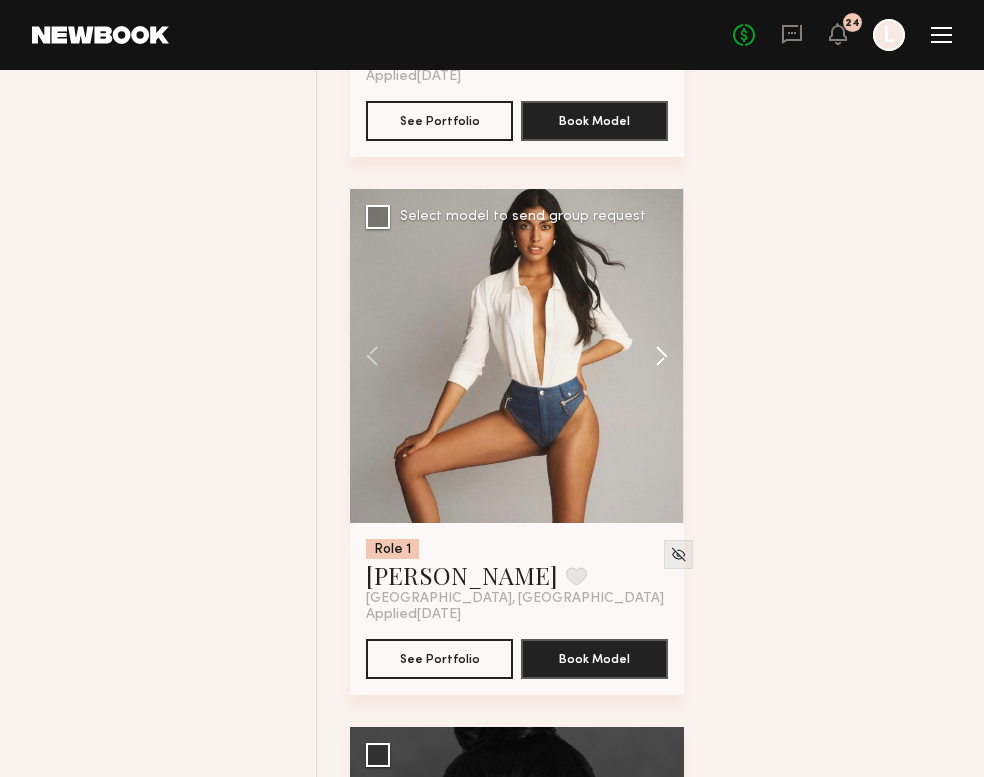 click 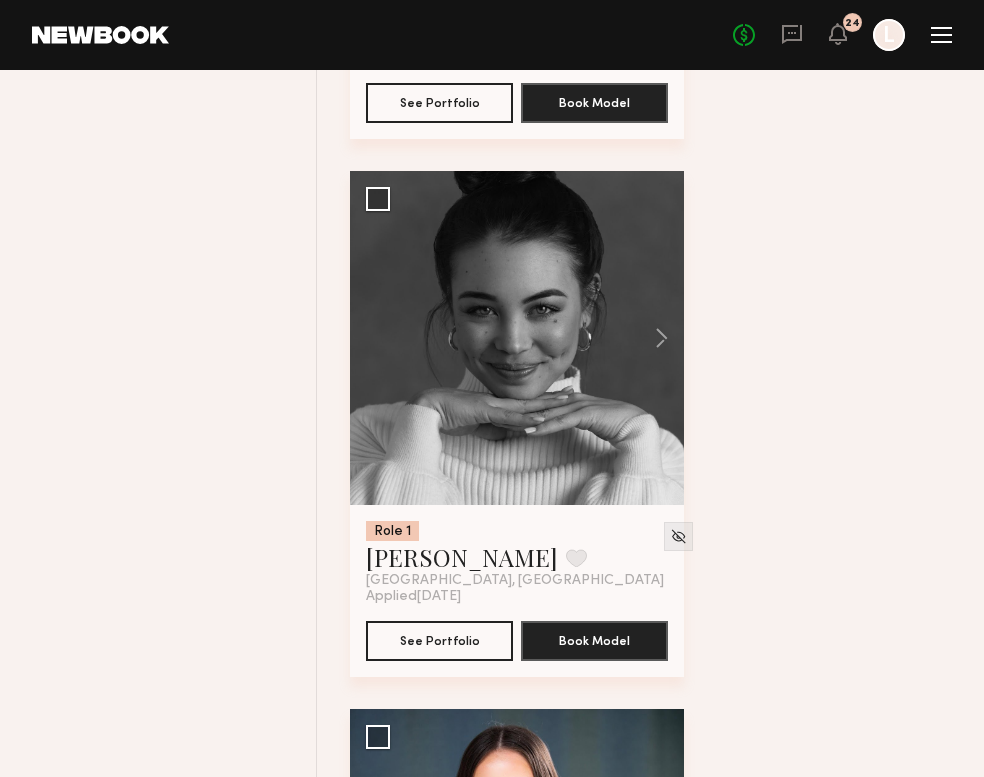scroll, scrollTop: 2373, scrollLeft: 0, axis: vertical 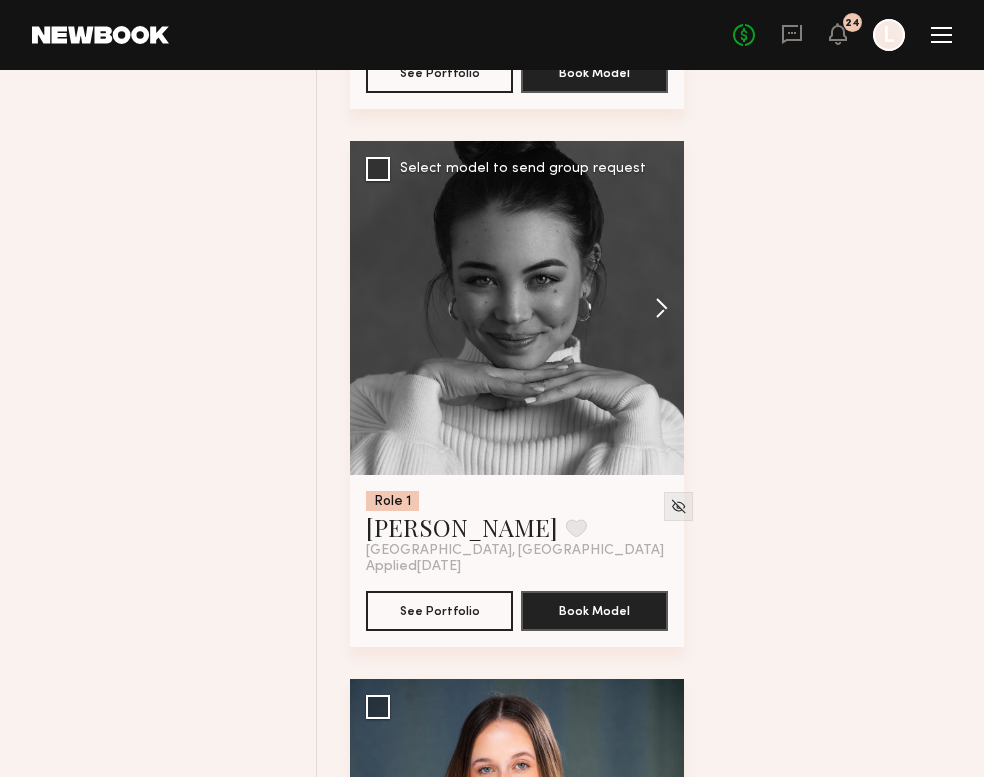 click 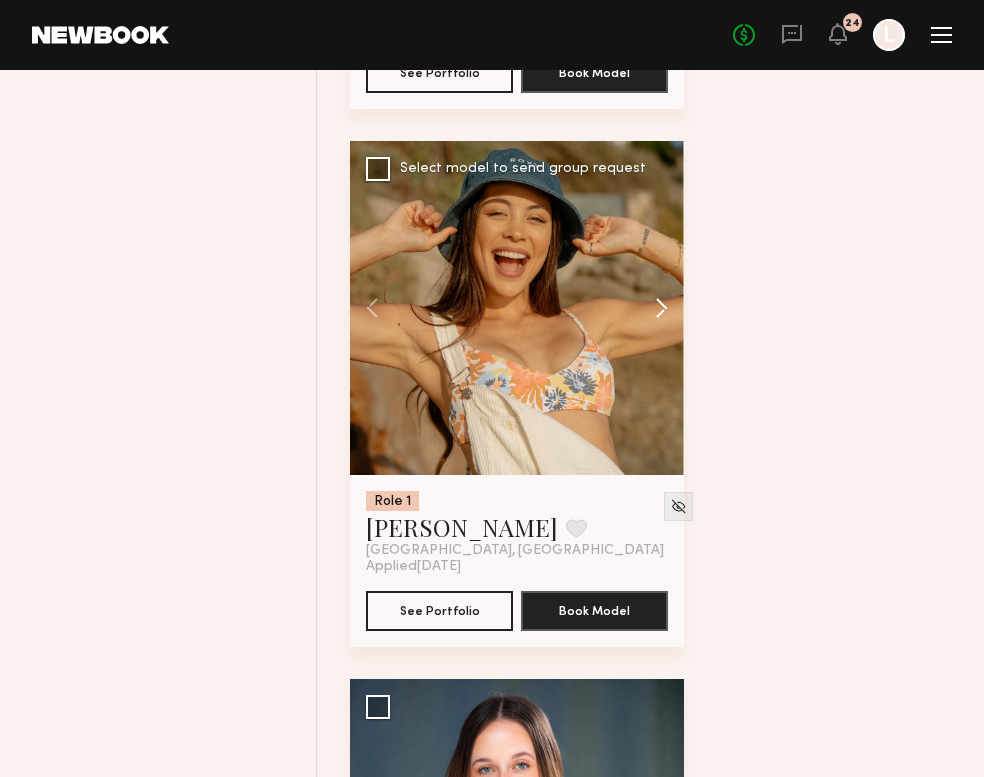 click 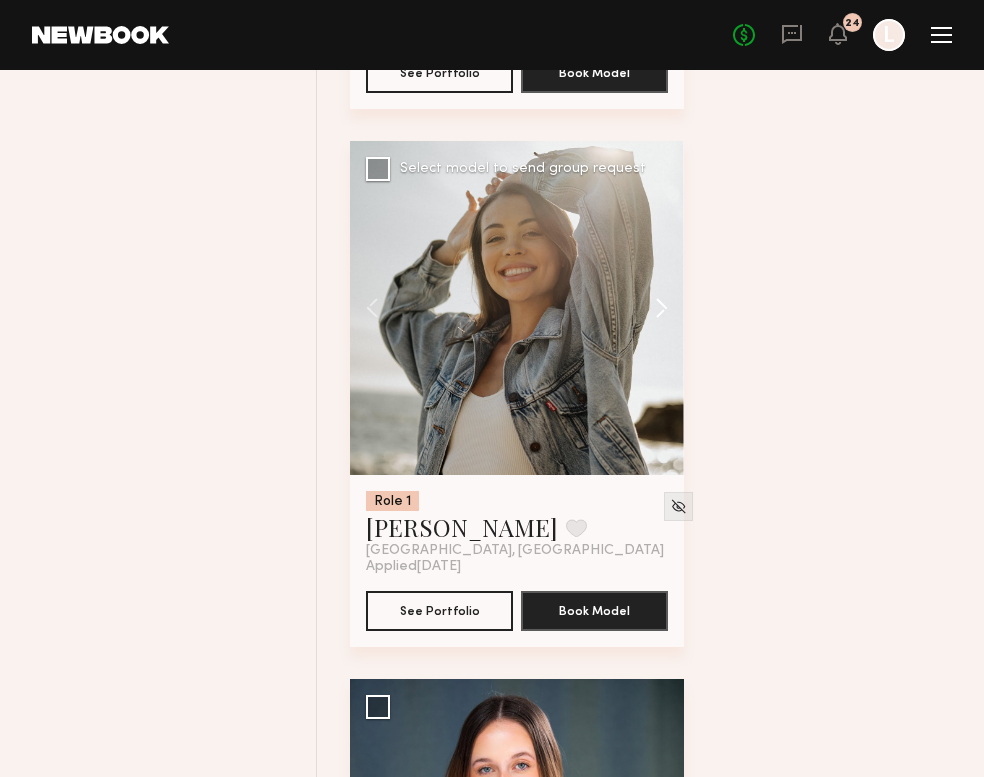 click 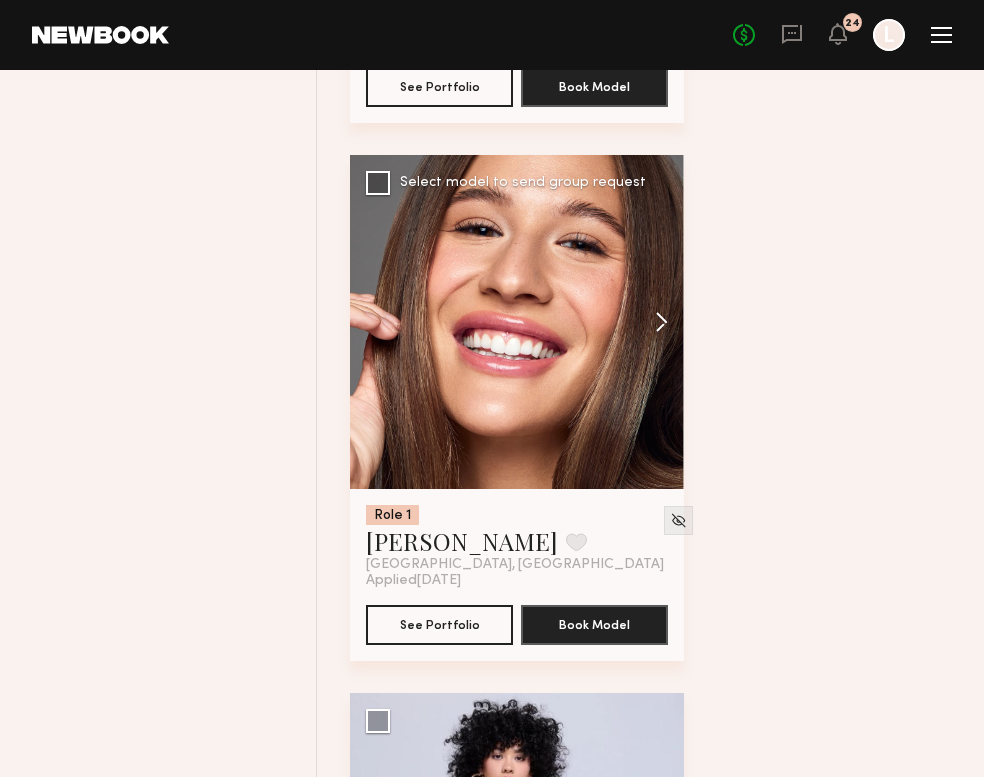 scroll, scrollTop: 4511, scrollLeft: 0, axis: vertical 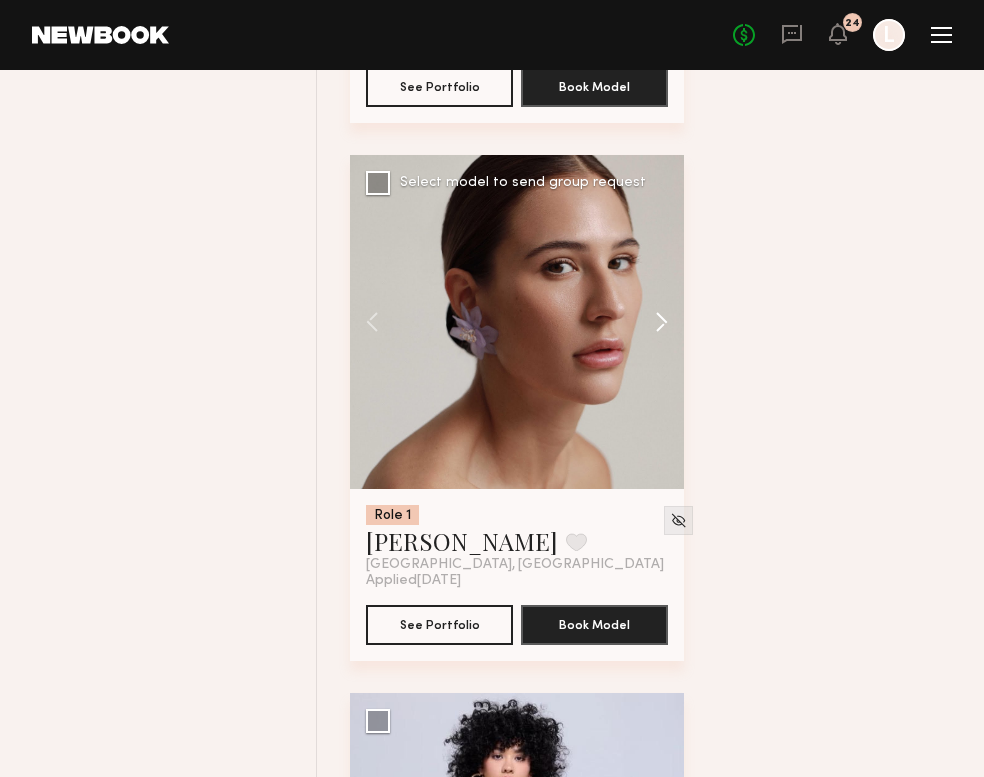 click 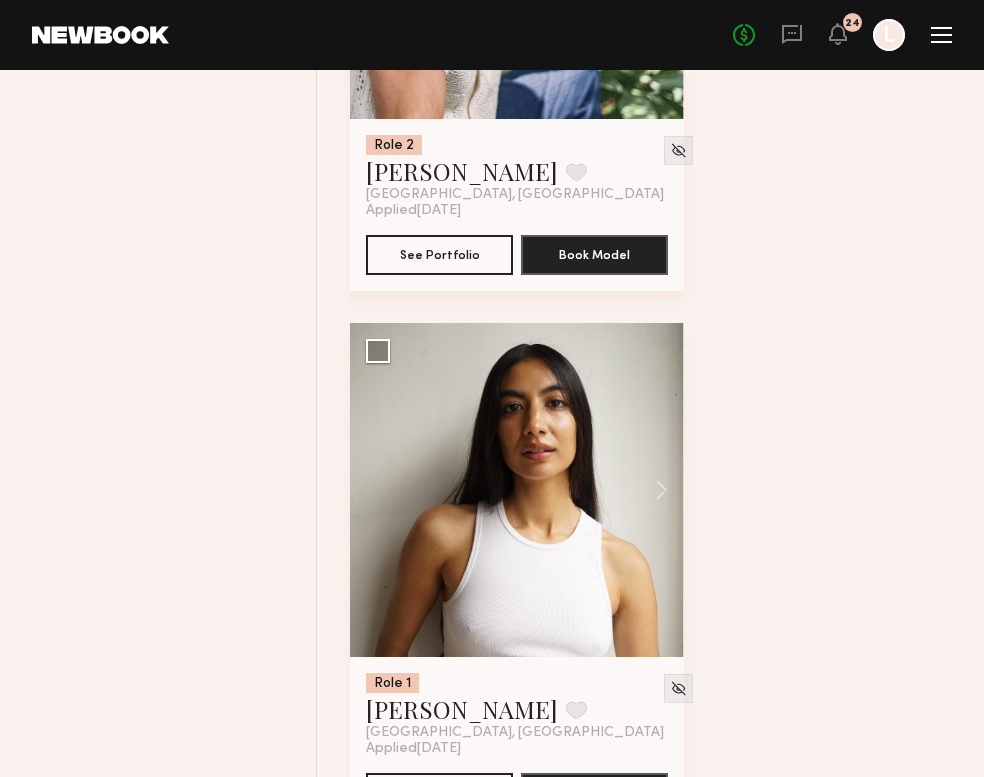 scroll, scrollTop: 5977, scrollLeft: 0, axis: vertical 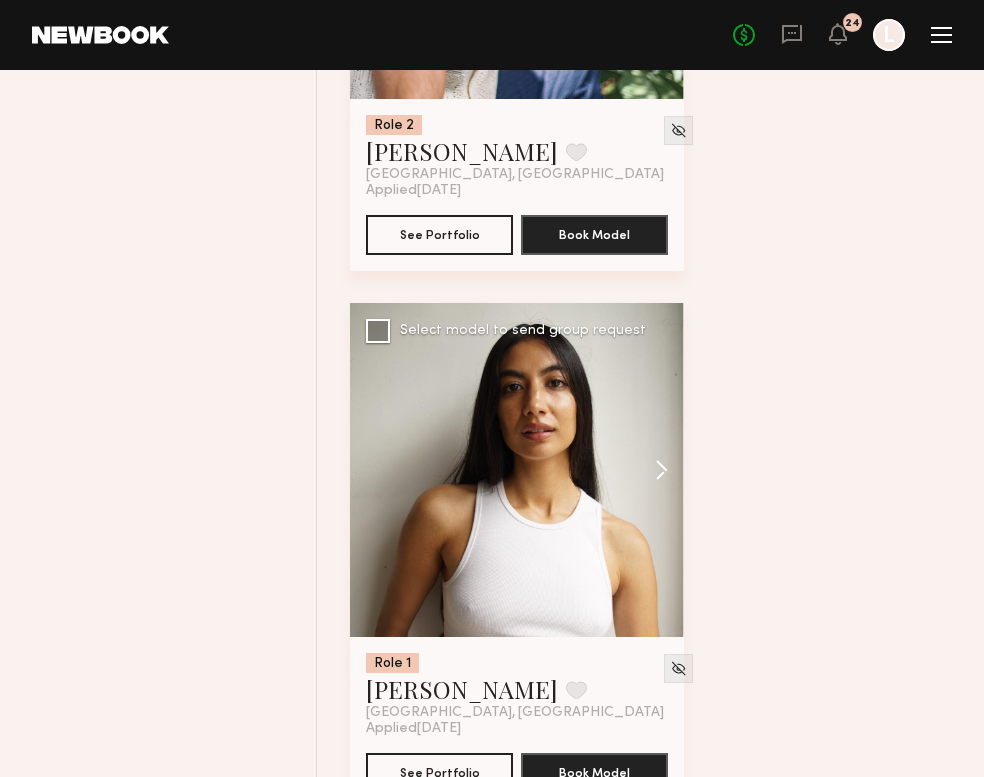 click 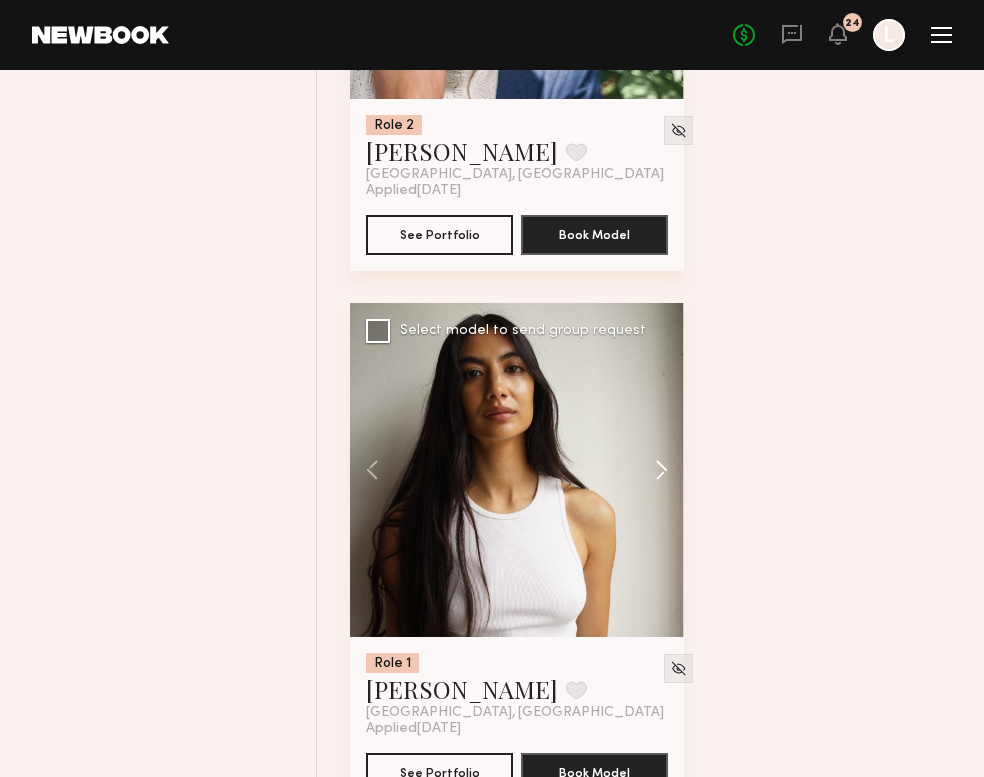 click 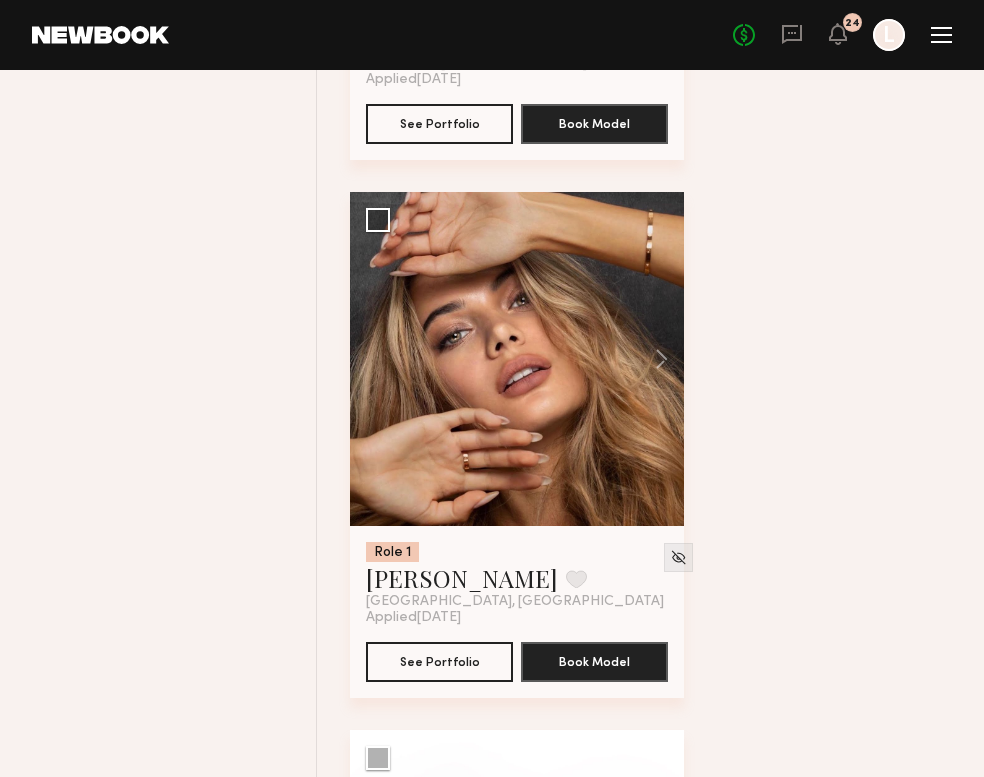 scroll, scrollTop: 13614, scrollLeft: 0, axis: vertical 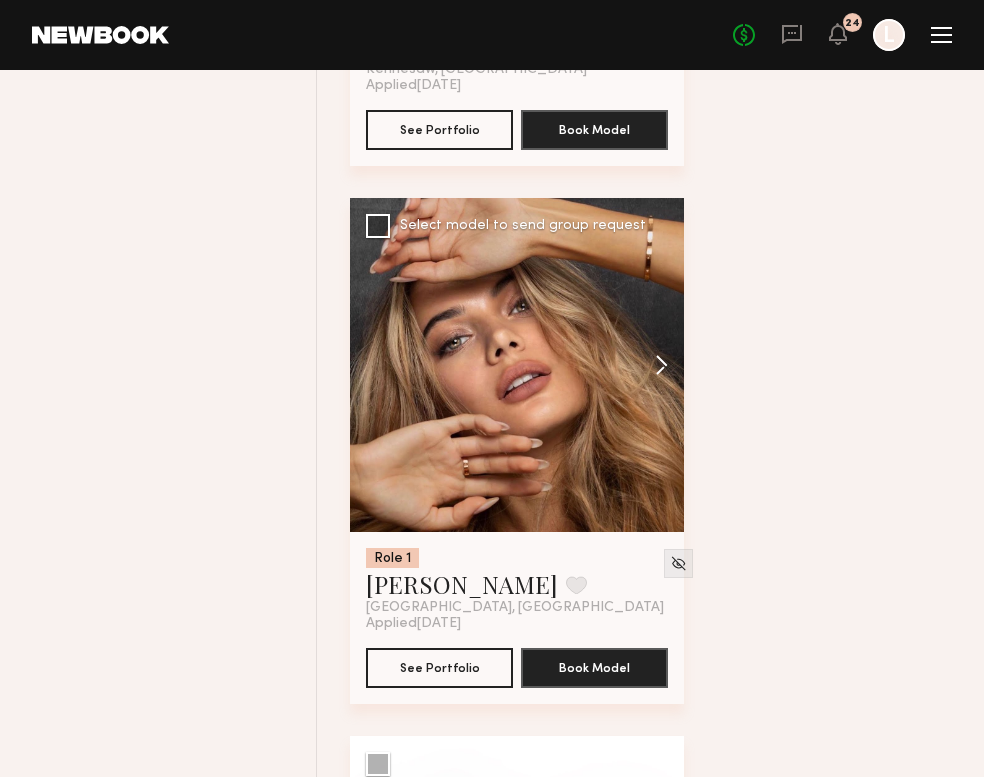 click 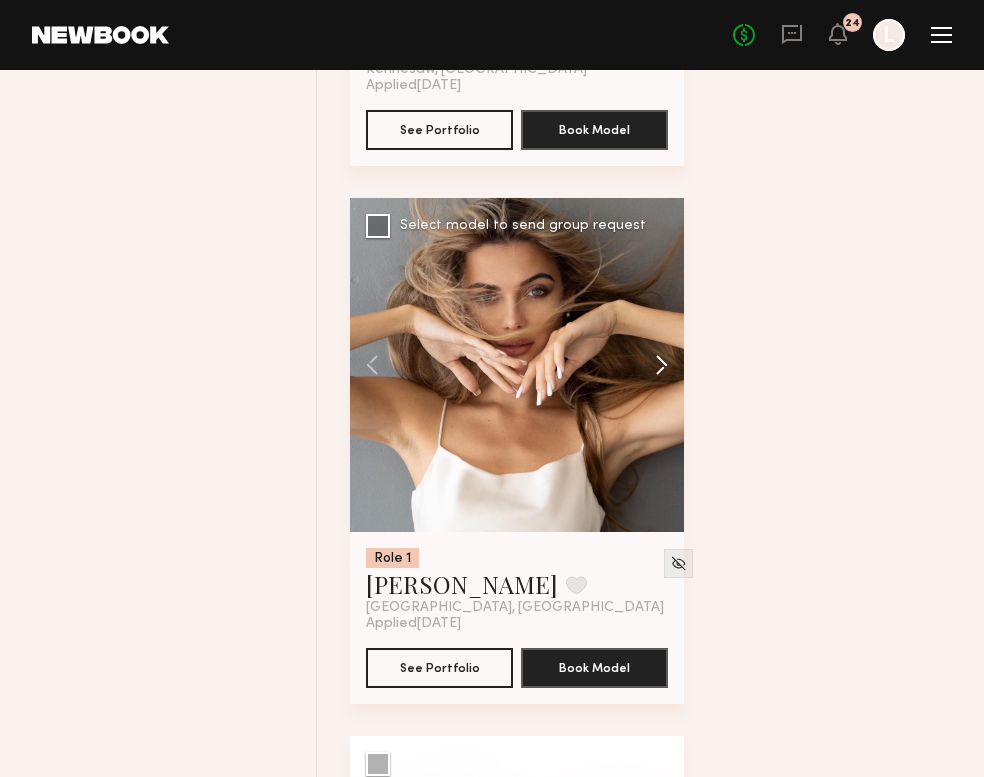click 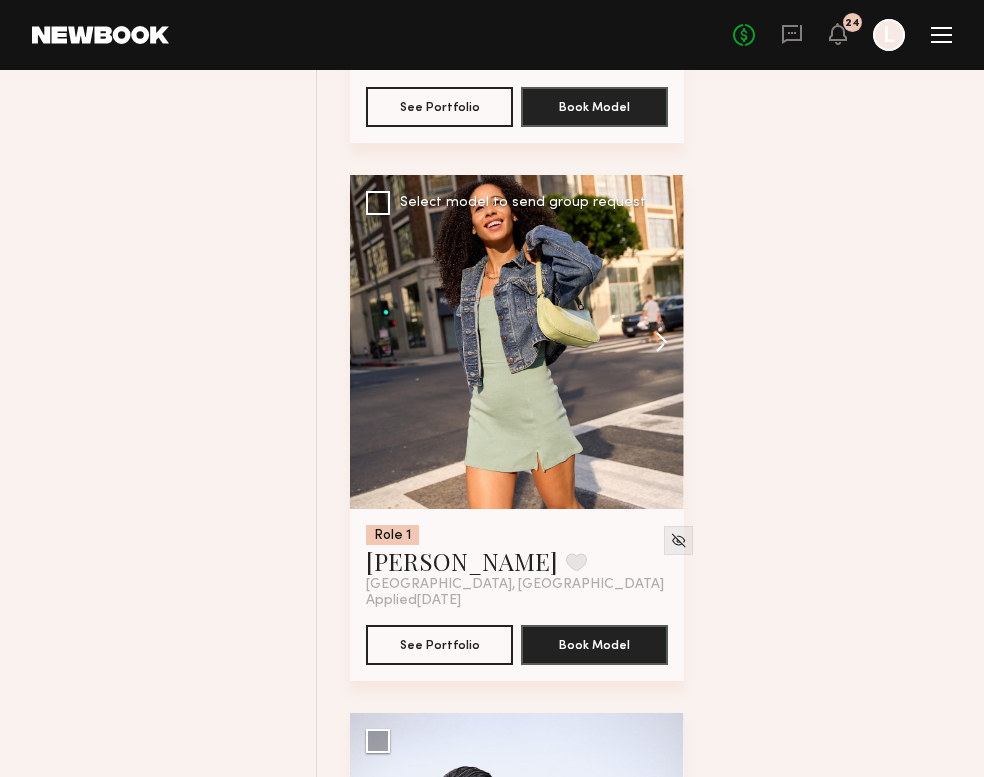 scroll, scrollTop: 18988, scrollLeft: 0, axis: vertical 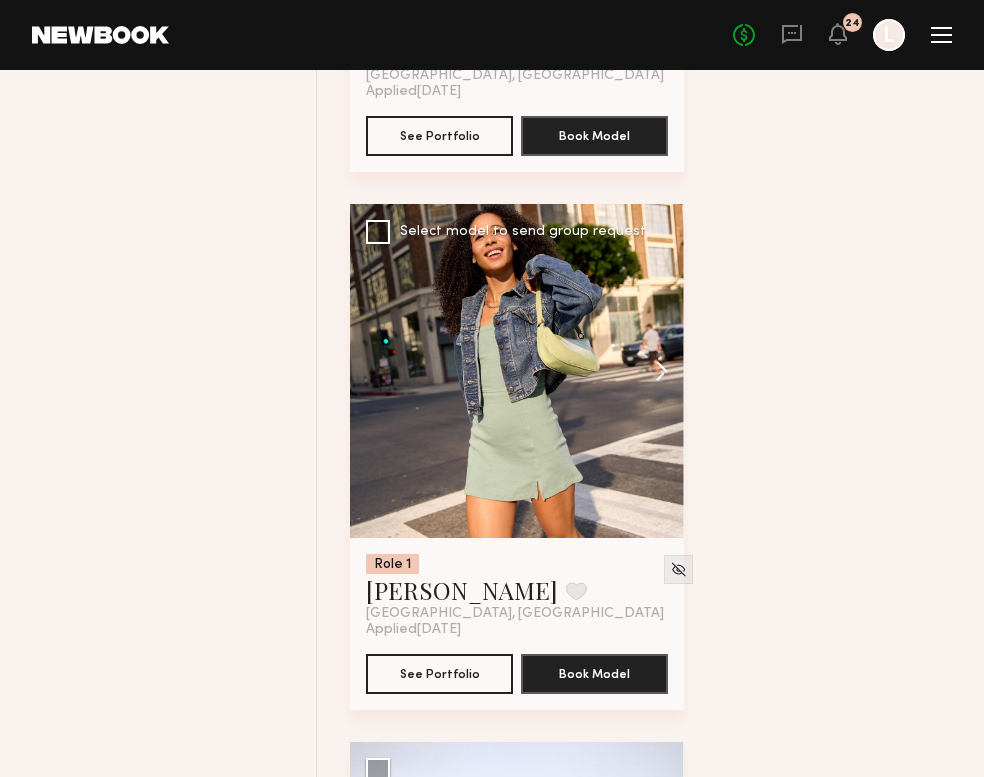 click 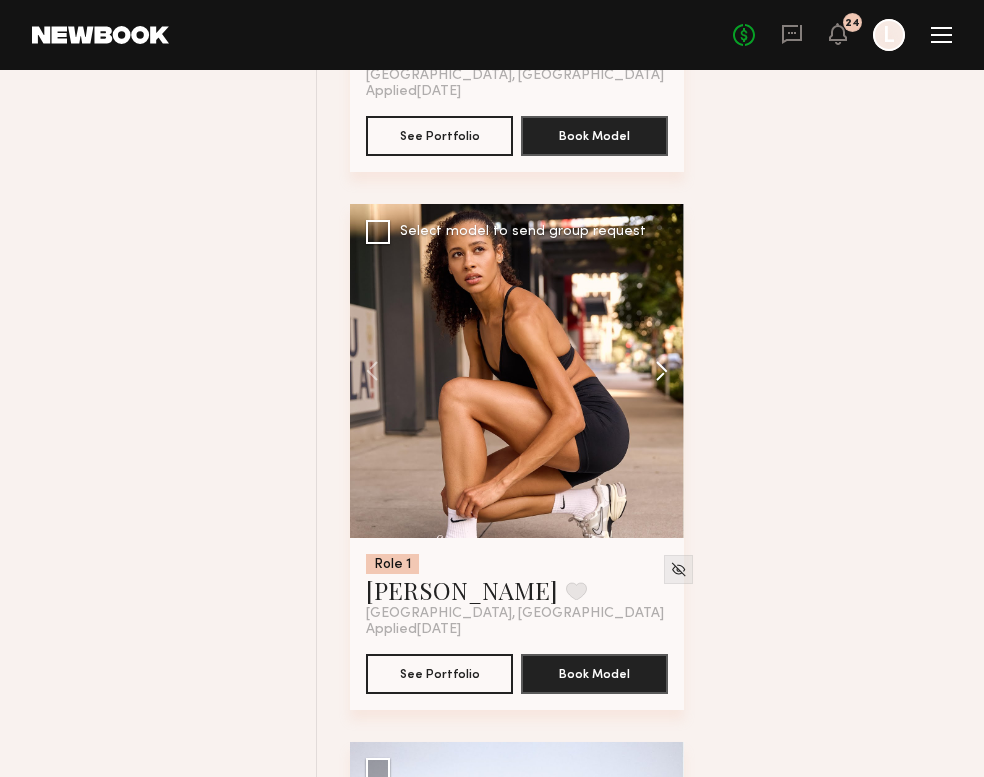 click 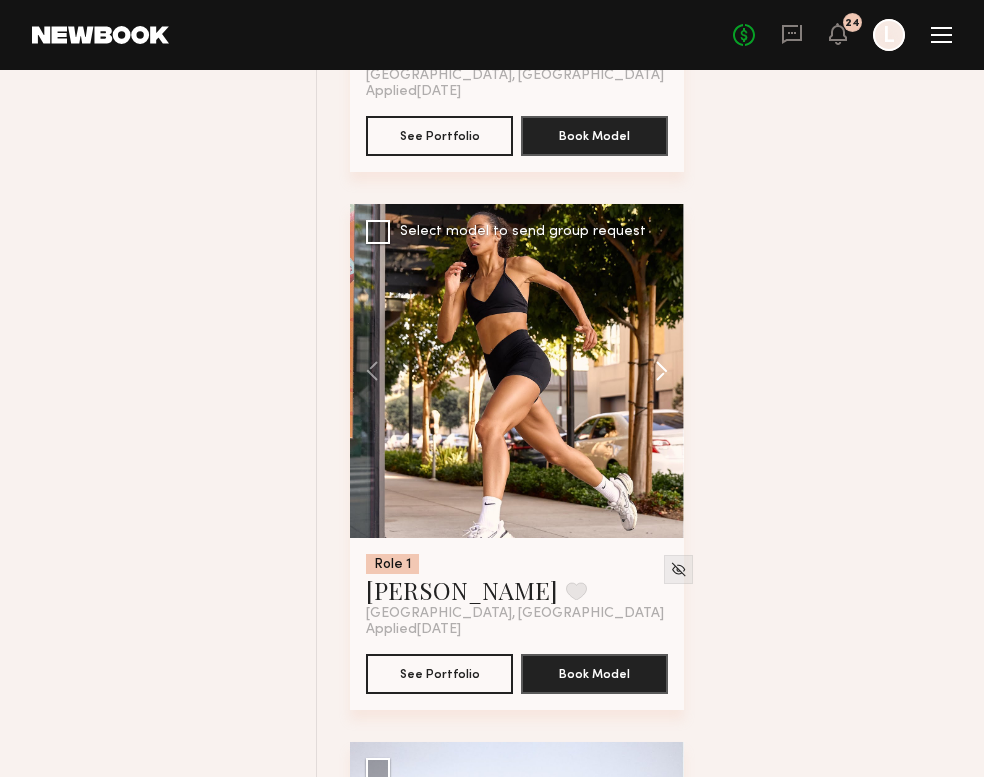 click 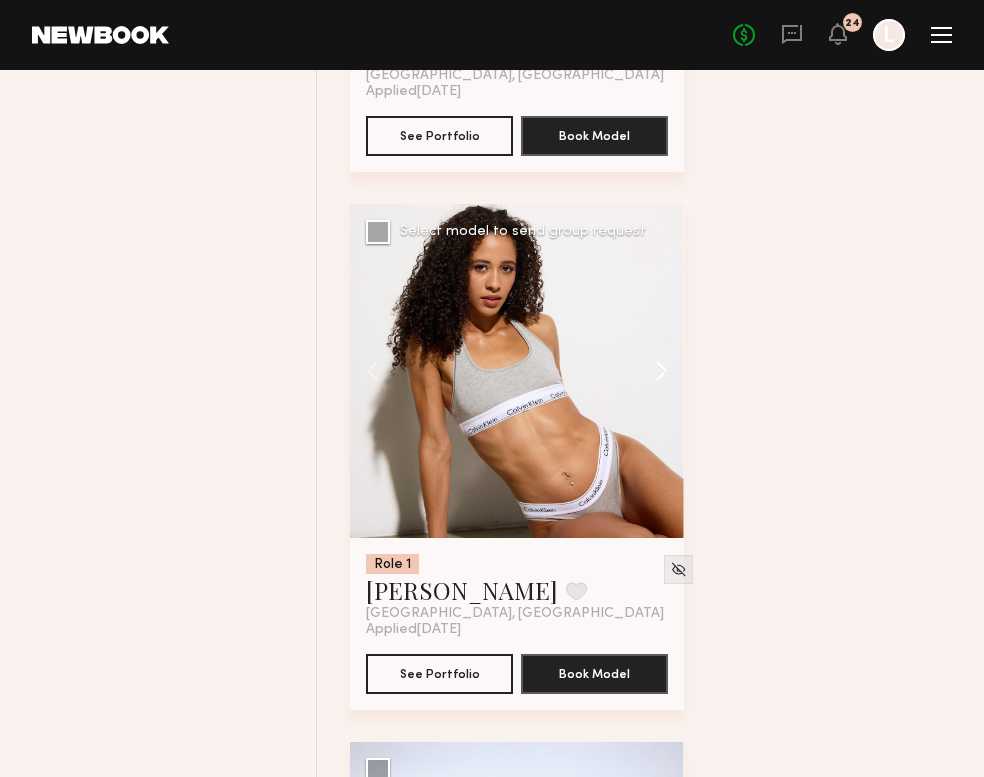 click 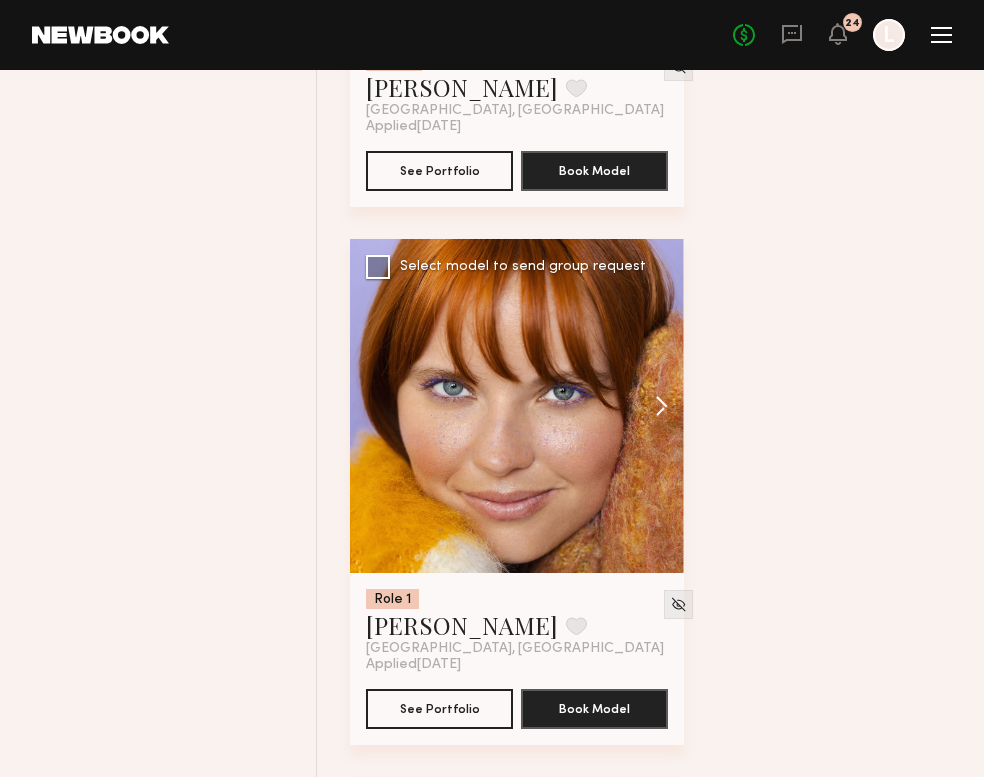 scroll, scrollTop: 21647, scrollLeft: 0, axis: vertical 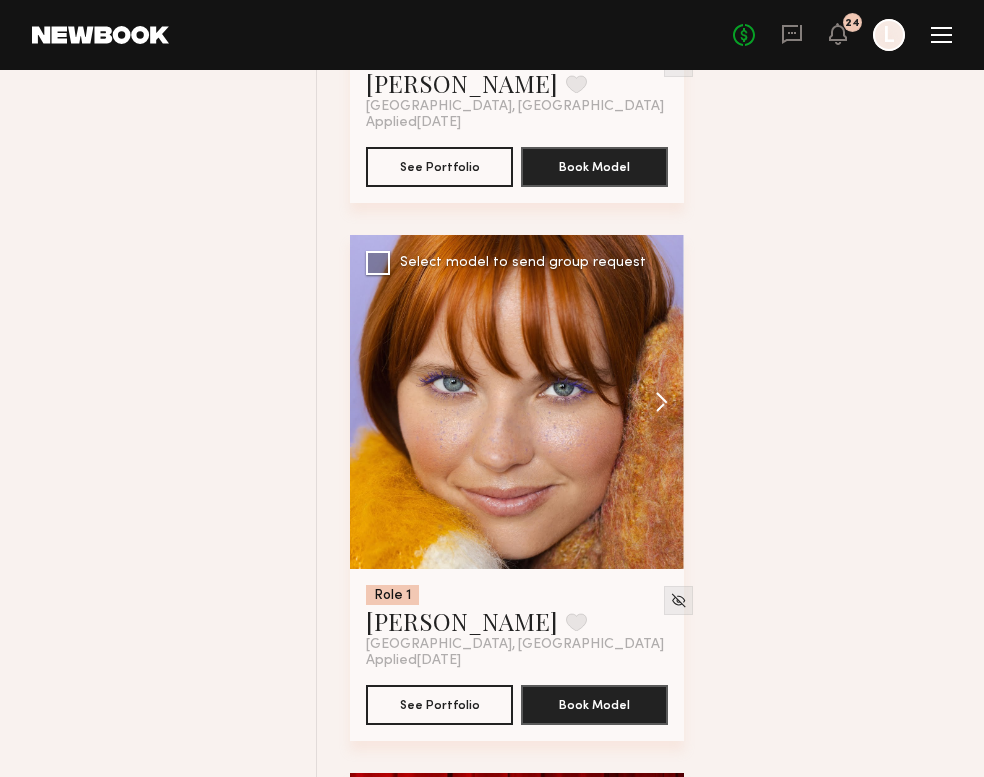 click 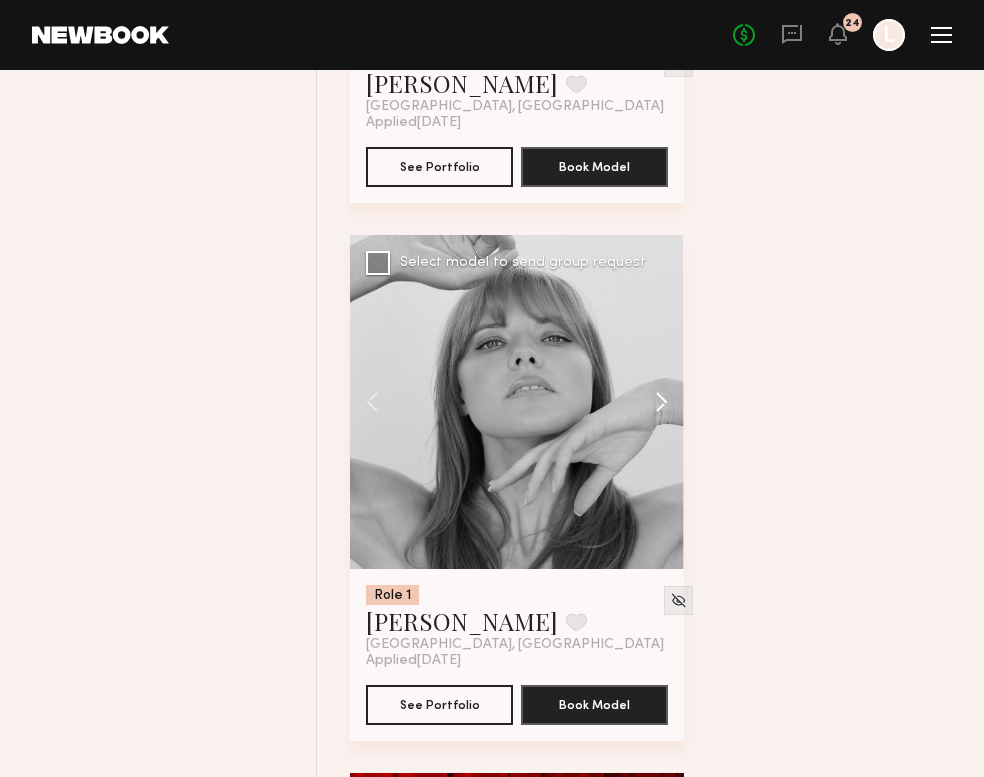 click 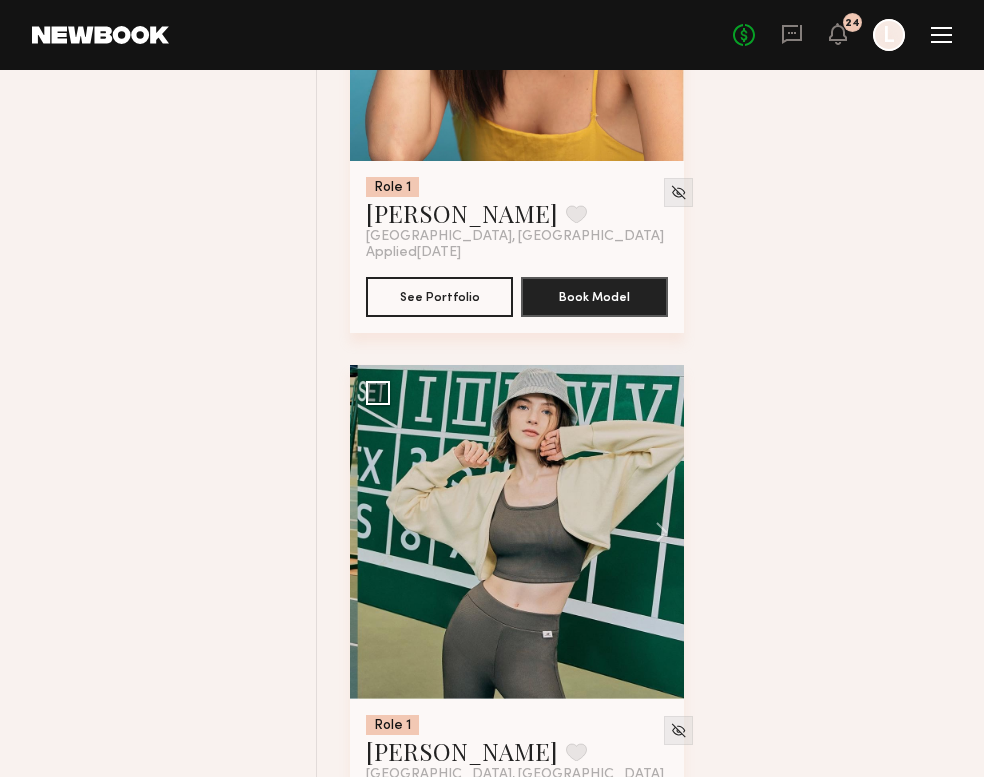 scroll, scrollTop: 29655, scrollLeft: 0, axis: vertical 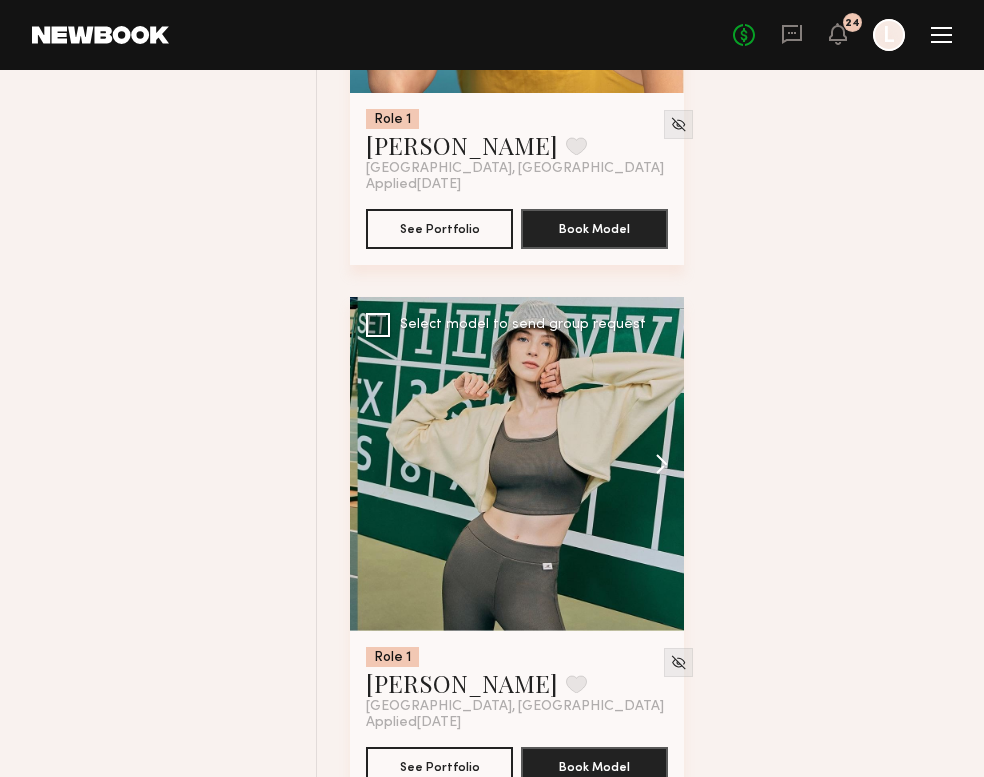 click 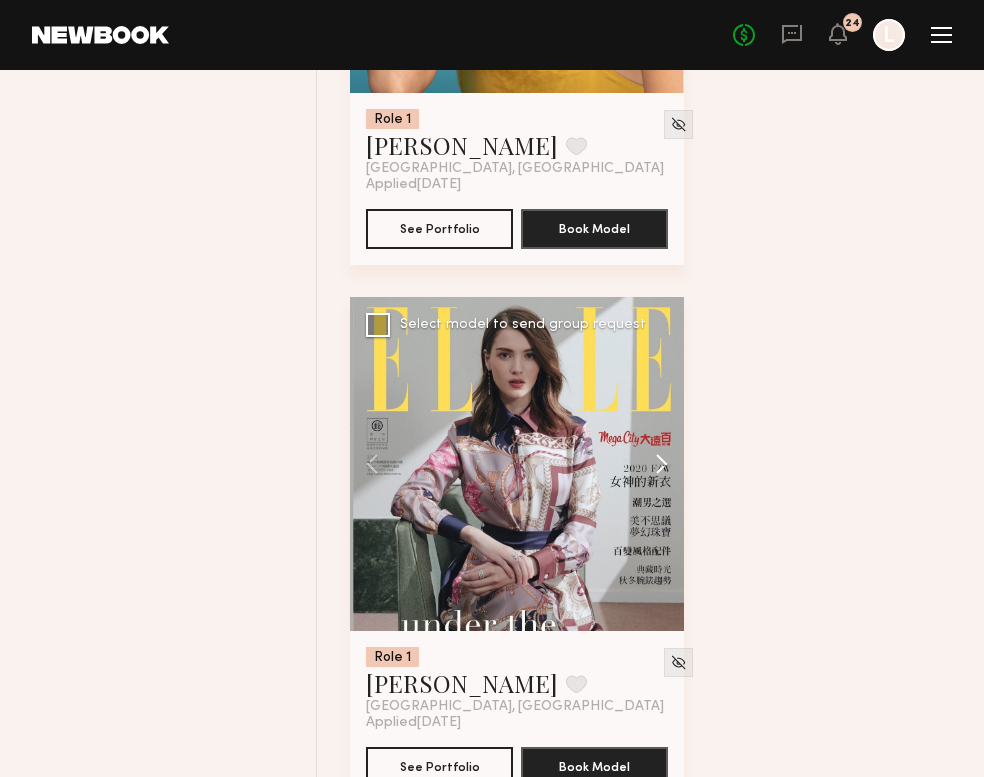 click 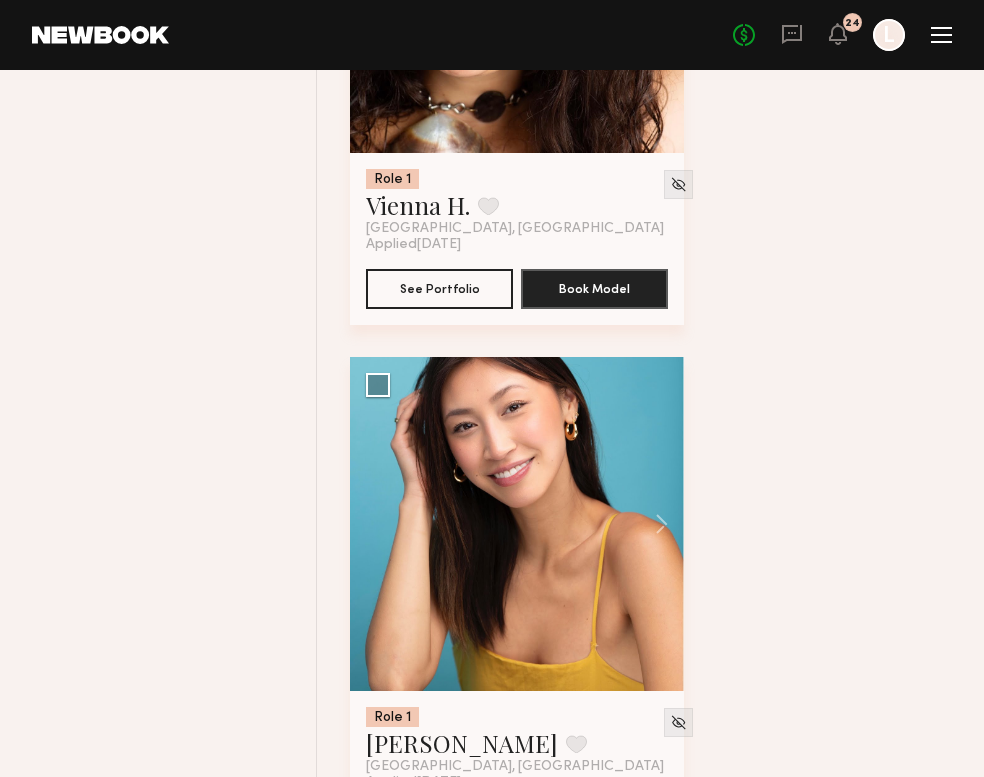 scroll, scrollTop: 29062, scrollLeft: 0, axis: vertical 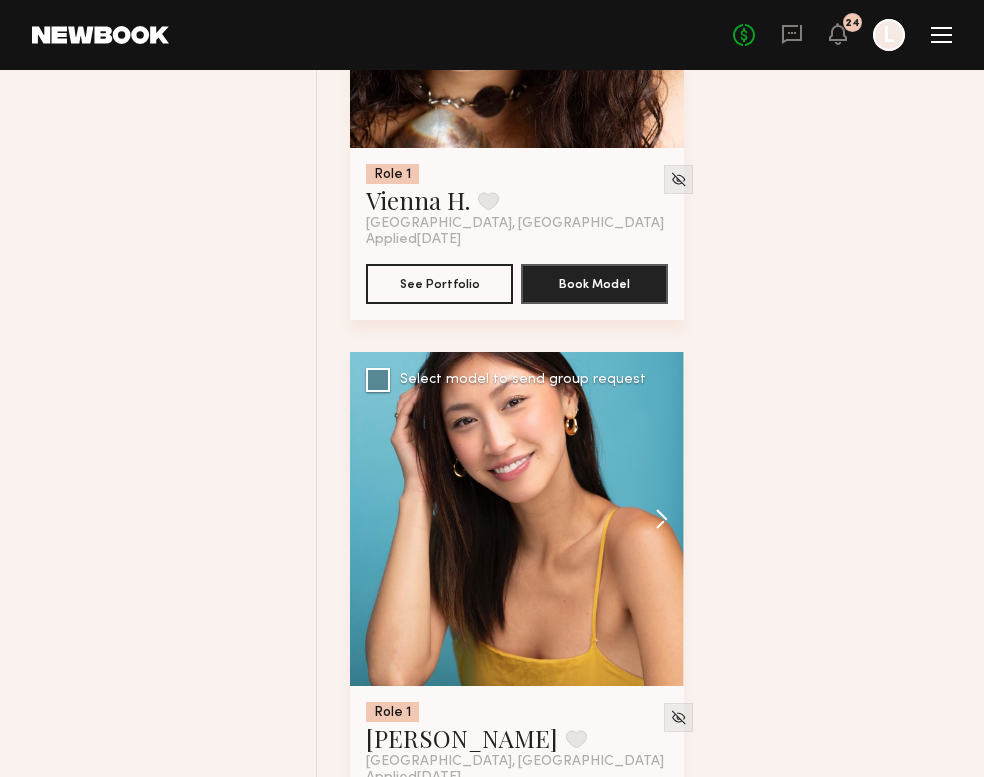 click 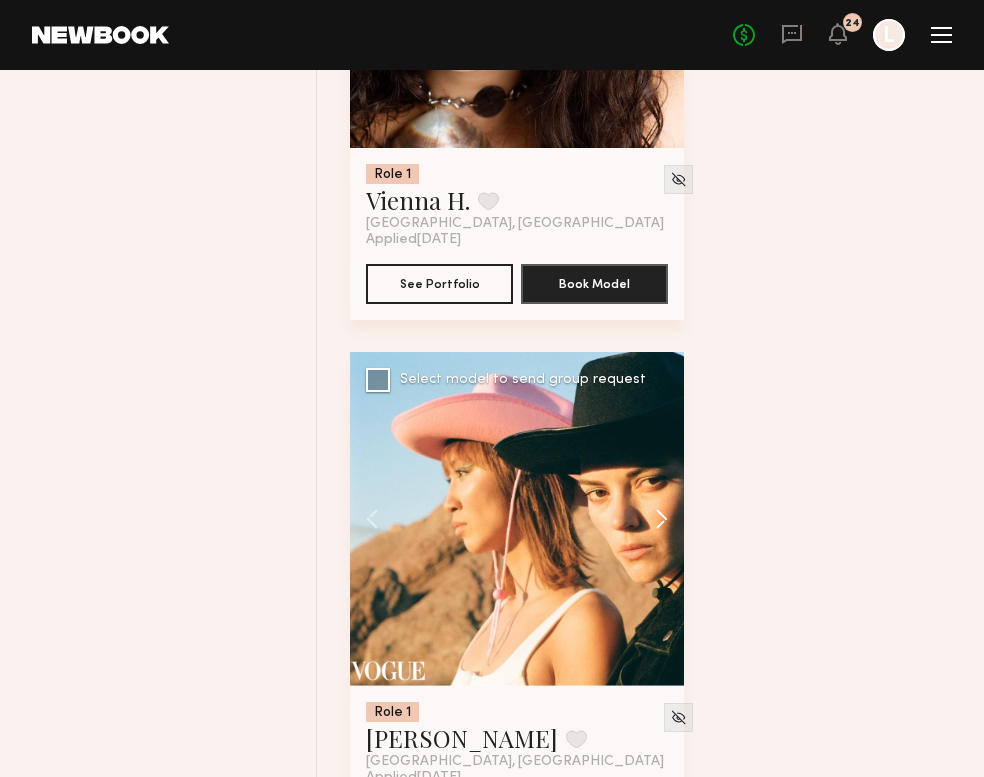 click 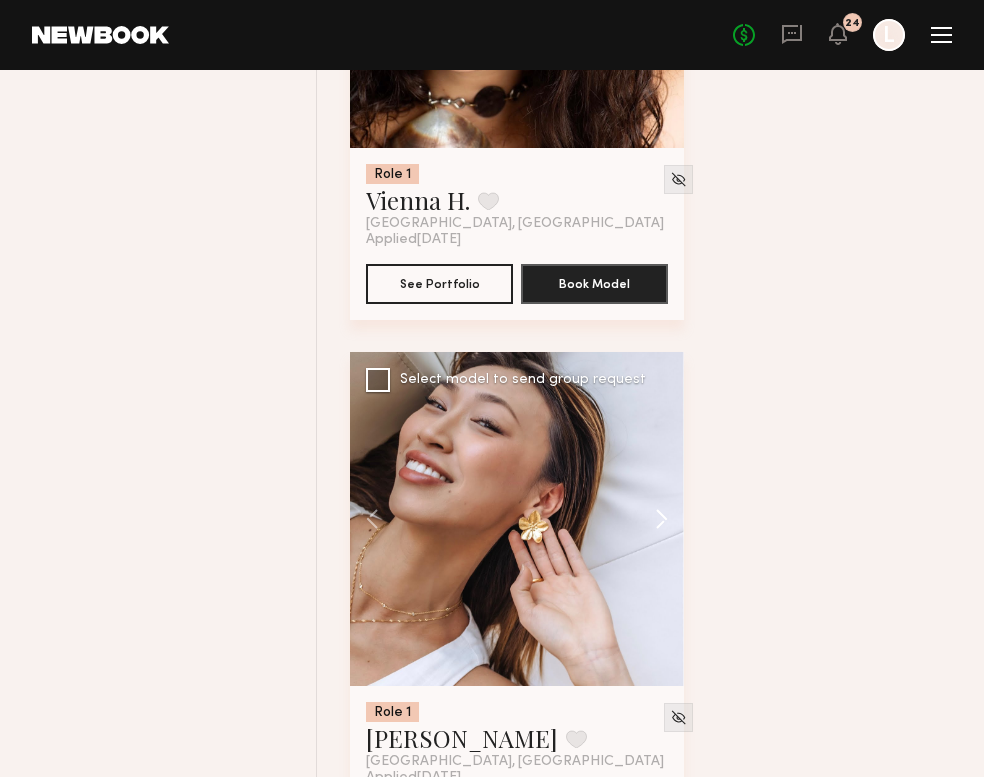 click 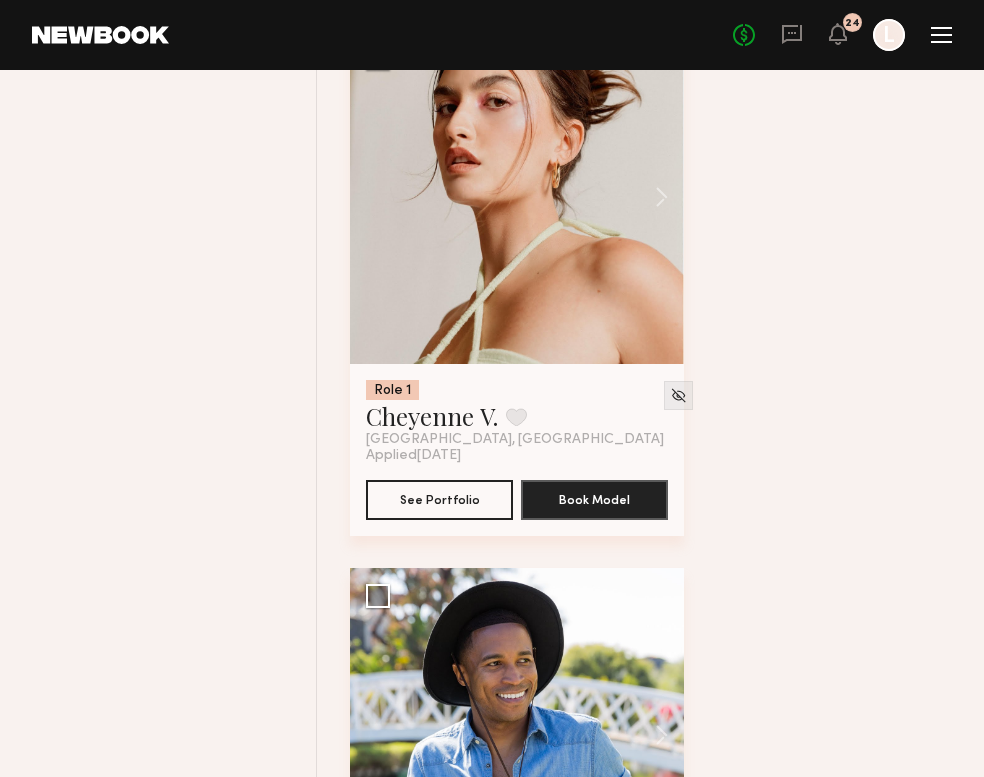 scroll, scrollTop: 8640, scrollLeft: 0, axis: vertical 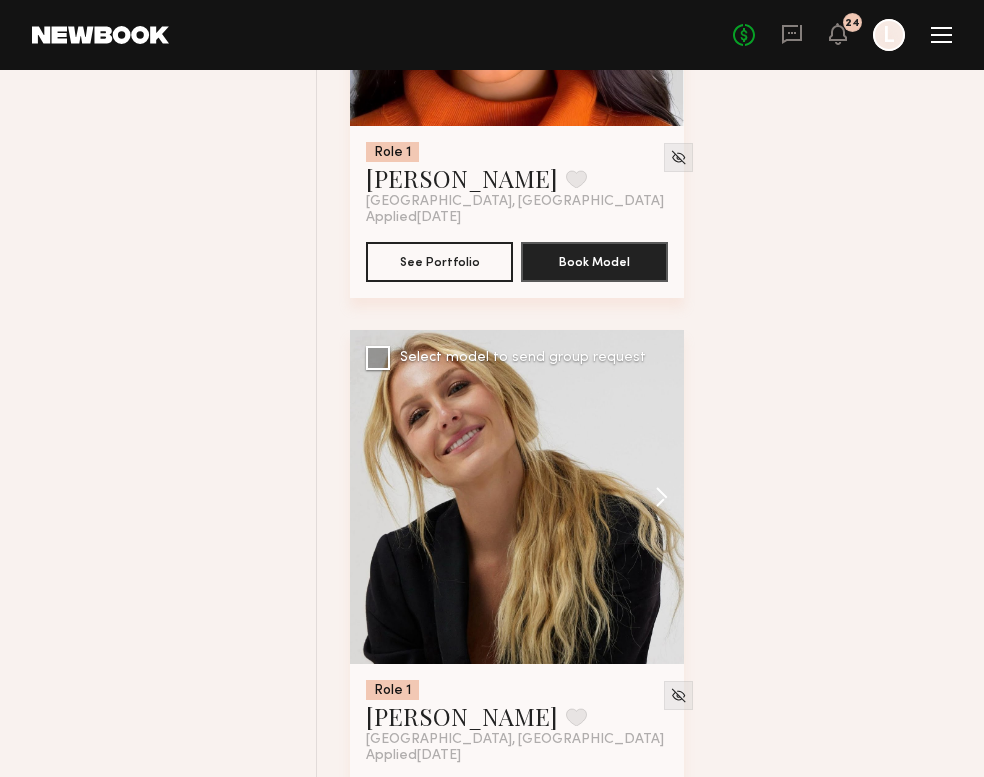 click 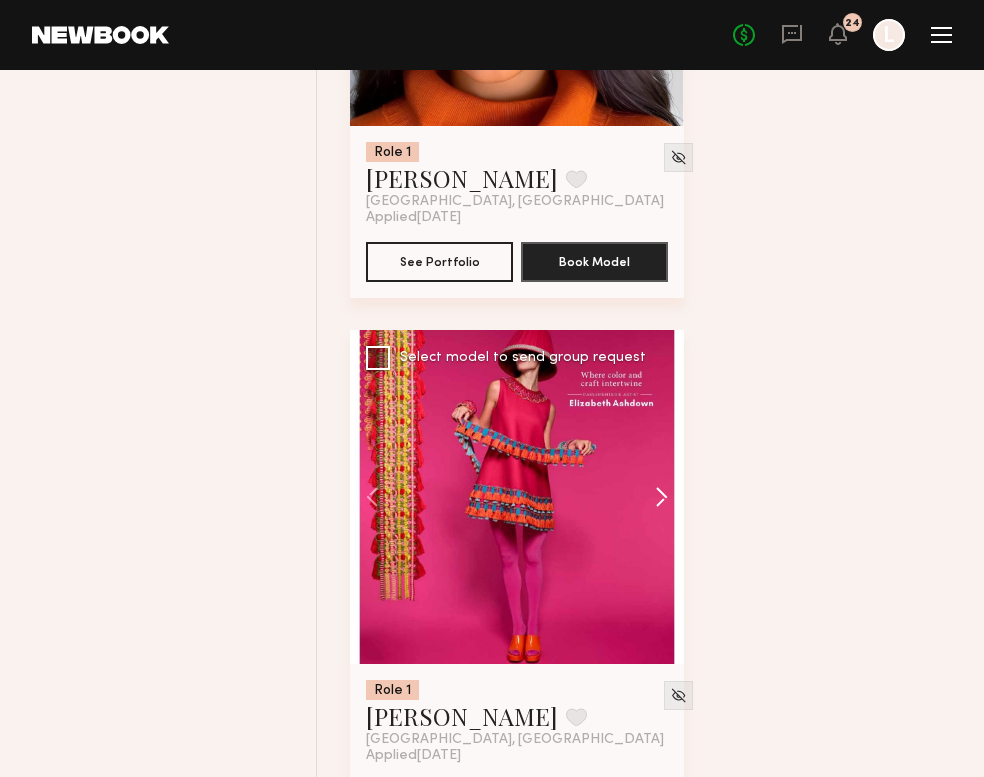 click 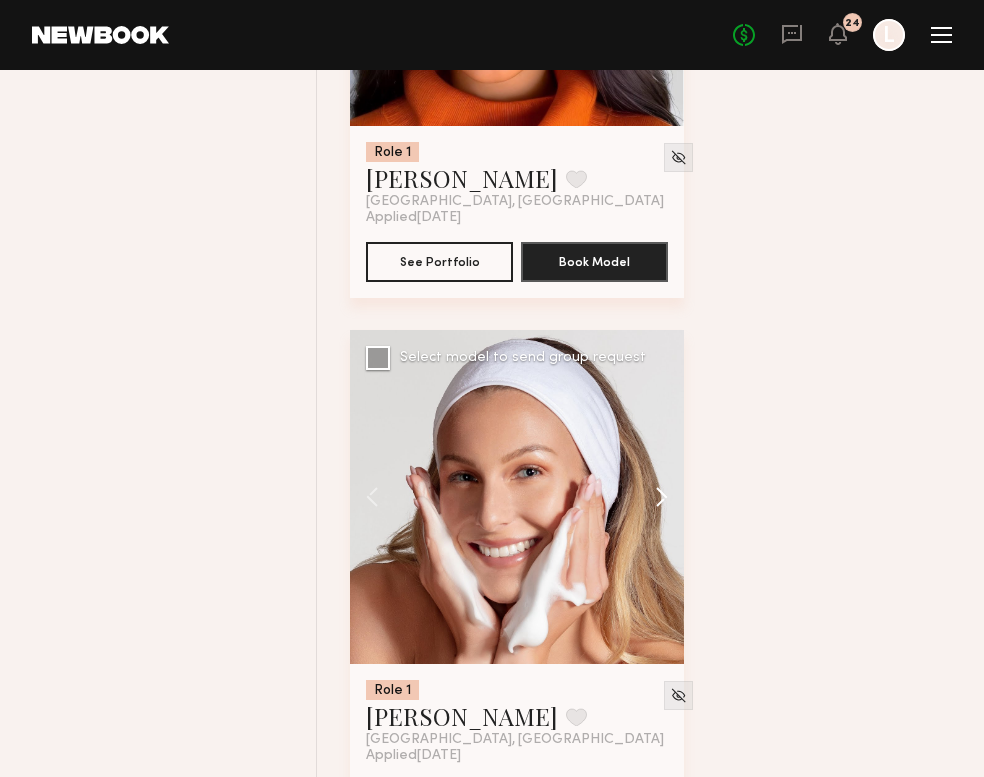 click 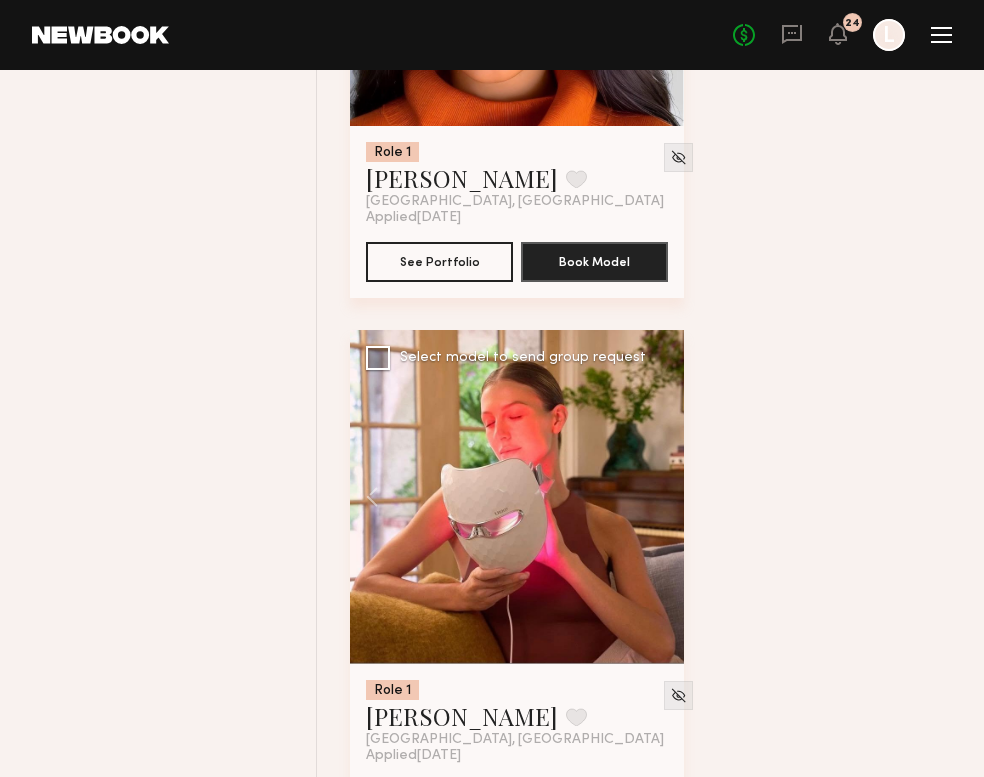 click 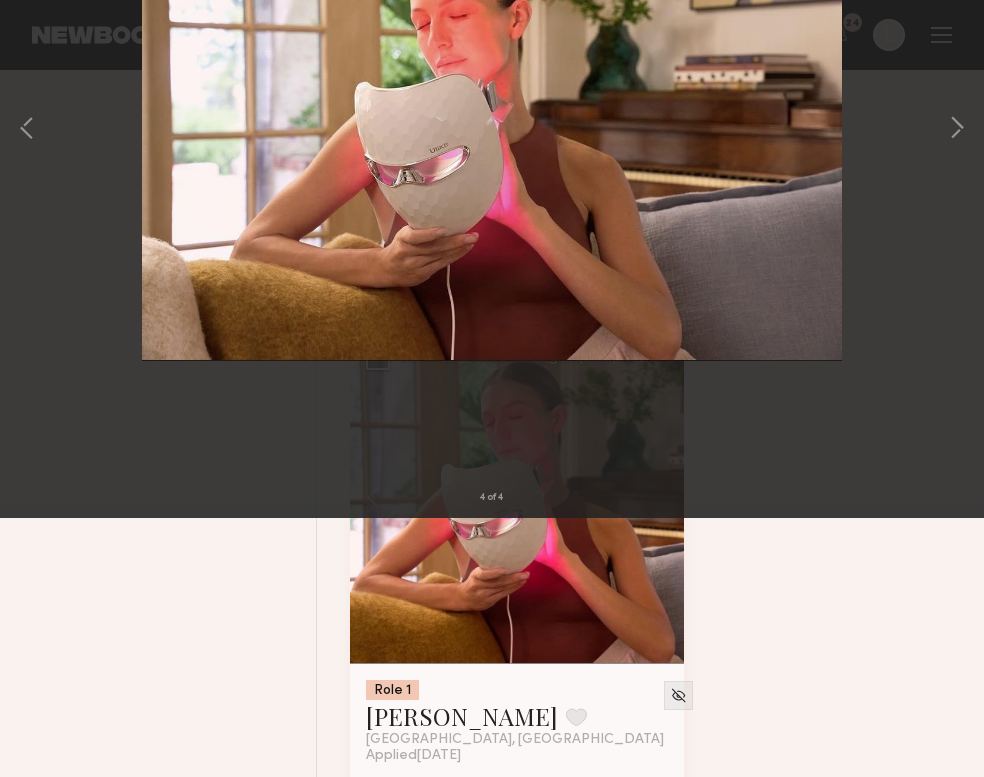 click at bounding box center [46, 48] 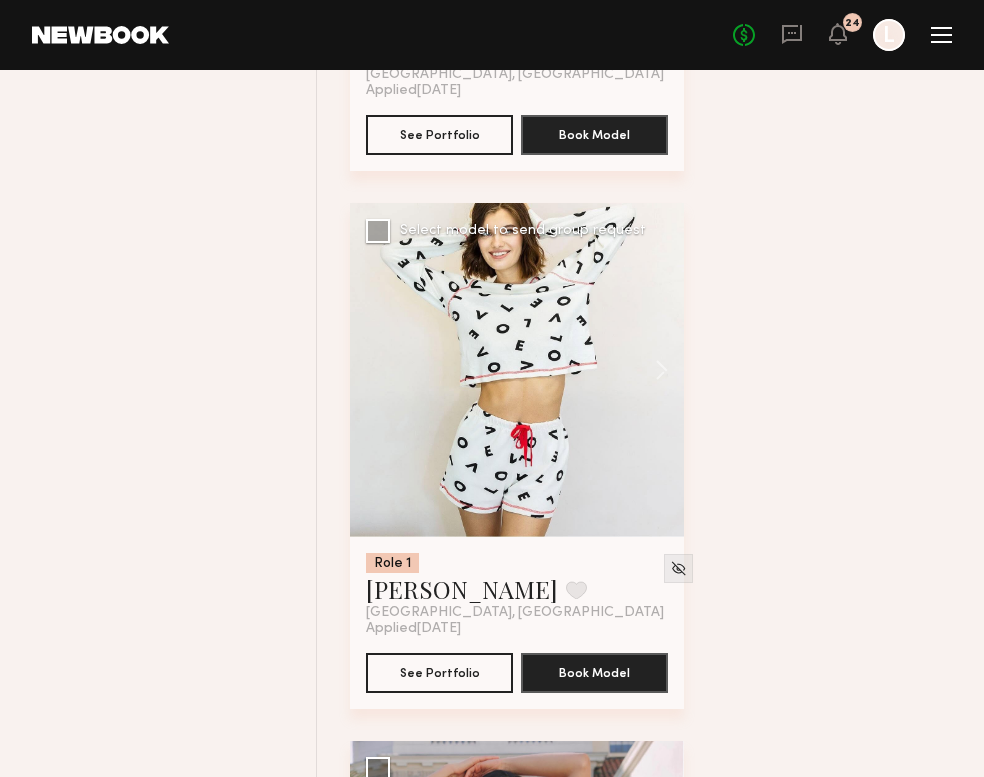 scroll, scrollTop: 27597, scrollLeft: 0, axis: vertical 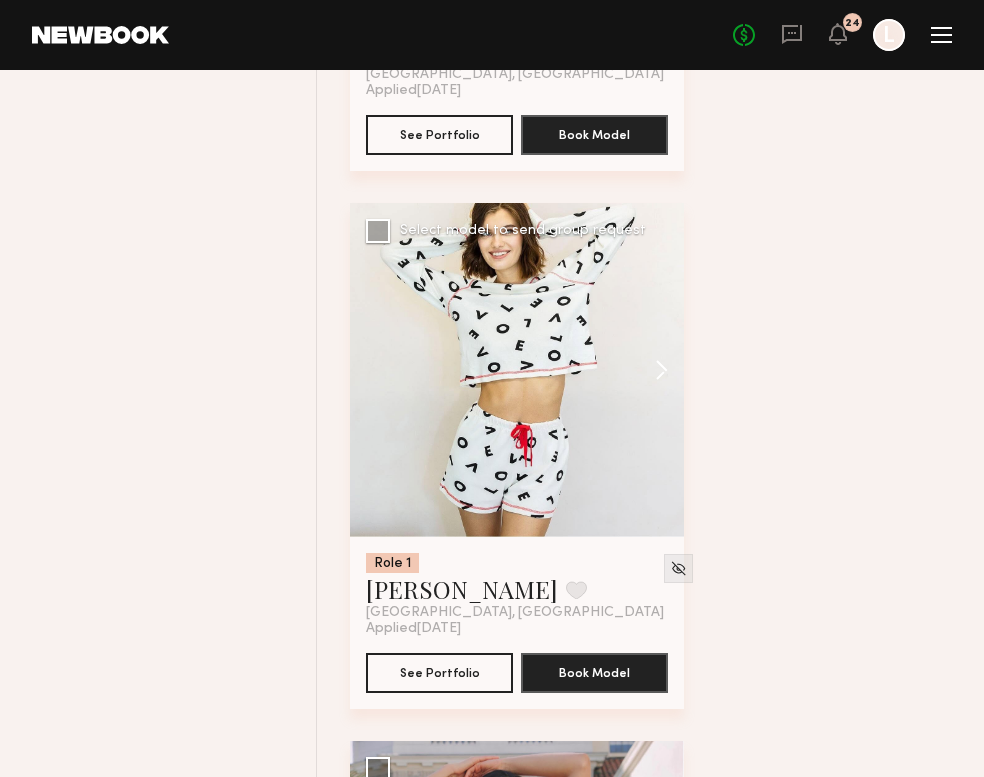 click 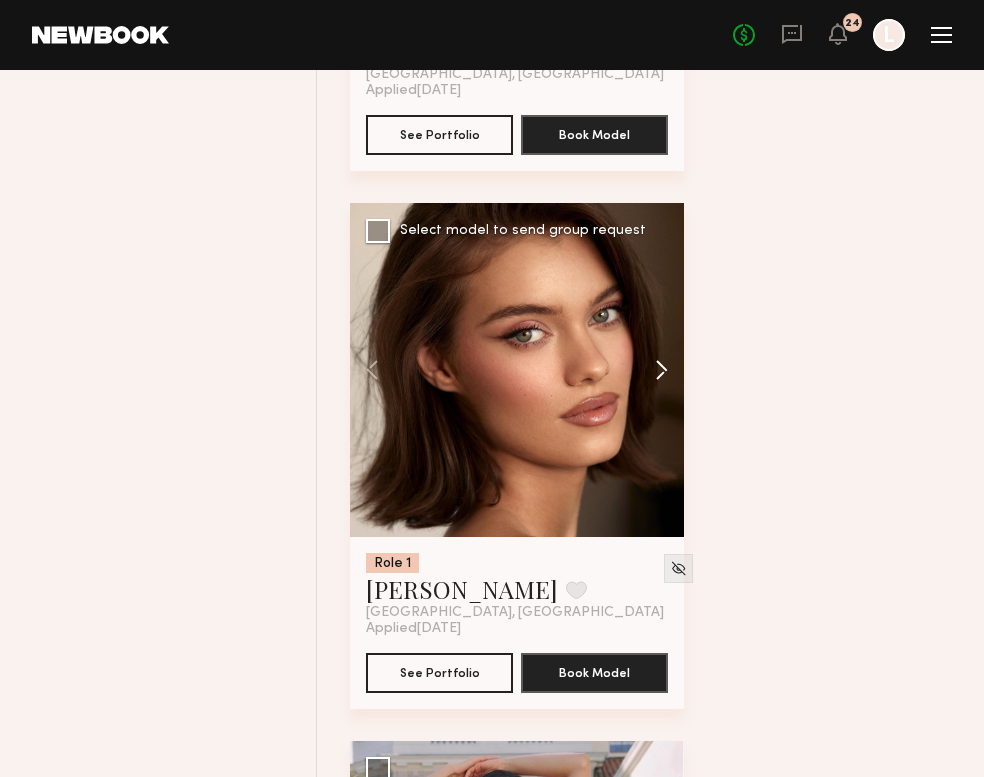 click 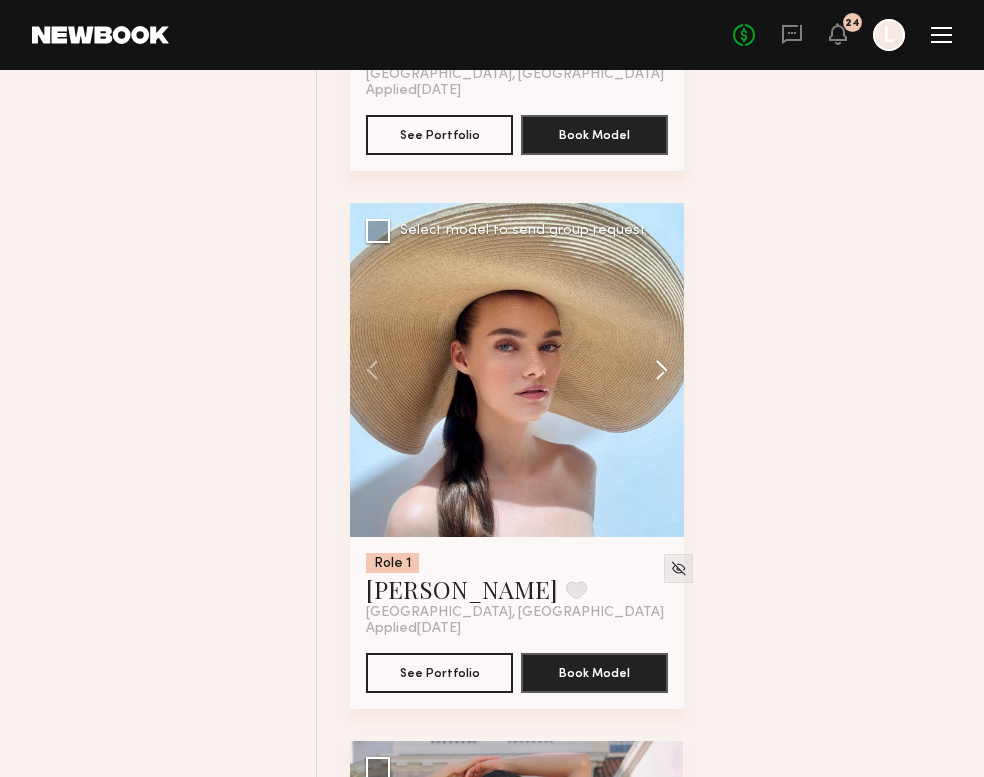 click 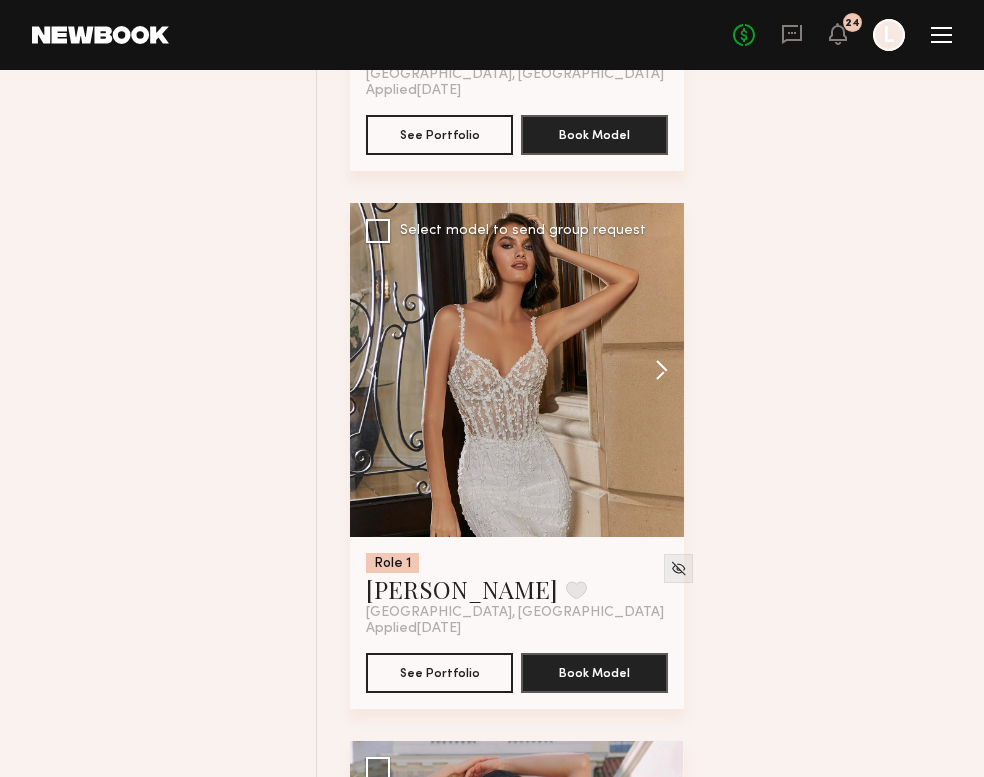 click 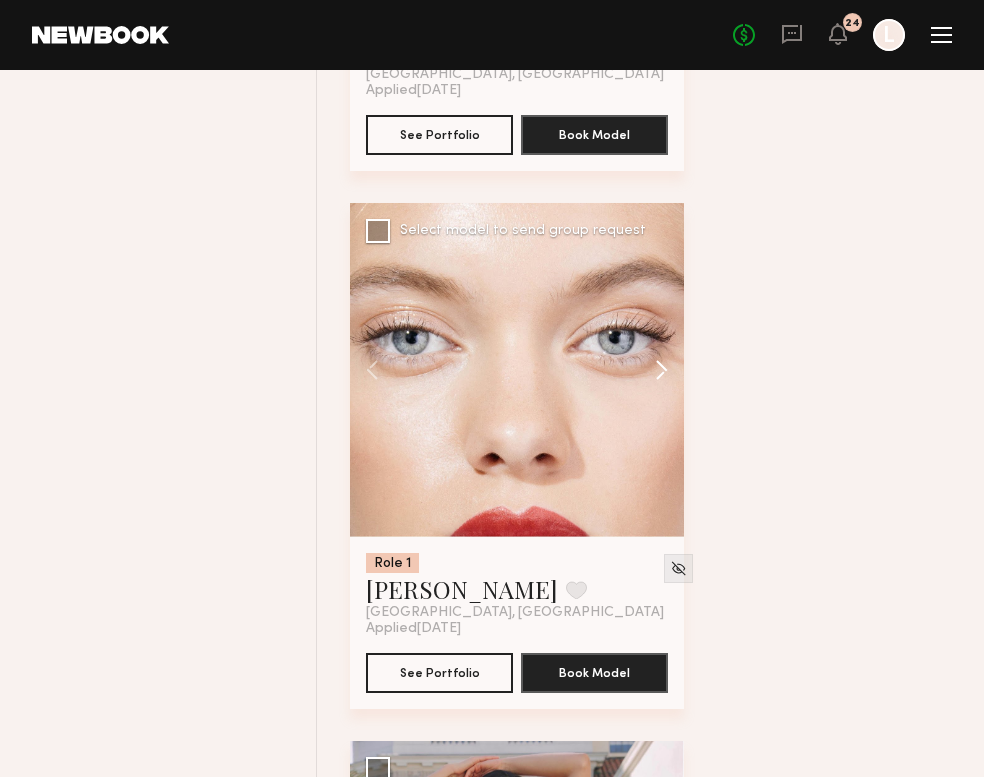 click 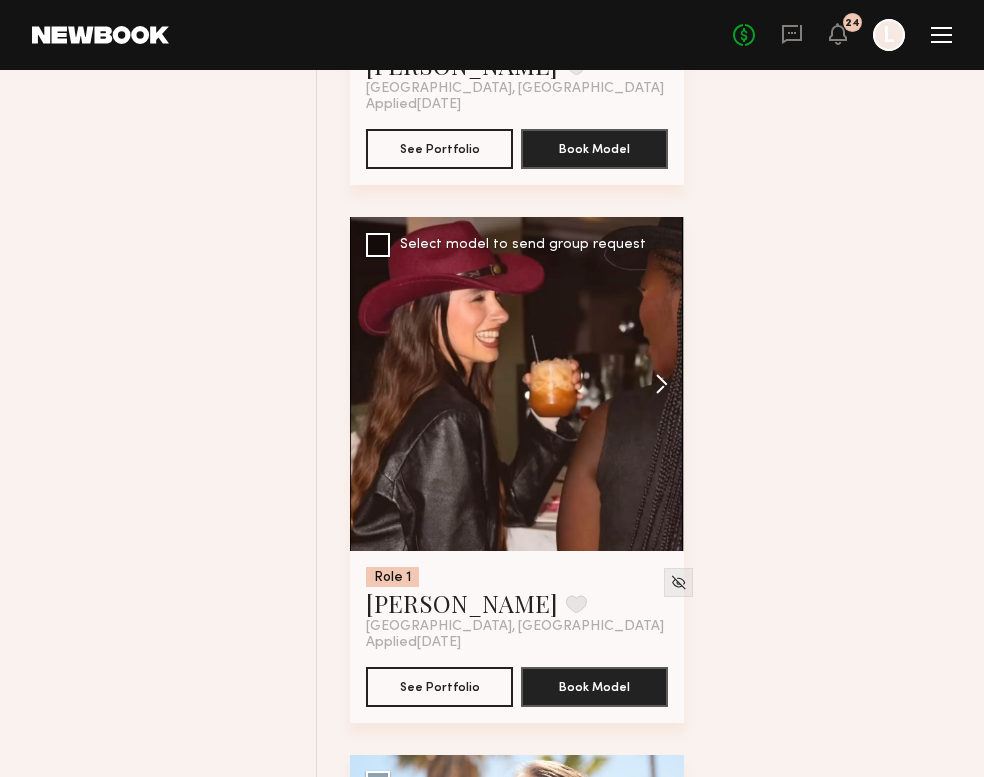 scroll, scrollTop: 42121, scrollLeft: 0, axis: vertical 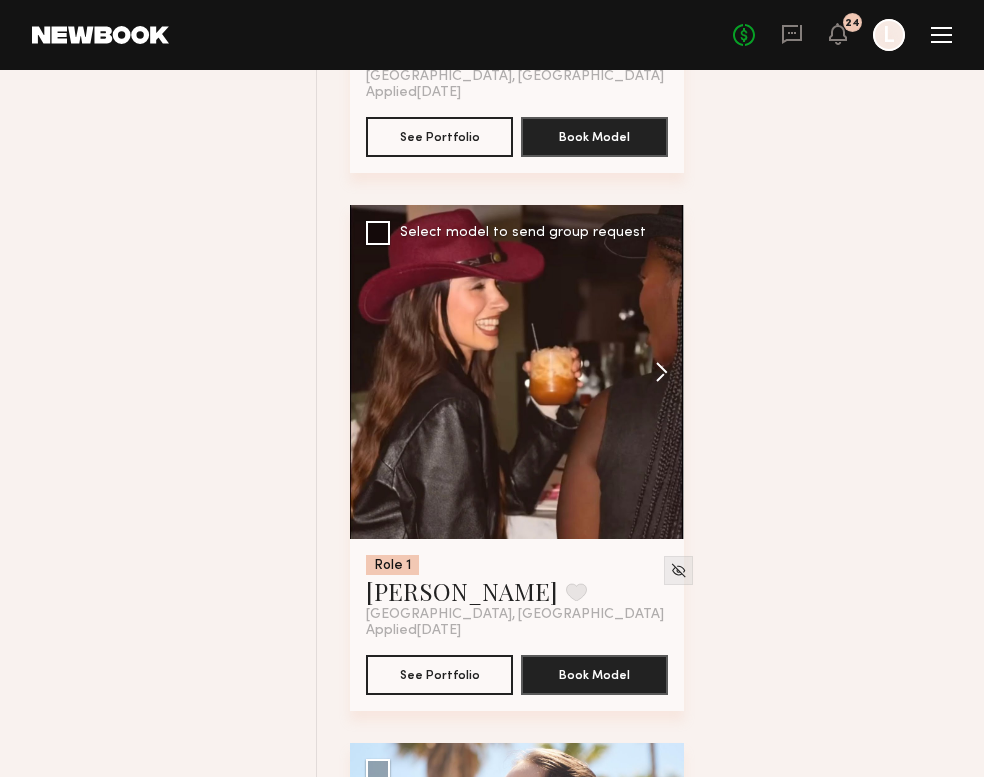 click 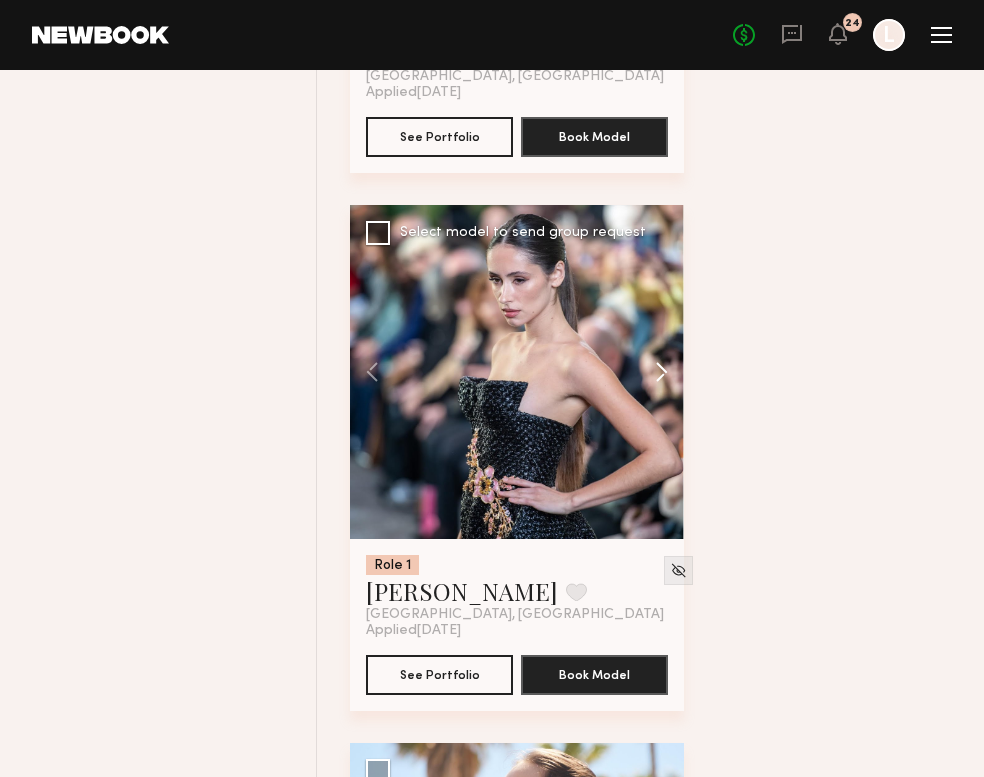 click 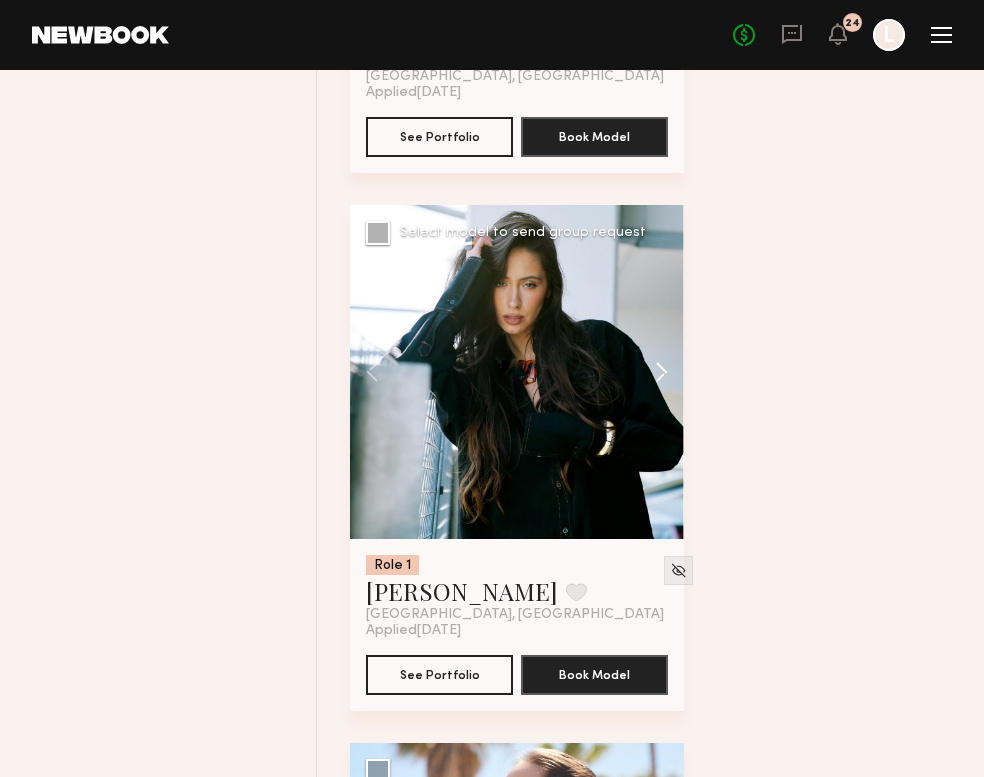 click 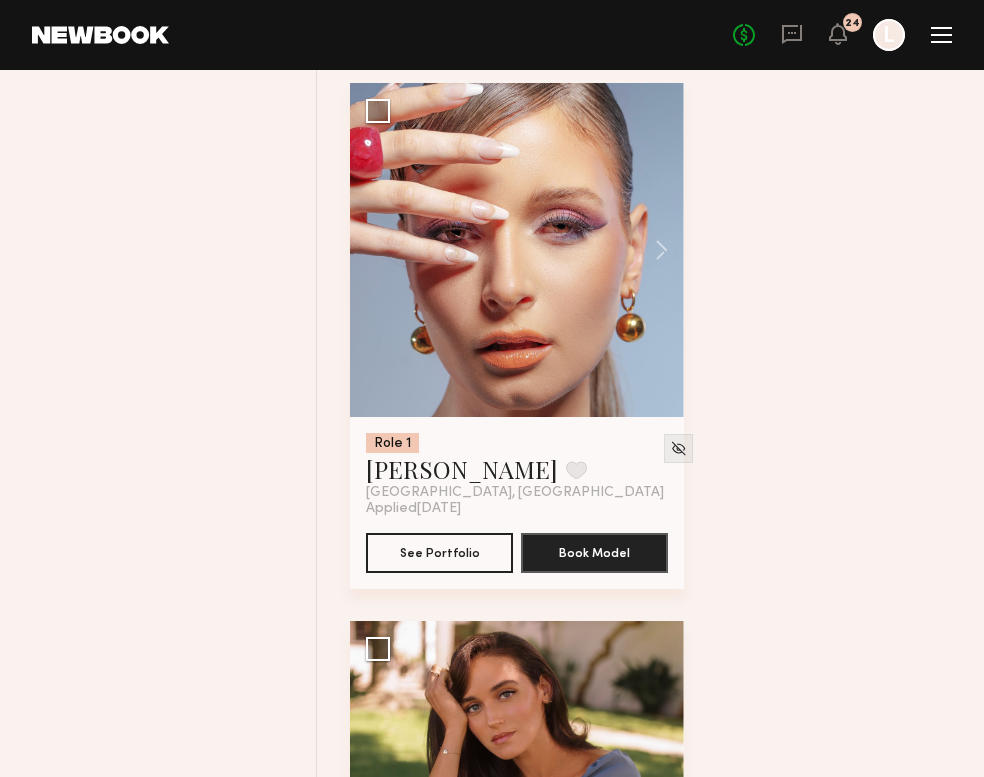 scroll, scrollTop: 43331, scrollLeft: 0, axis: vertical 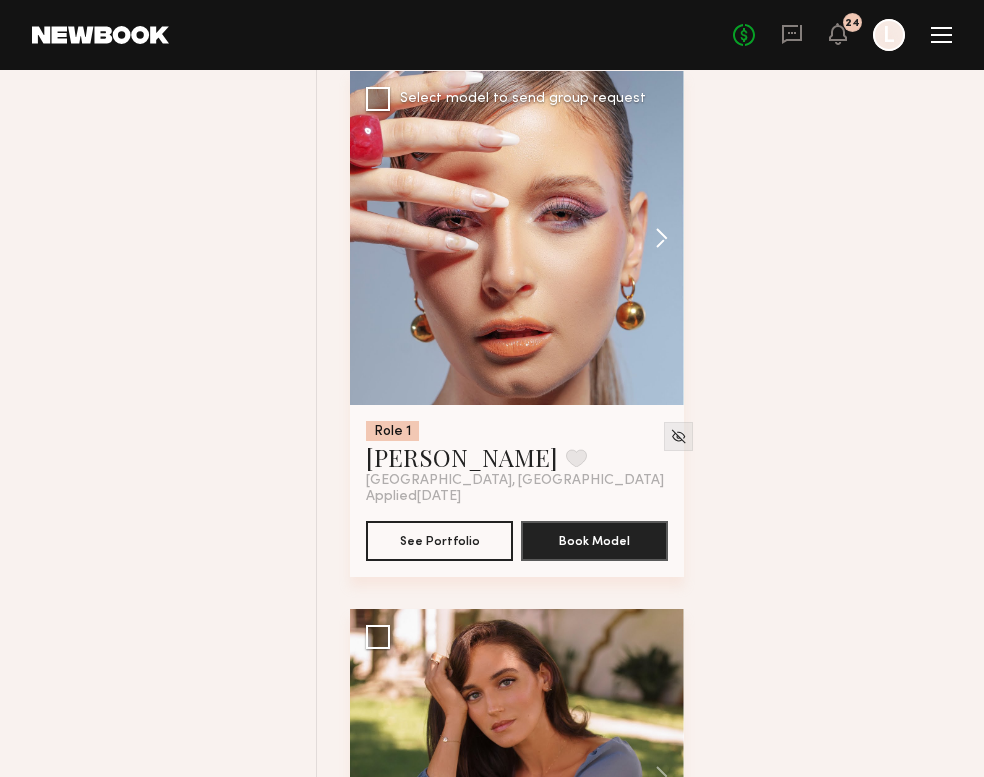 click 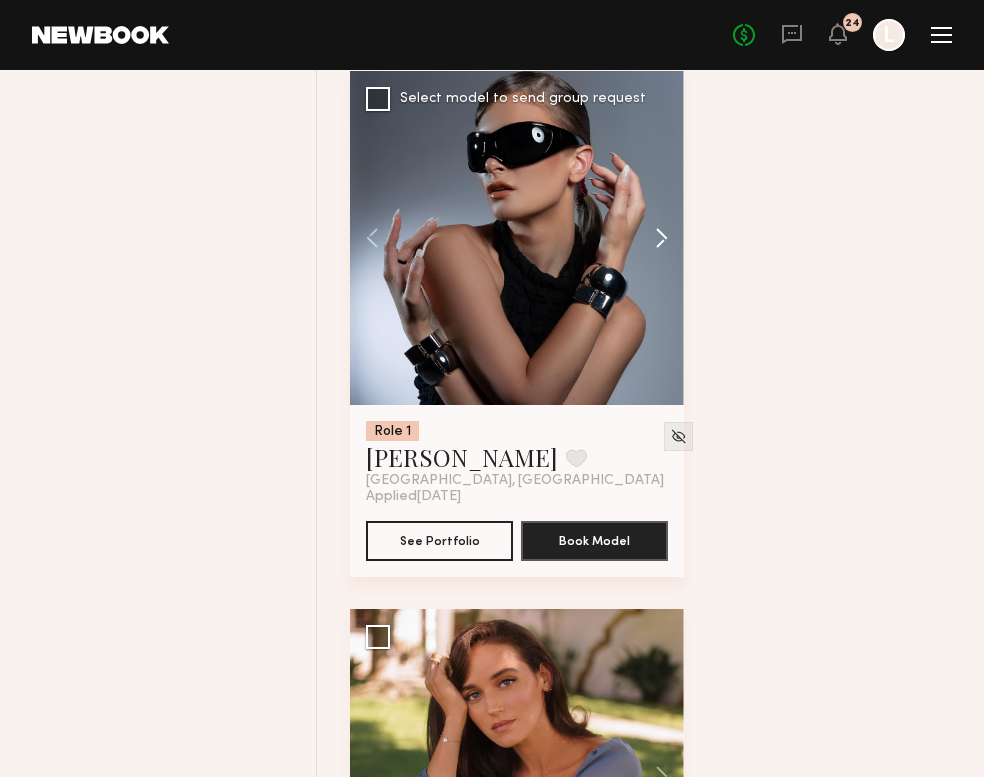 click 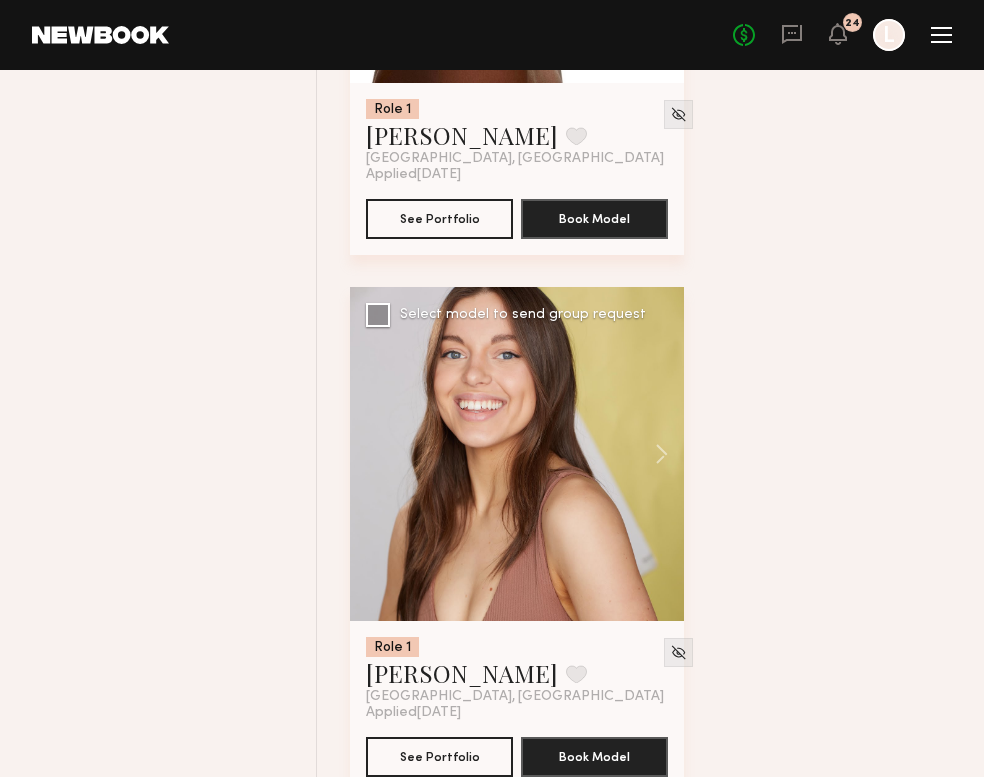 scroll, scrollTop: 45804, scrollLeft: 0, axis: vertical 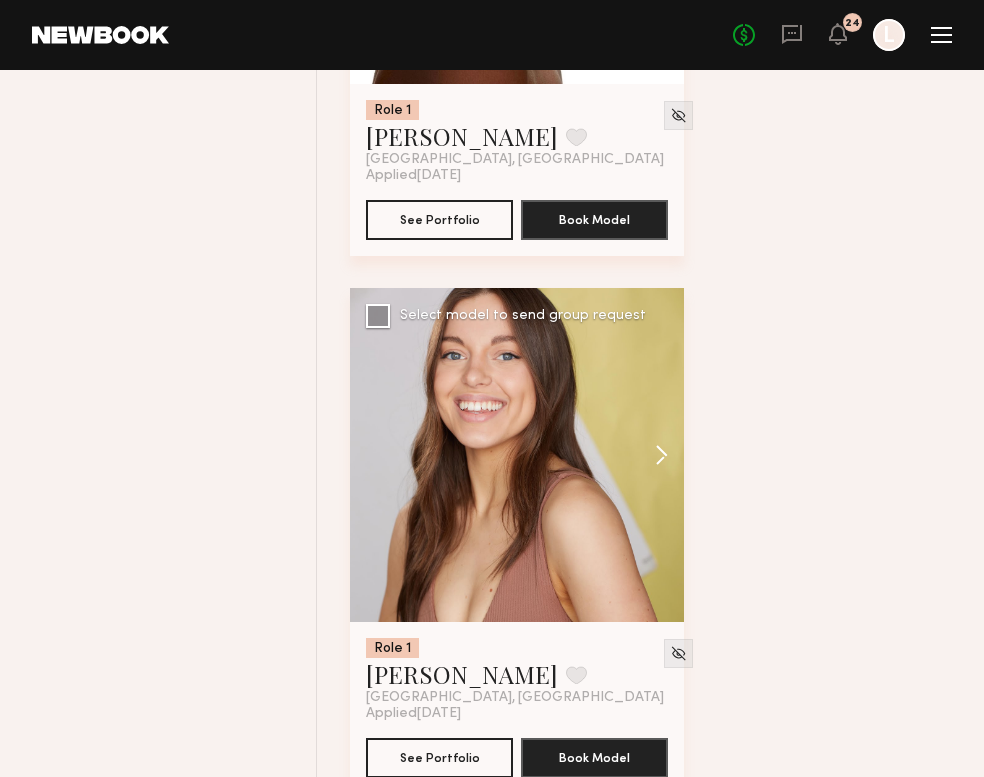 click 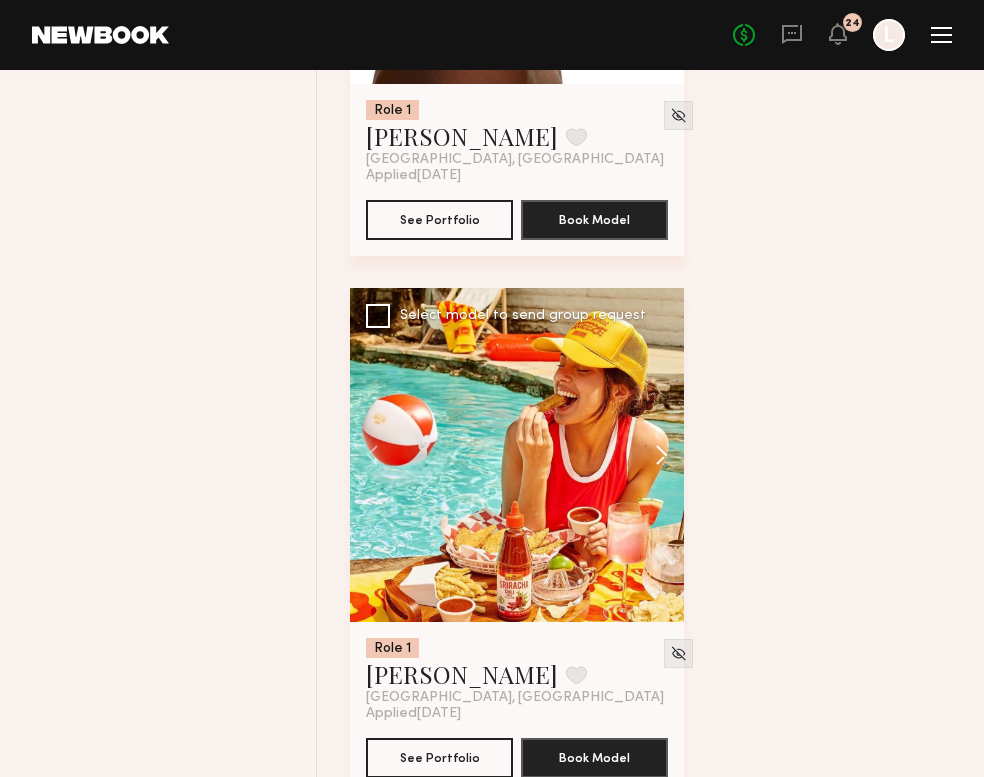 click 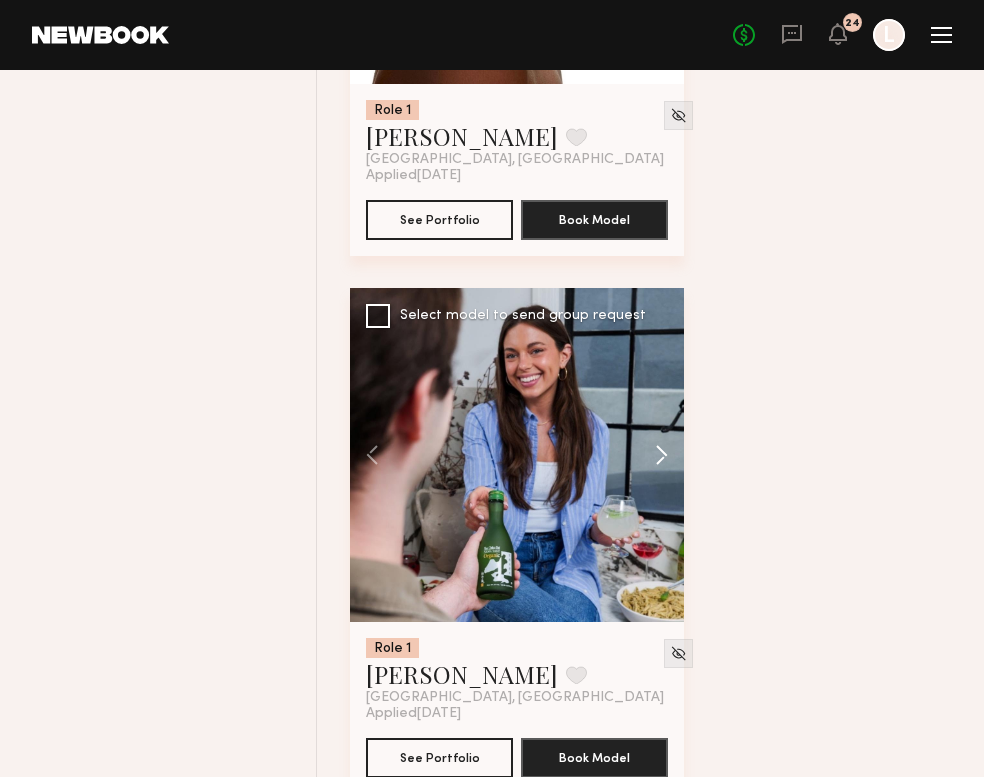 click 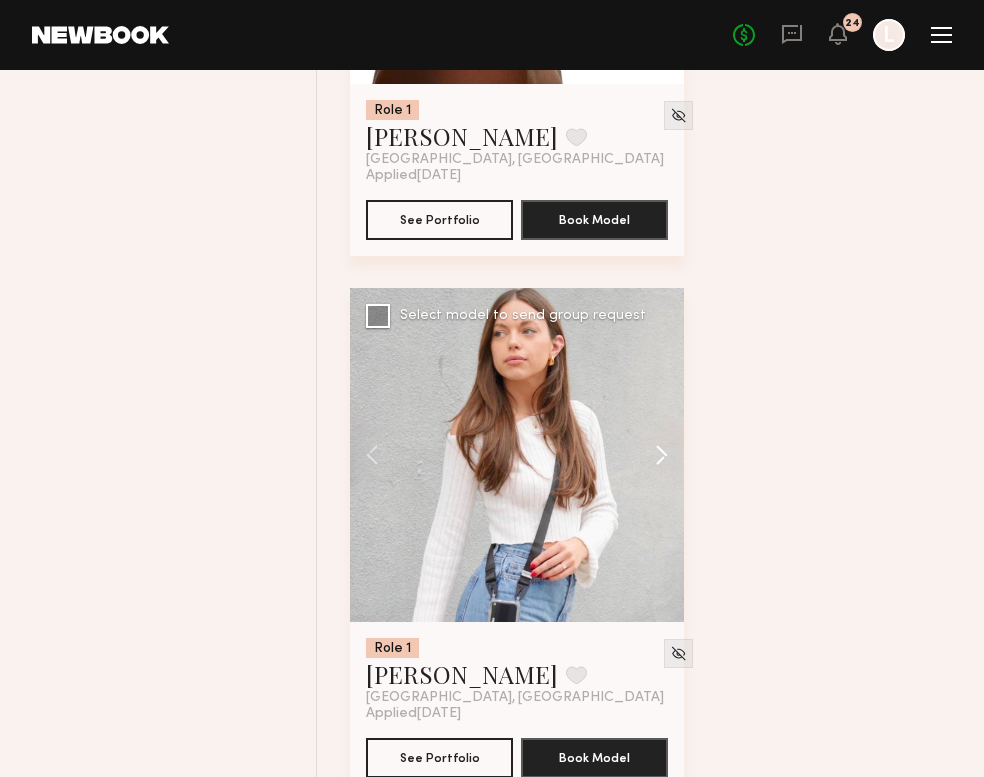 click 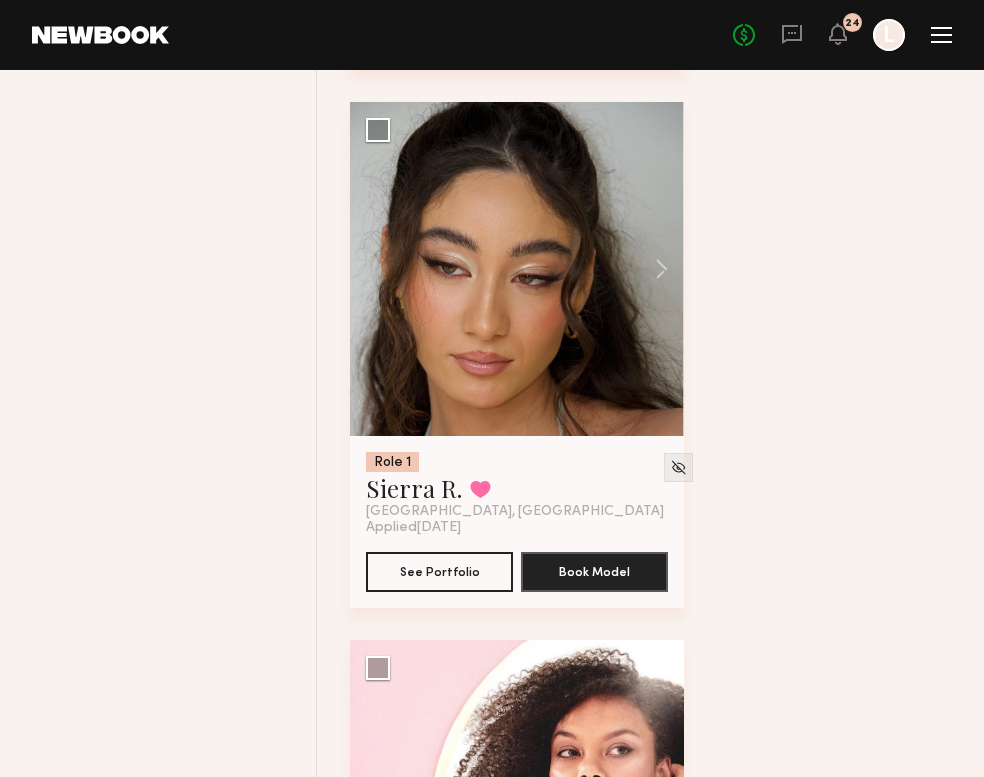 scroll, scrollTop: 54691, scrollLeft: 0, axis: vertical 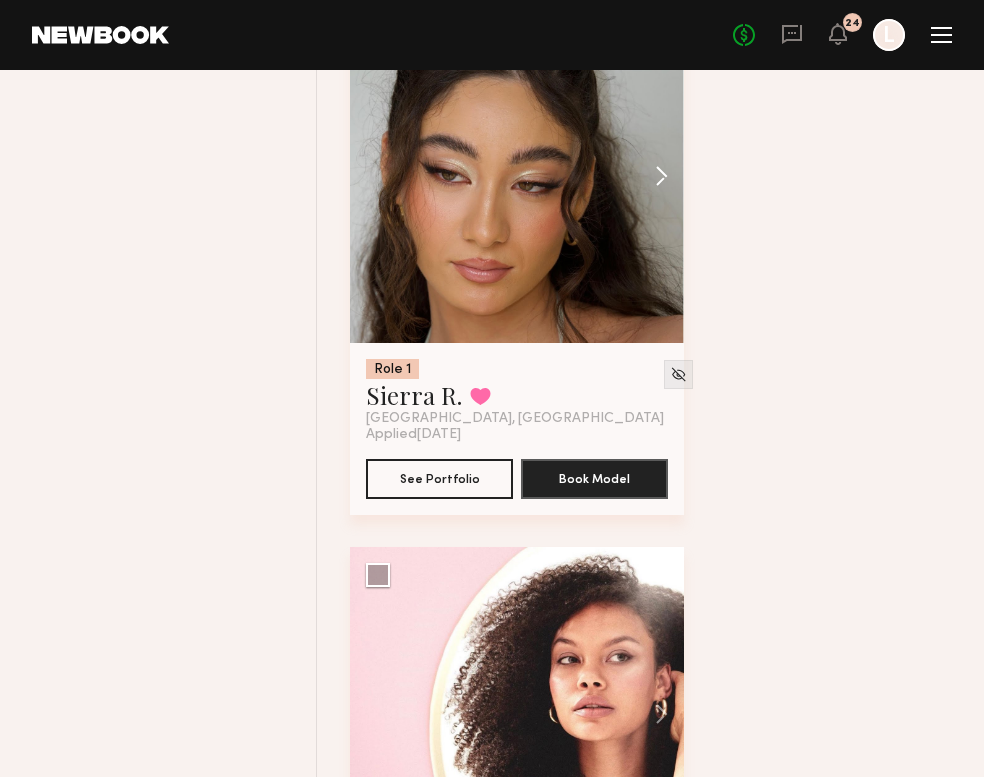 click 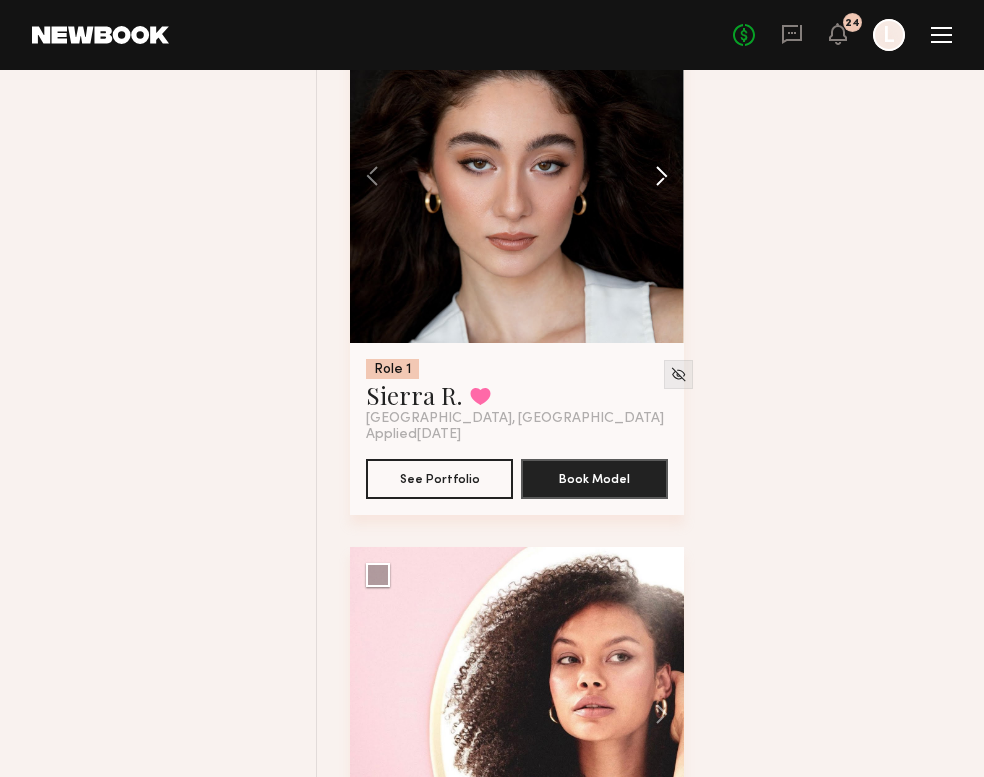 click 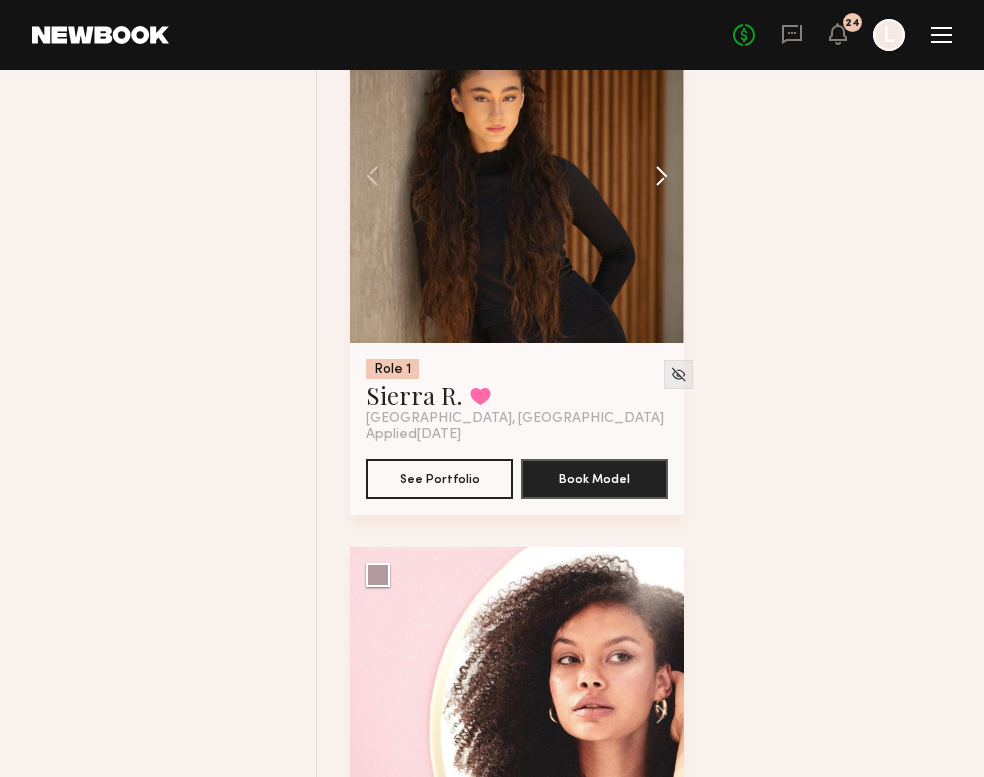 click 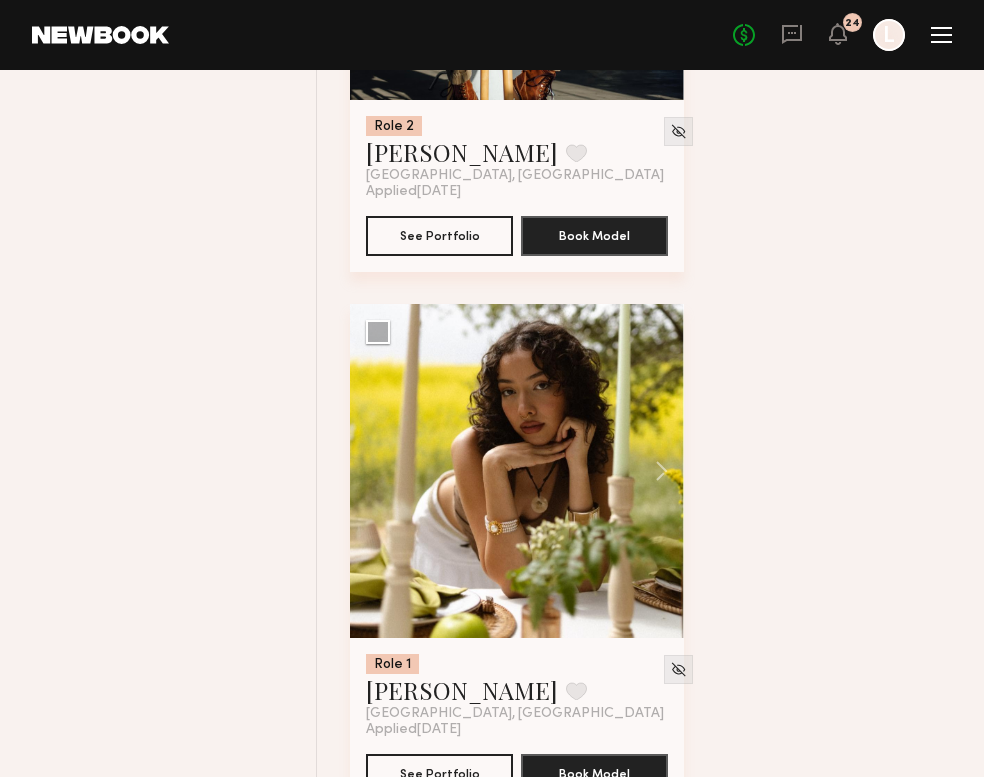 scroll, scrollTop: 58222, scrollLeft: 0, axis: vertical 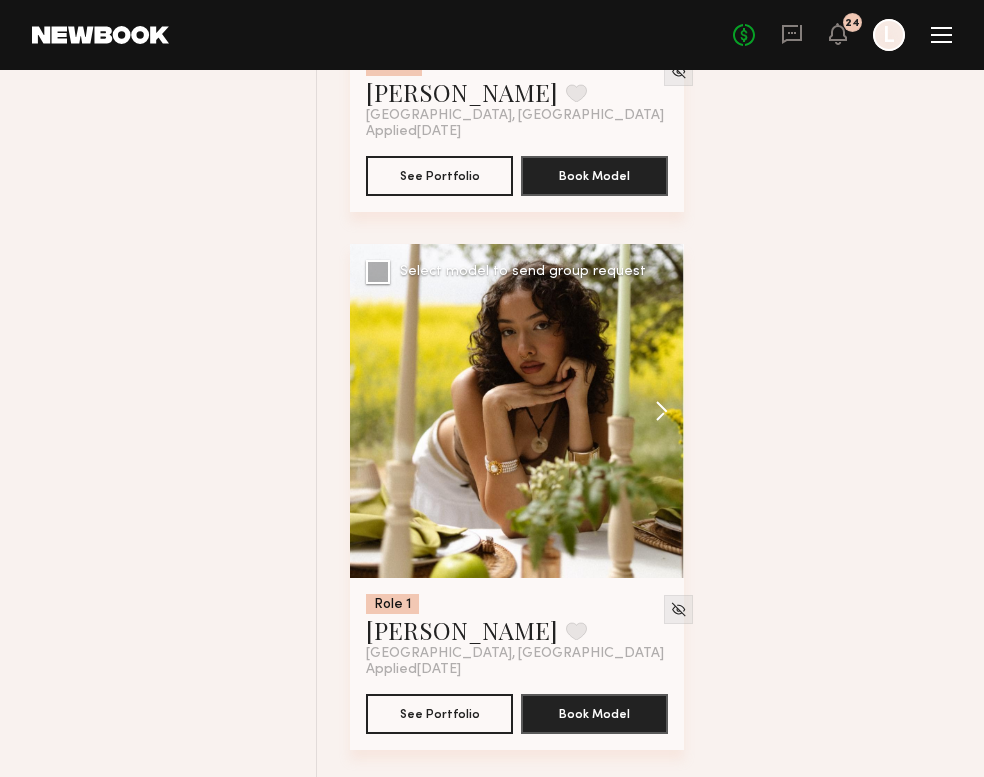 click 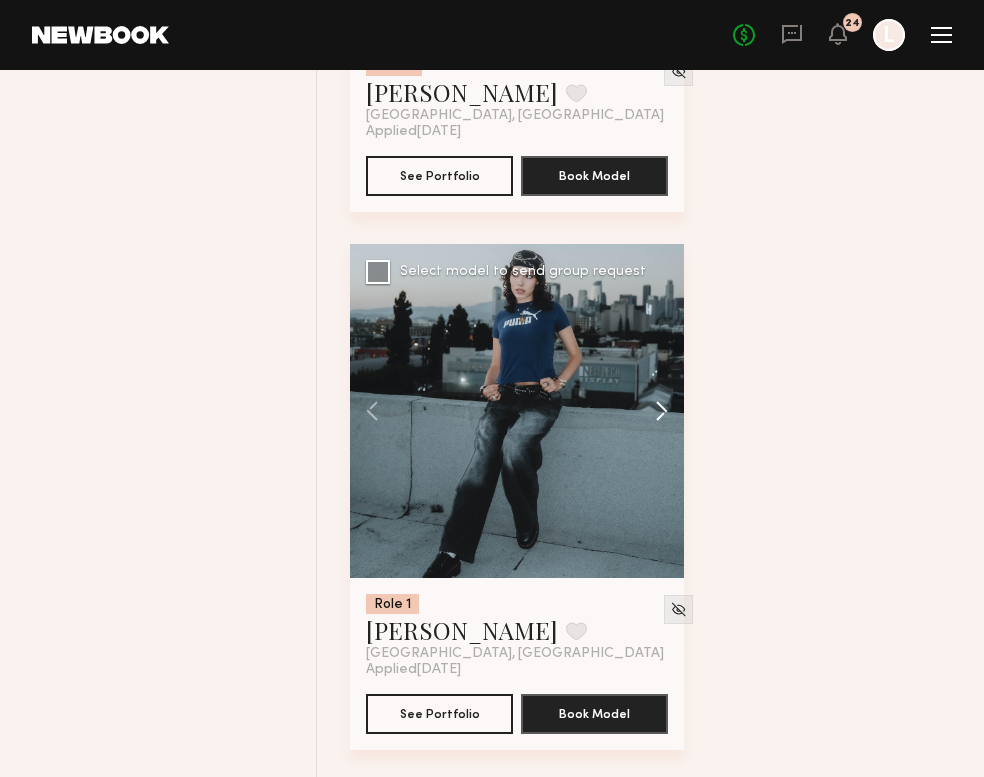 click 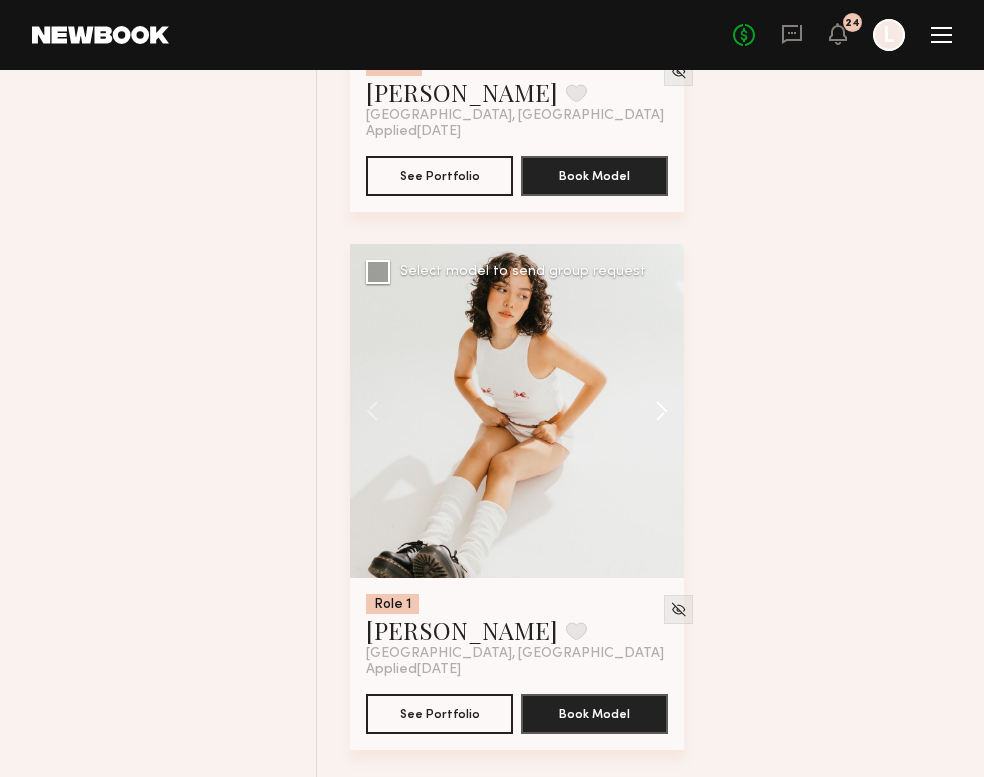 click 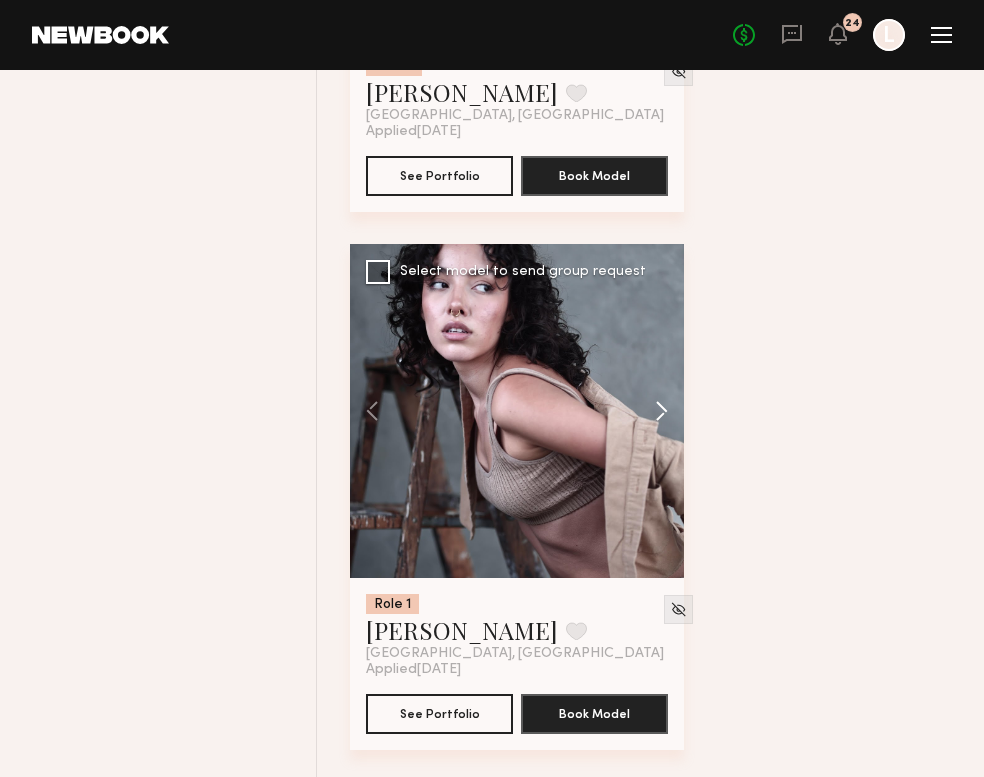 click 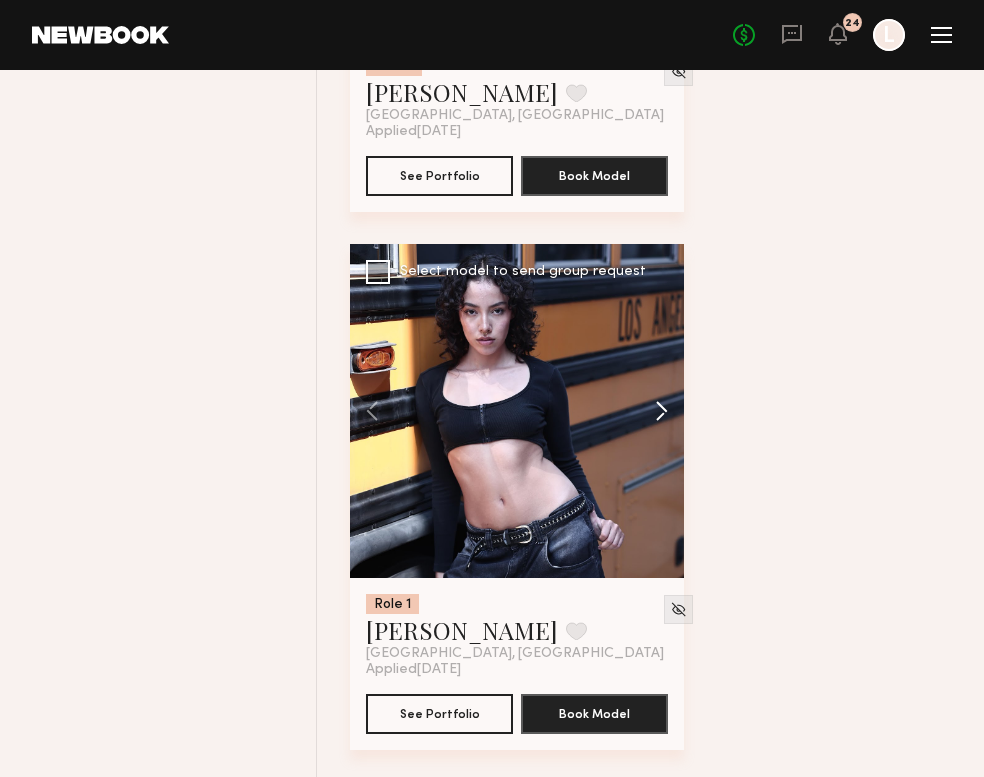 click 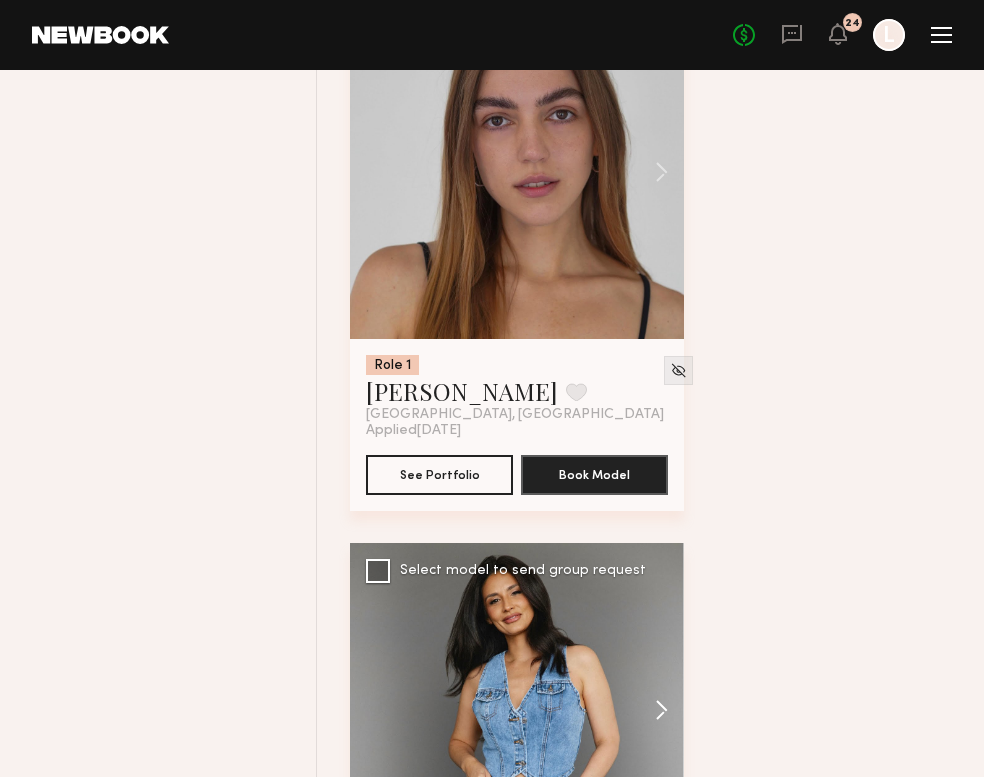 scroll, scrollTop: 61151, scrollLeft: 0, axis: vertical 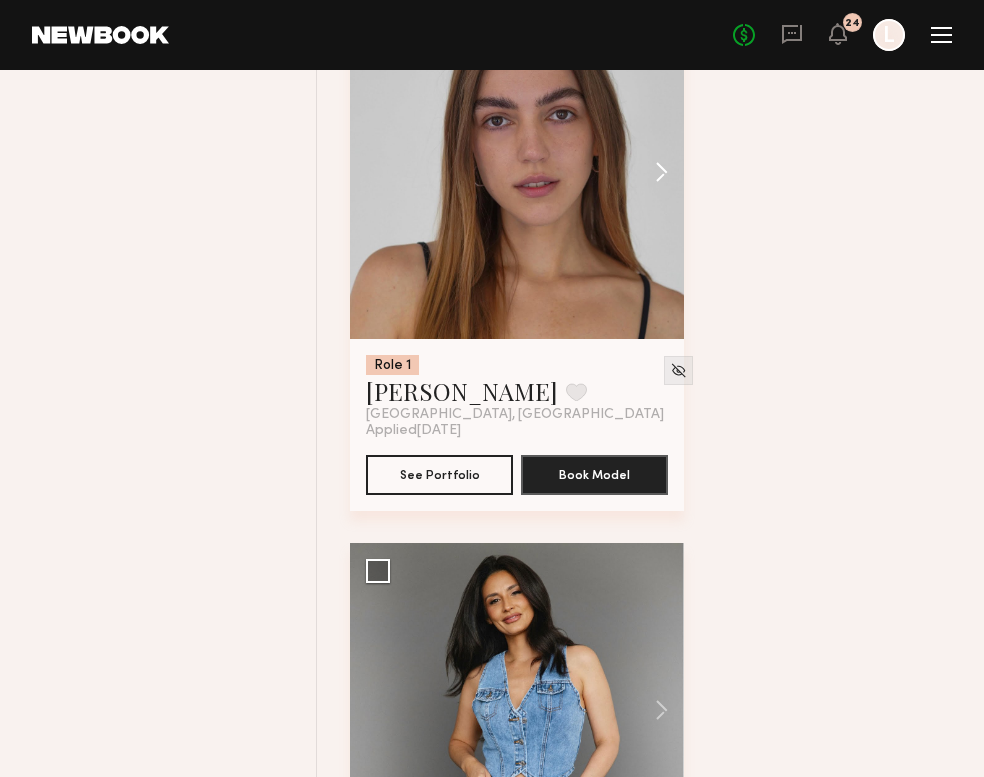 click 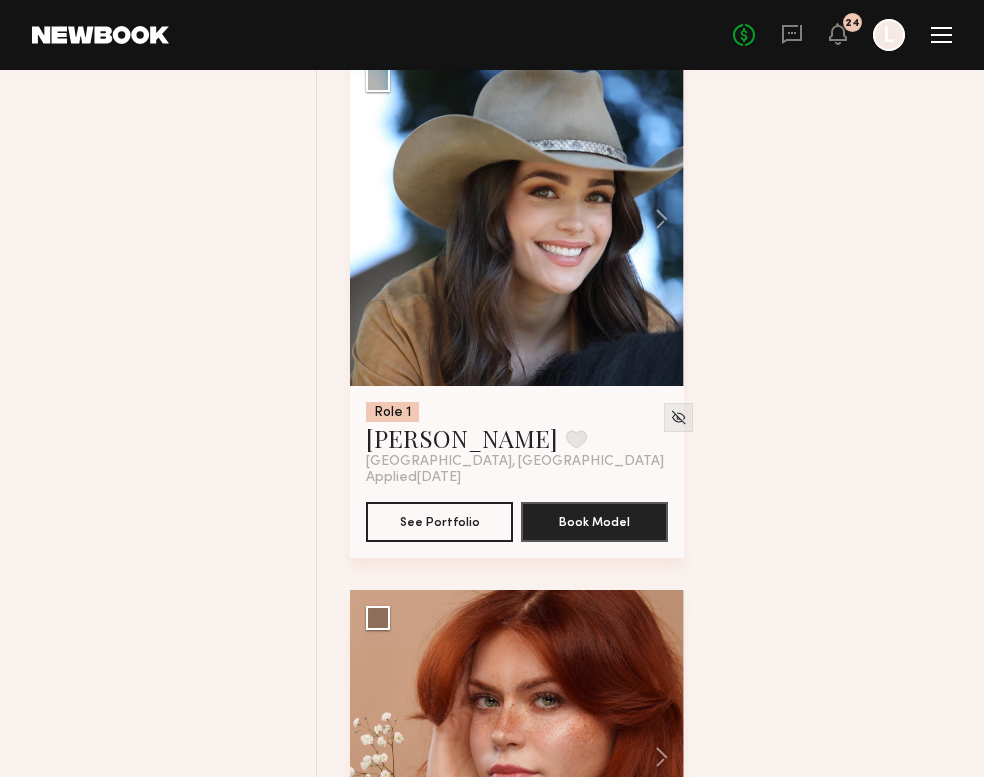 scroll, scrollTop: 63799, scrollLeft: 0, axis: vertical 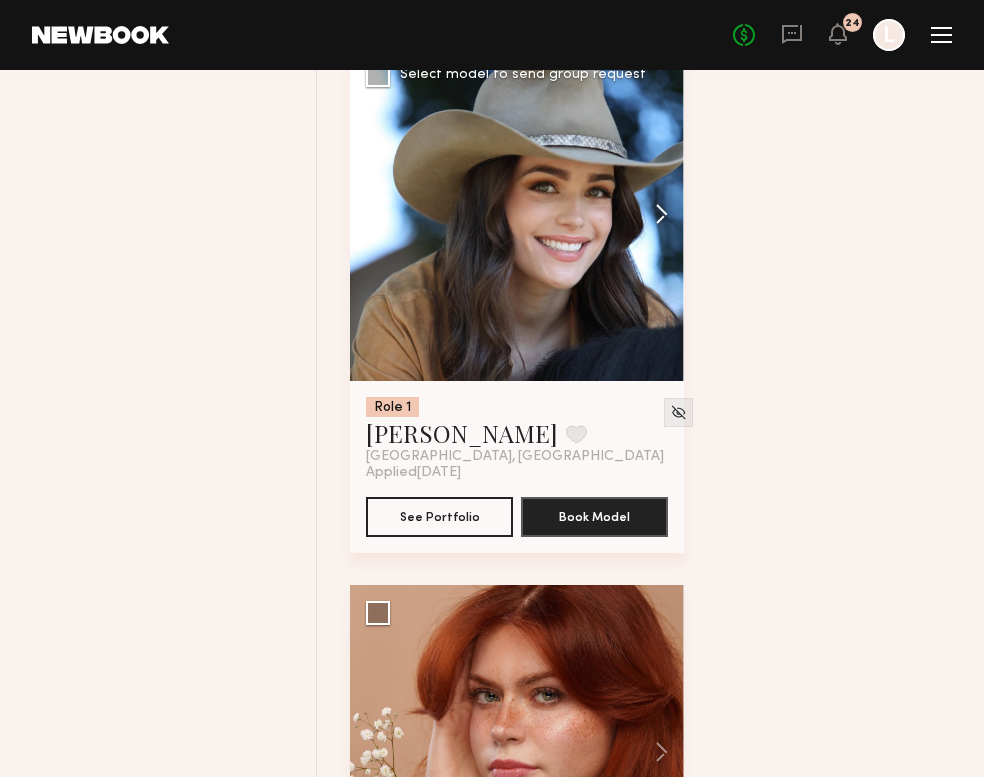 click 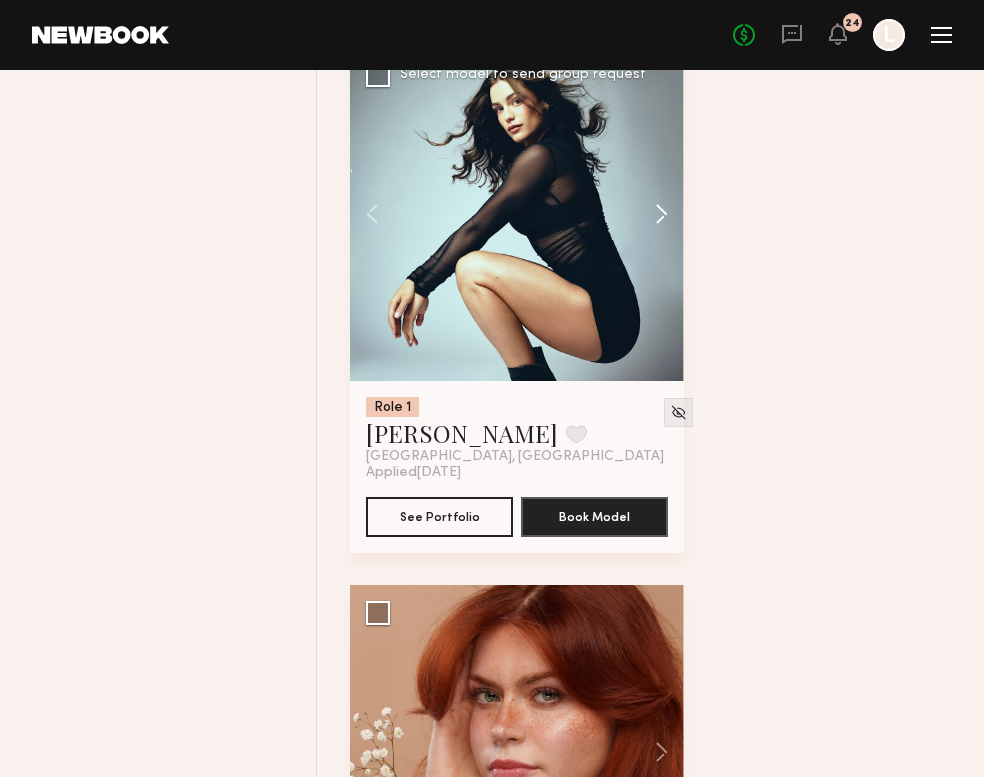 click 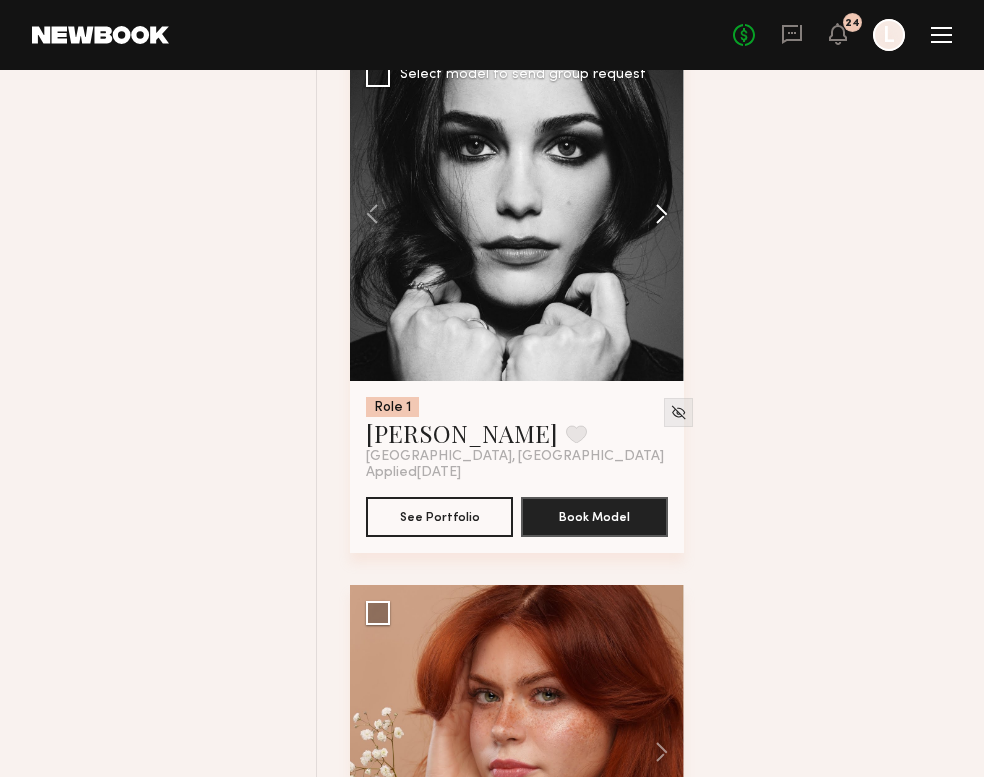 click 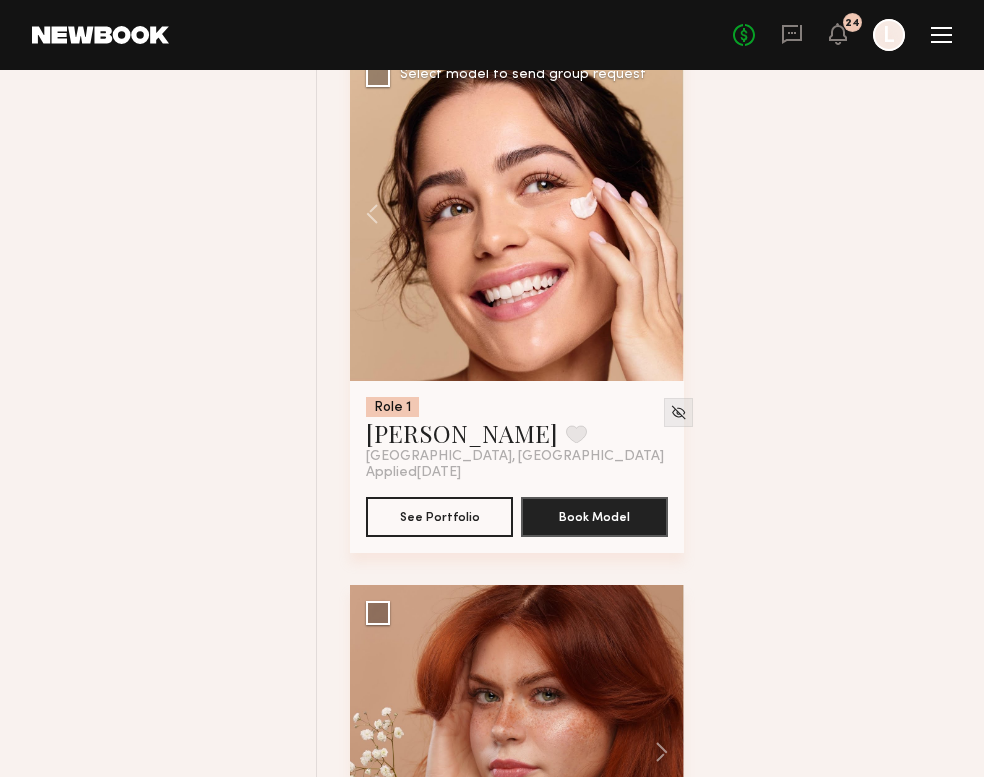 click 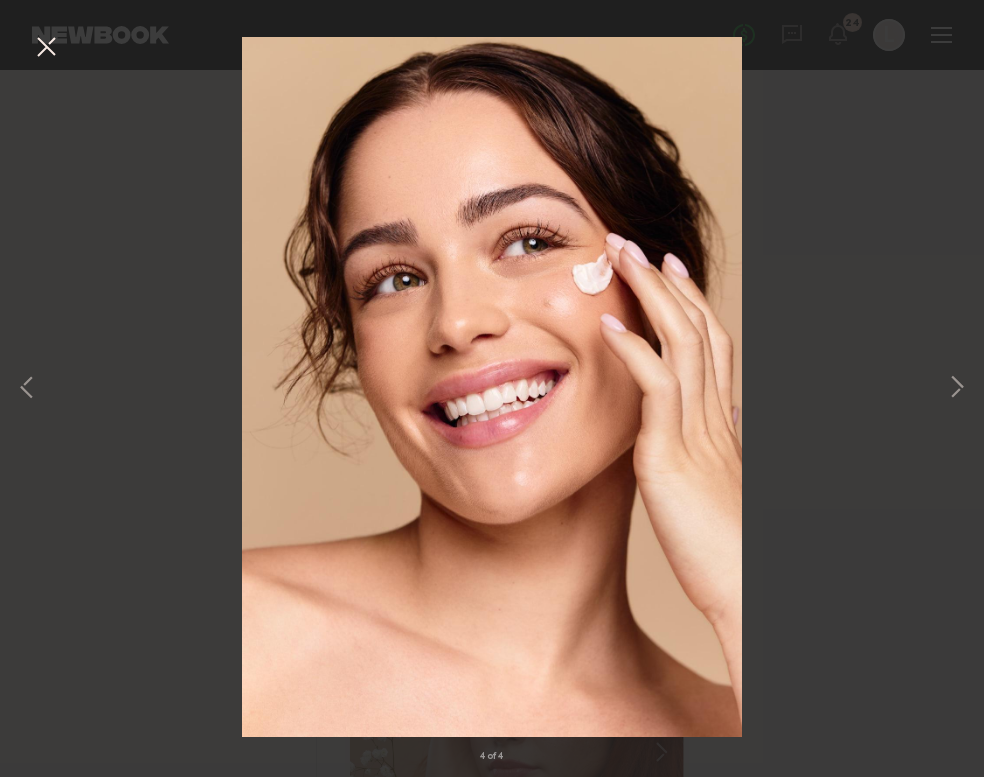 click on "4  of  4" at bounding box center (492, 388) 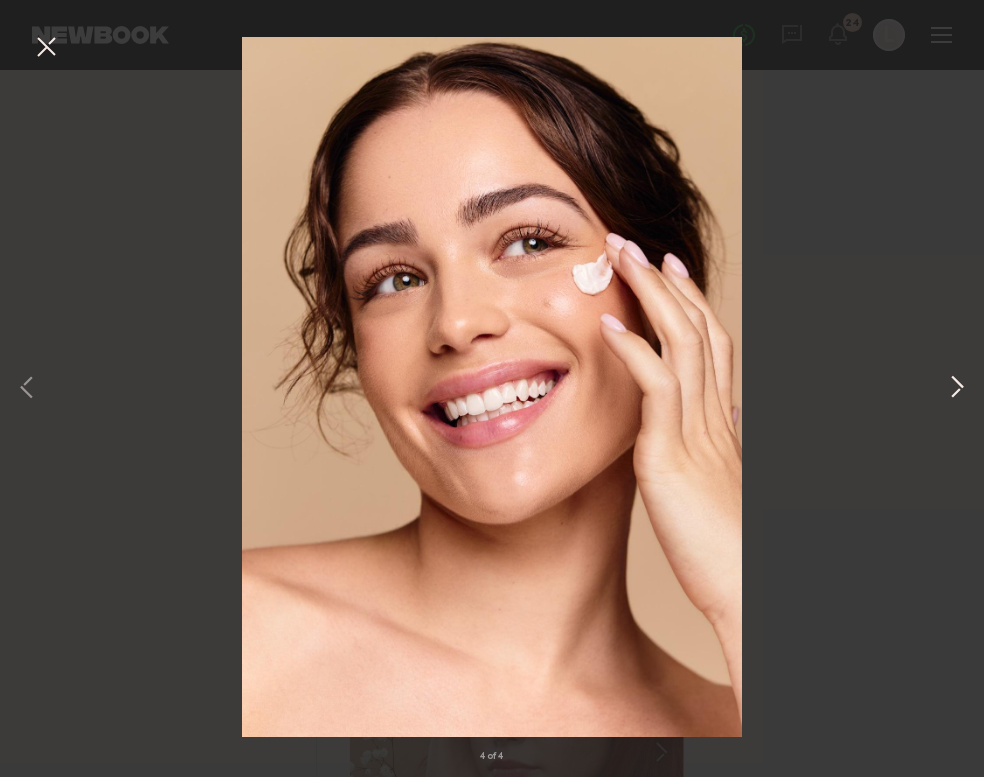click at bounding box center [957, 389] 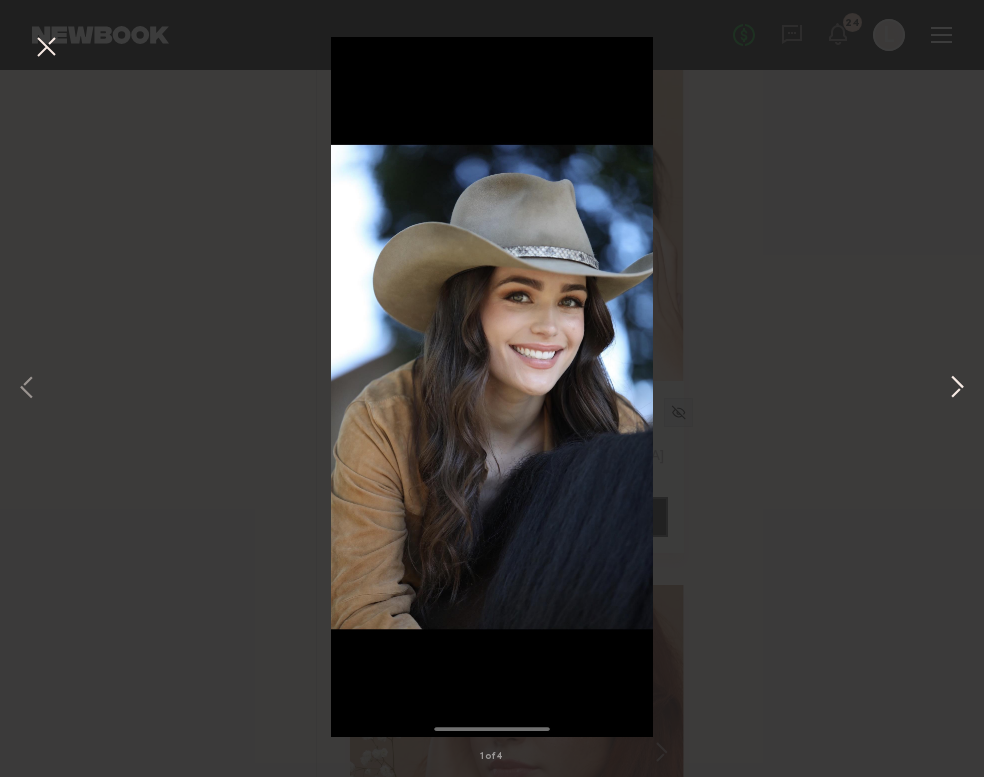 click at bounding box center (957, 389) 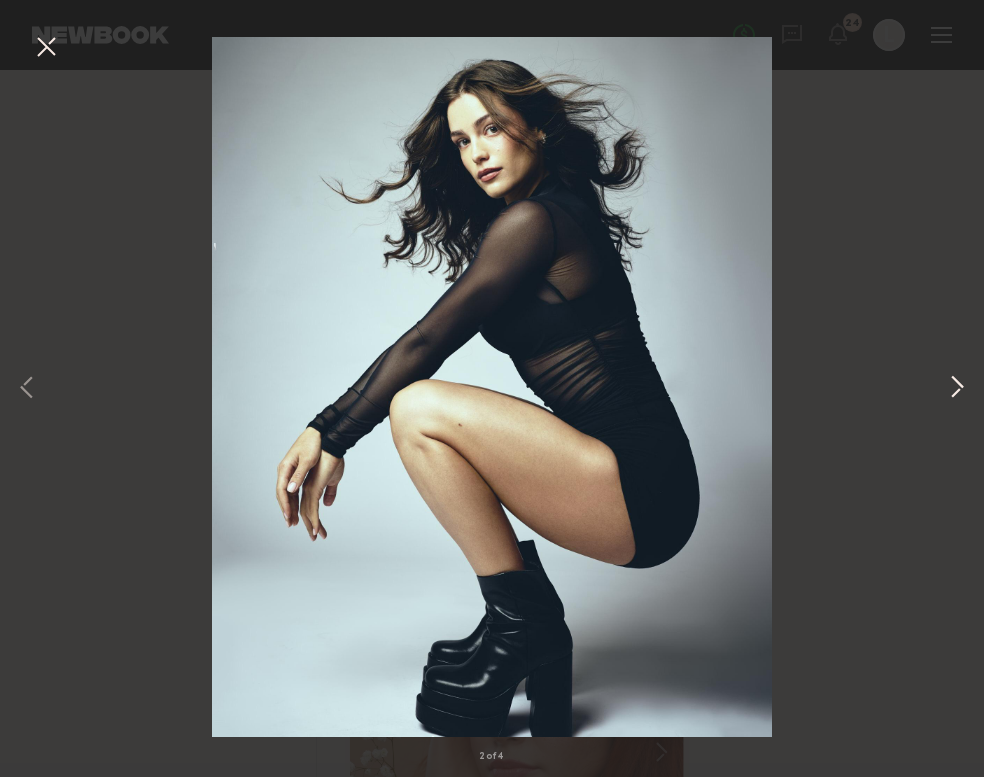 click at bounding box center (957, 389) 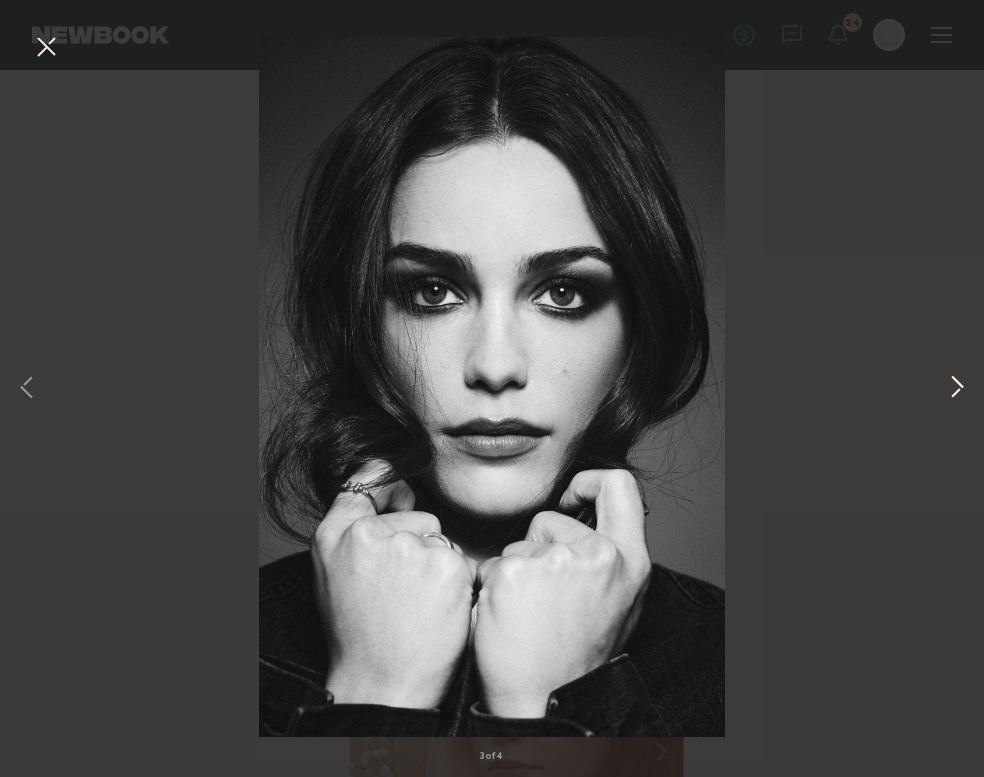 click at bounding box center (957, 389) 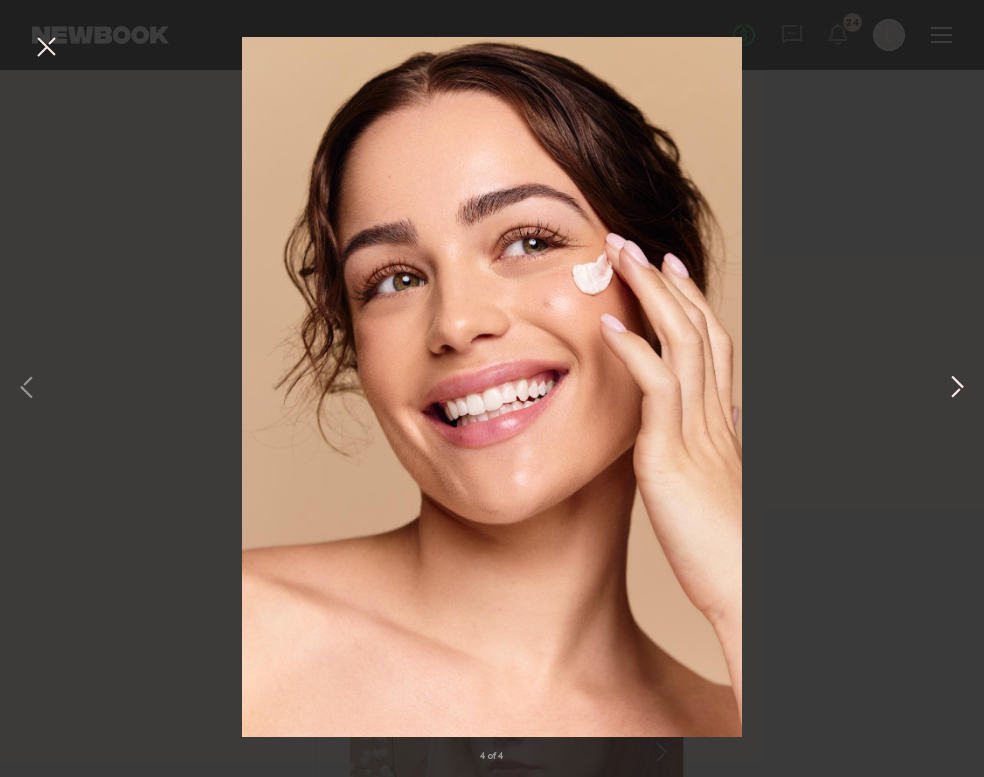 click at bounding box center (957, 389) 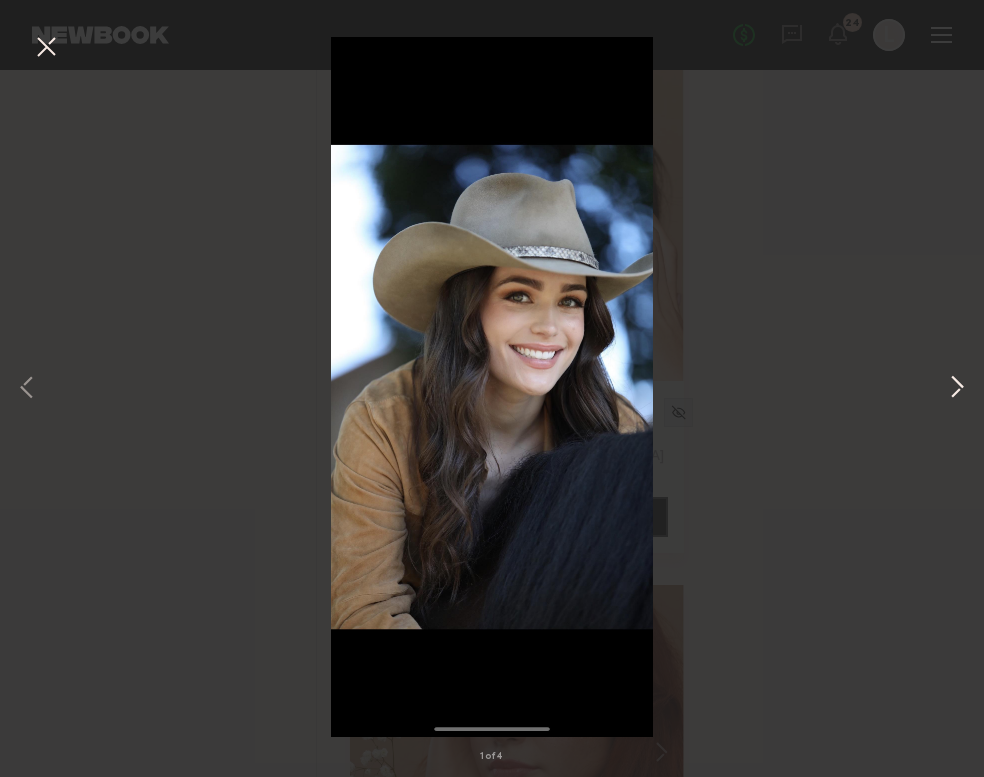 click at bounding box center (957, 389) 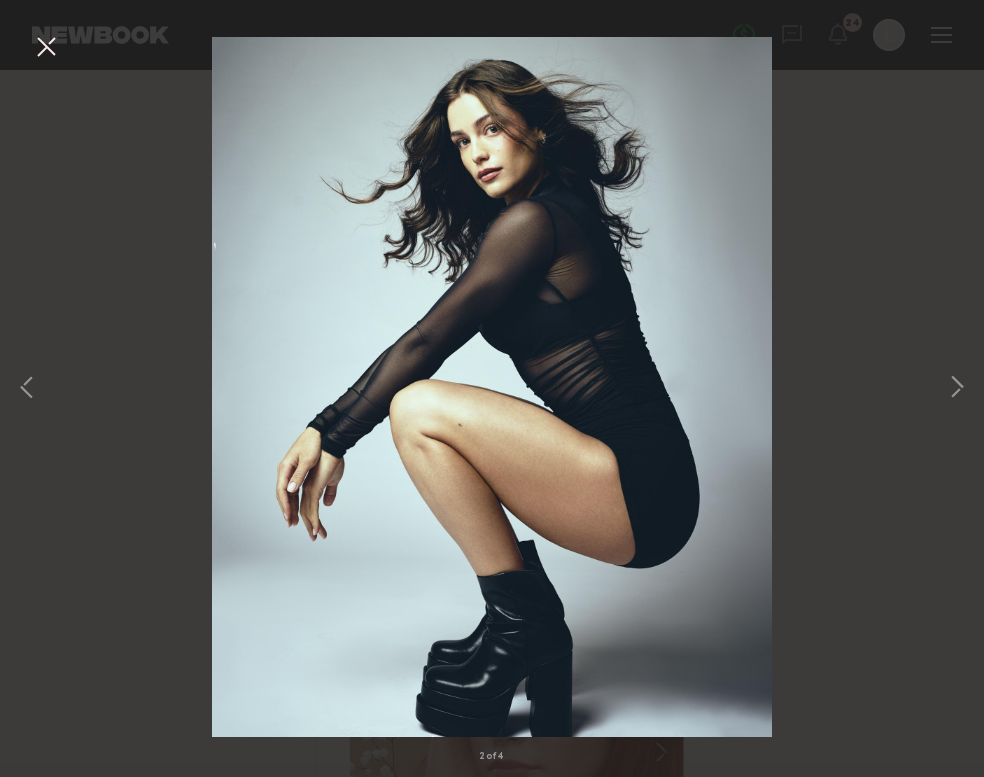 click at bounding box center (46, 48) 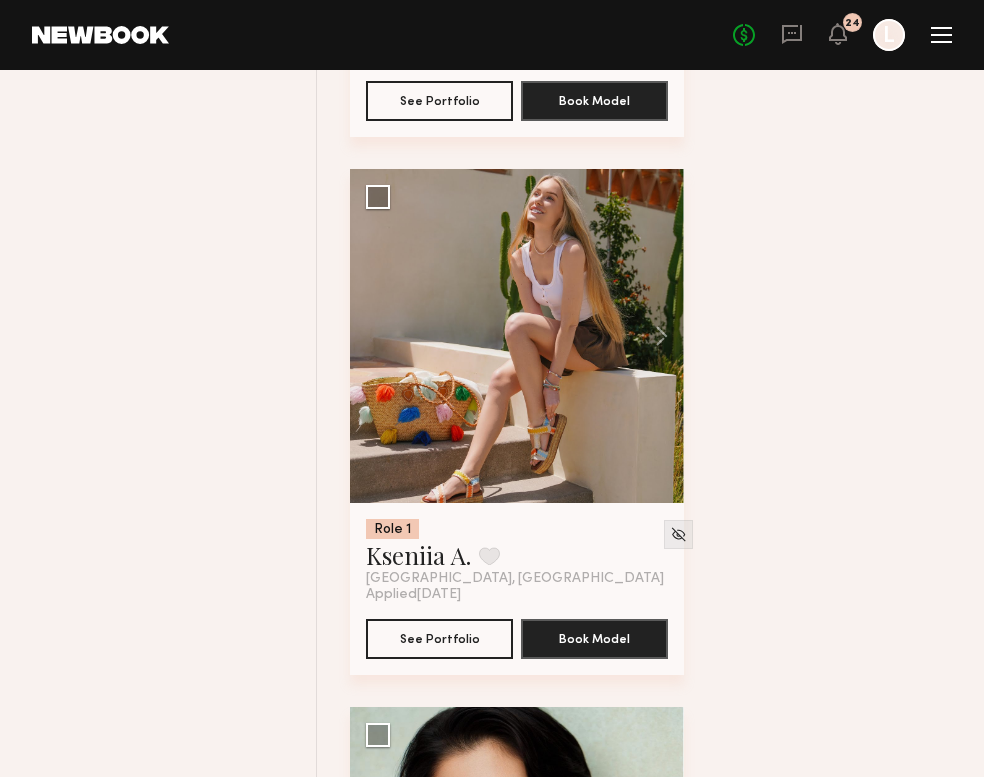 scroll, scrollTop: 64756, scrollLeft: 0, axis: vertical 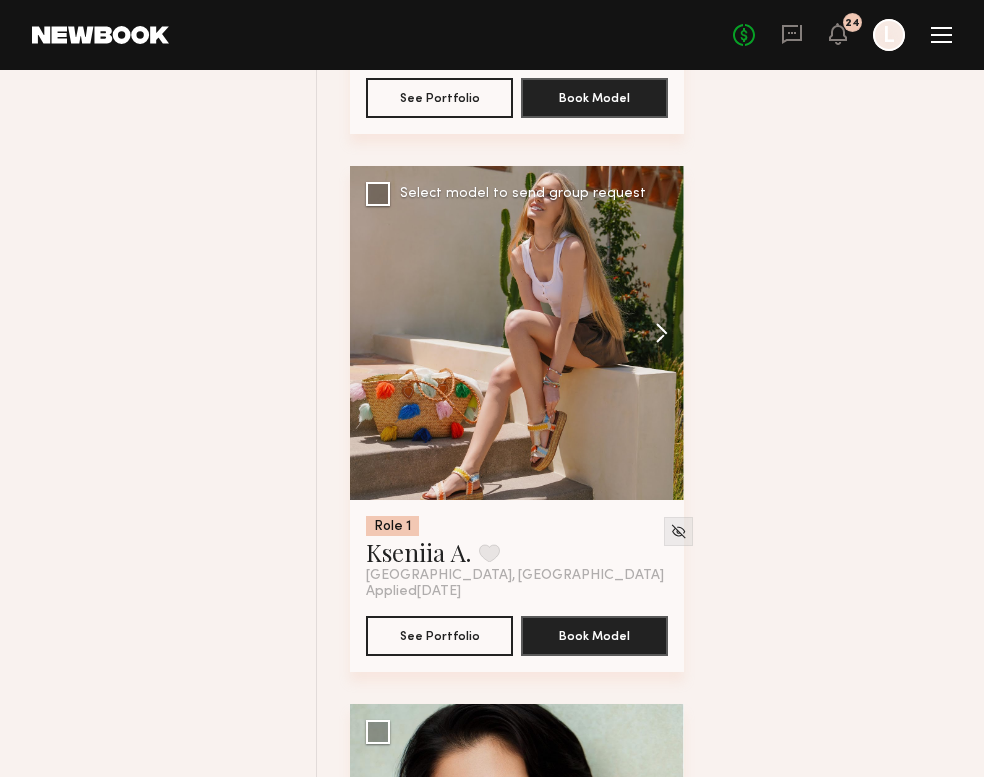 click 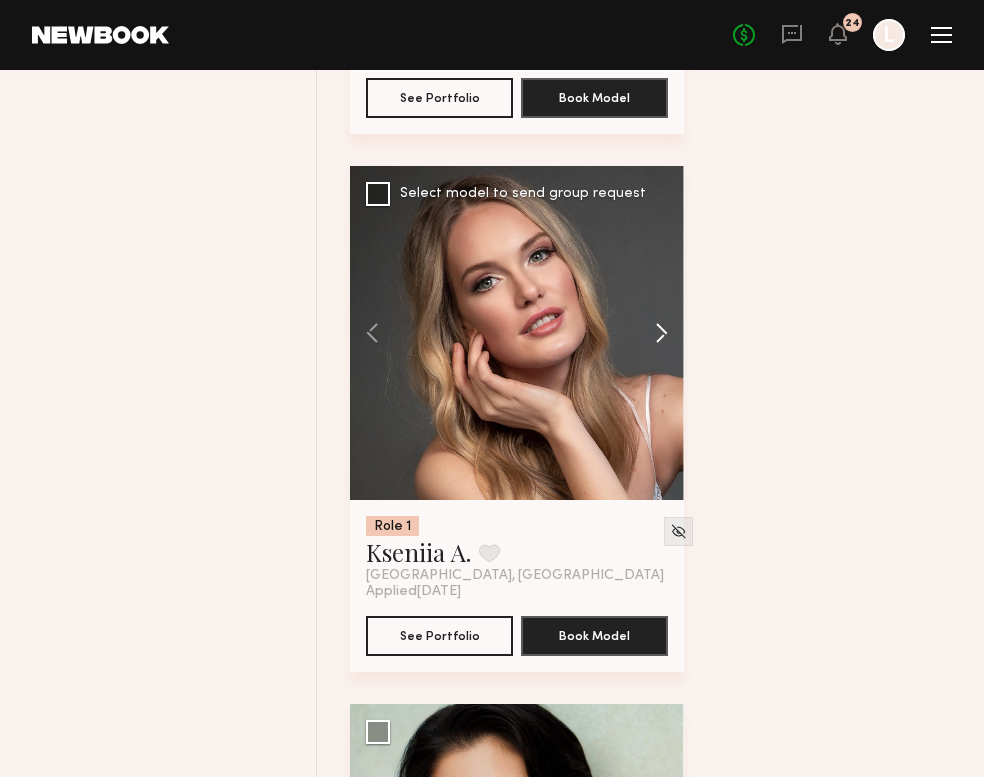 click 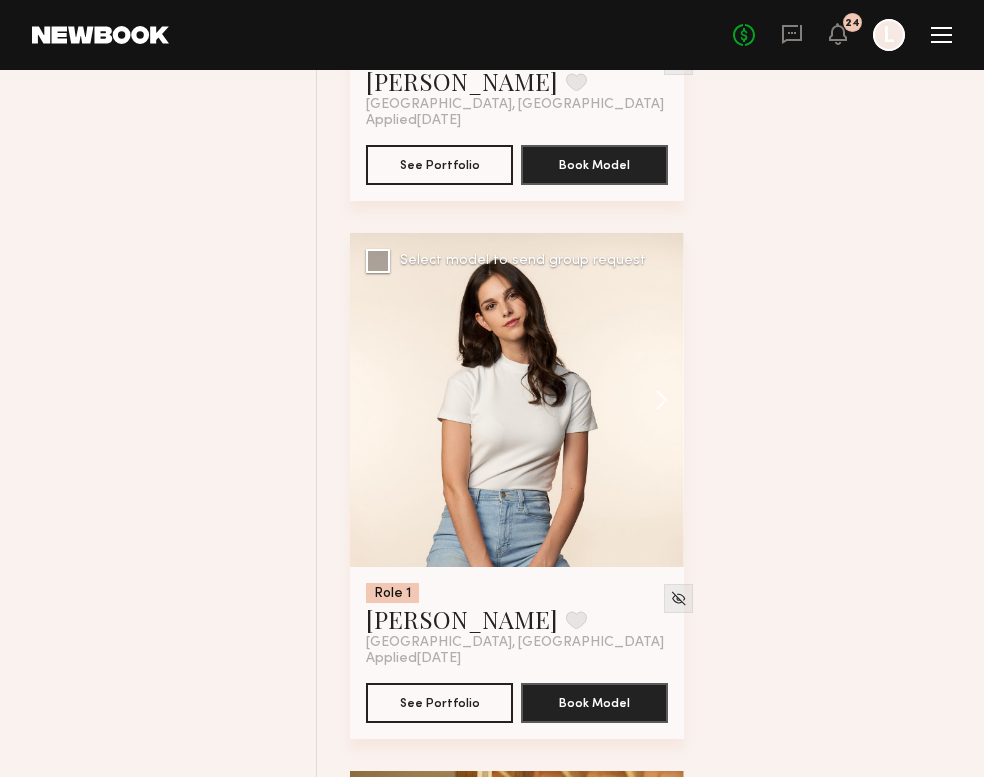 scroll, scrollTop: 80861, scrollLeft: 0, axis: vertical 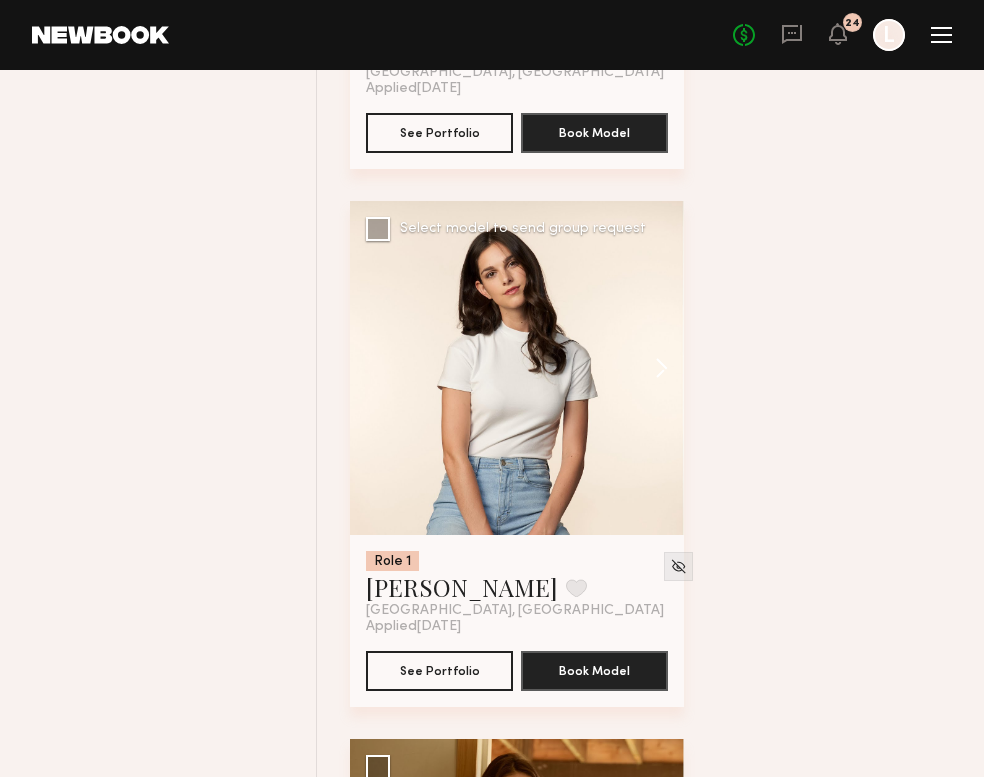 click 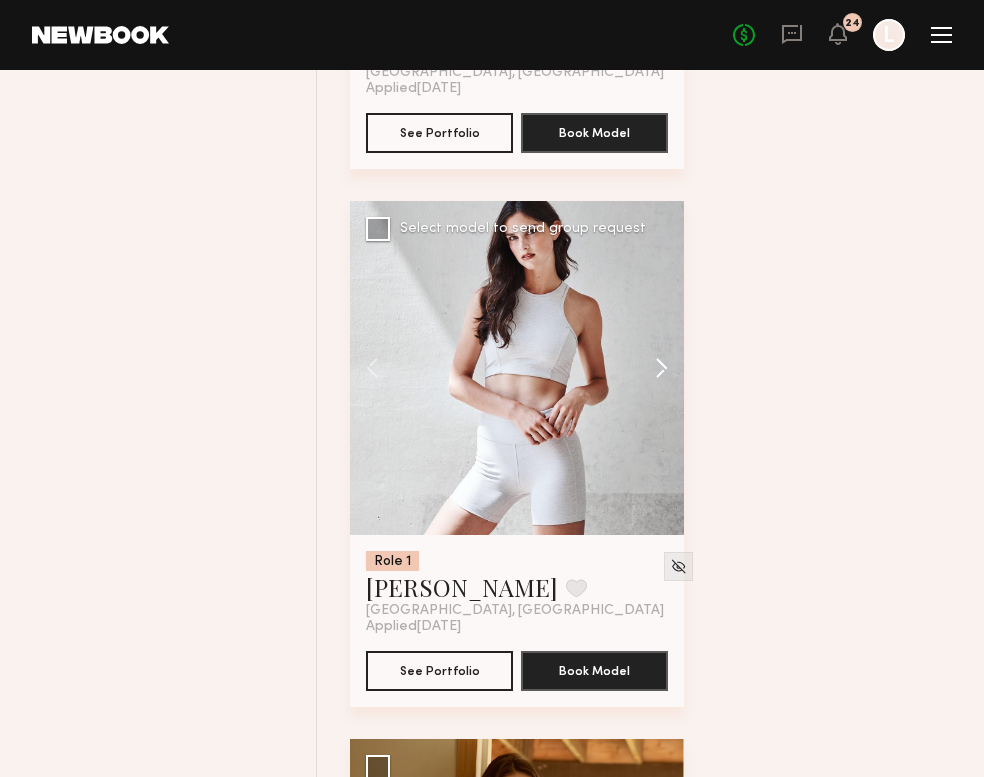 click 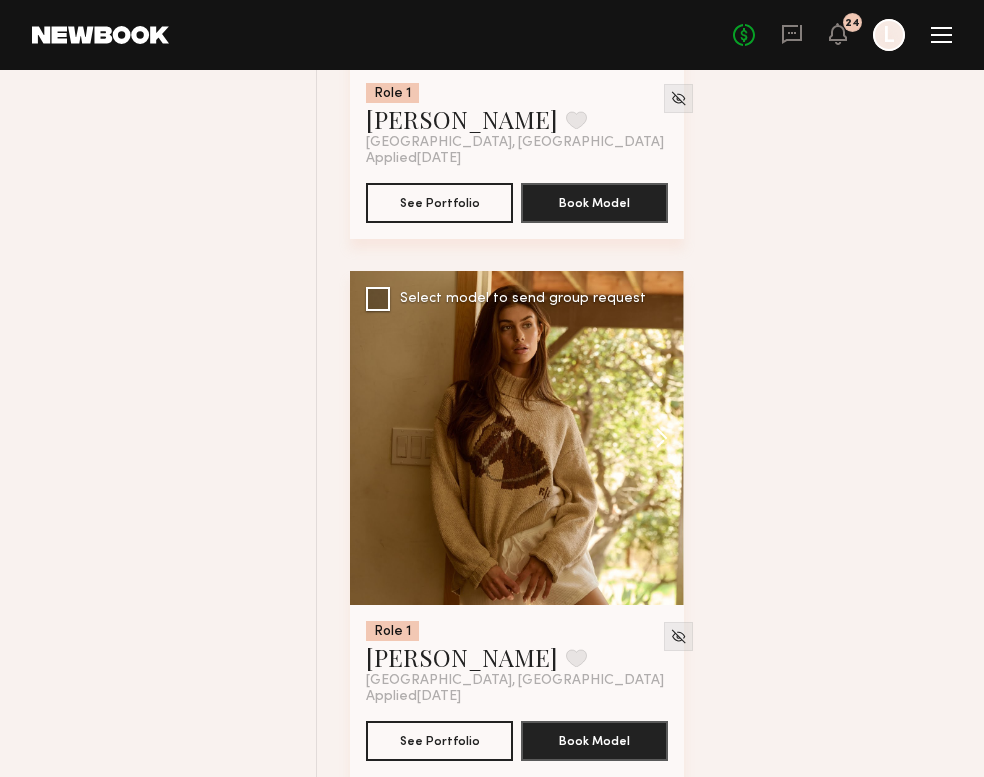 scroll, scrollTop: 81329, scrollLeft: 0, axis: vertical 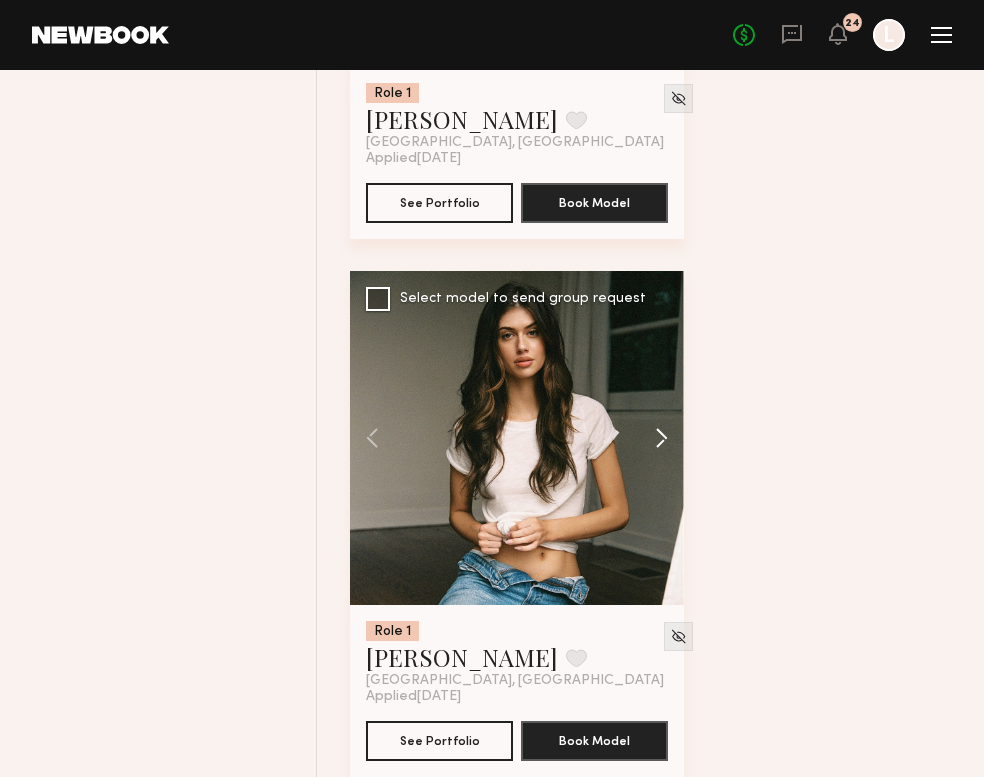 click 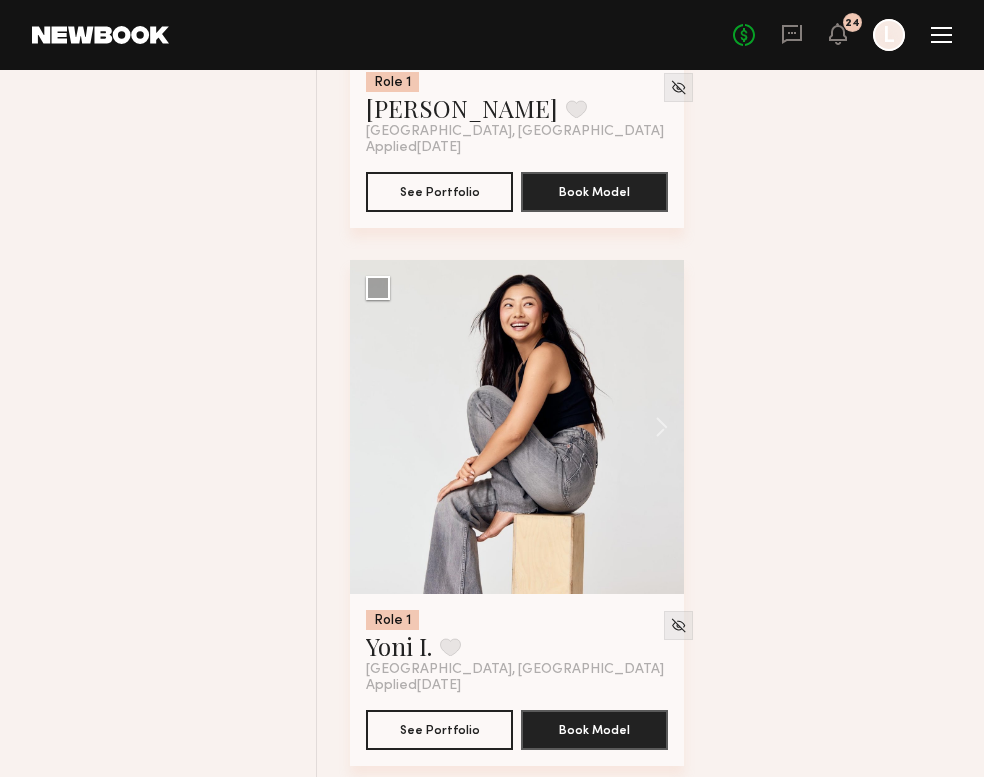 scroll, scrollTop: 86183, scrollLeft: 0, axis: vertical 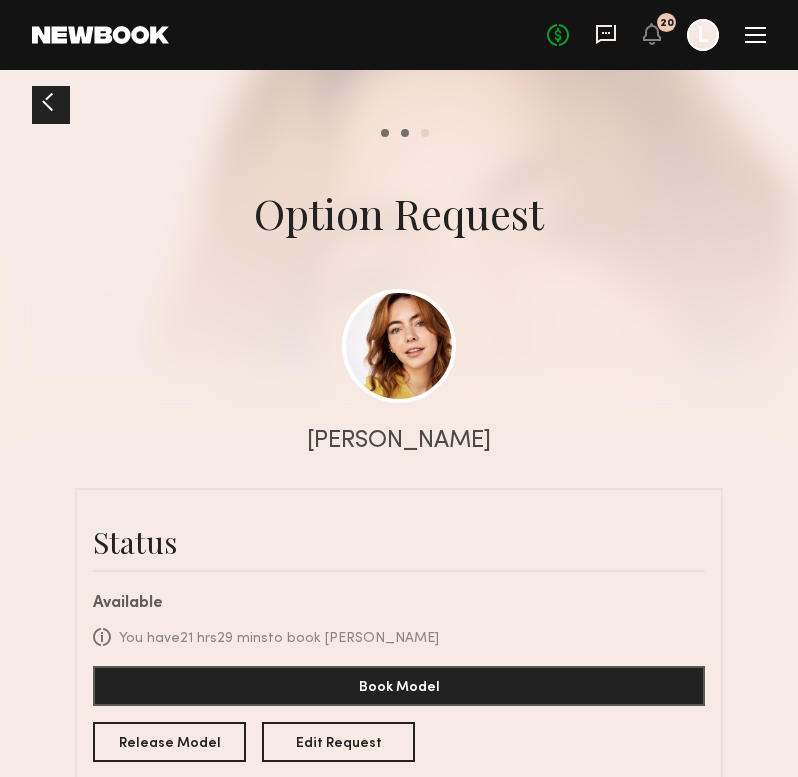 click 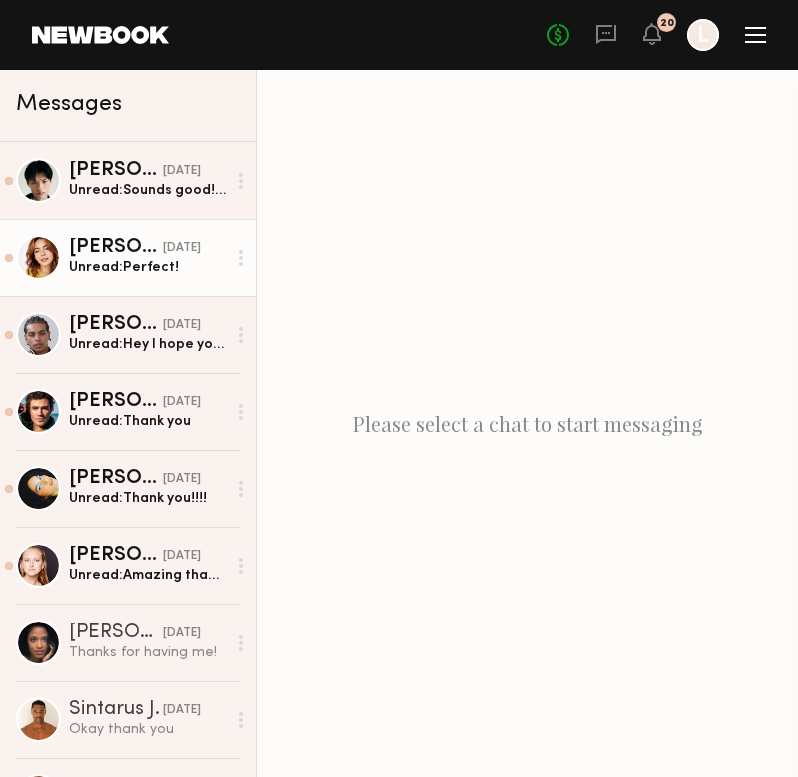 click on "Unread:  Perfect!" 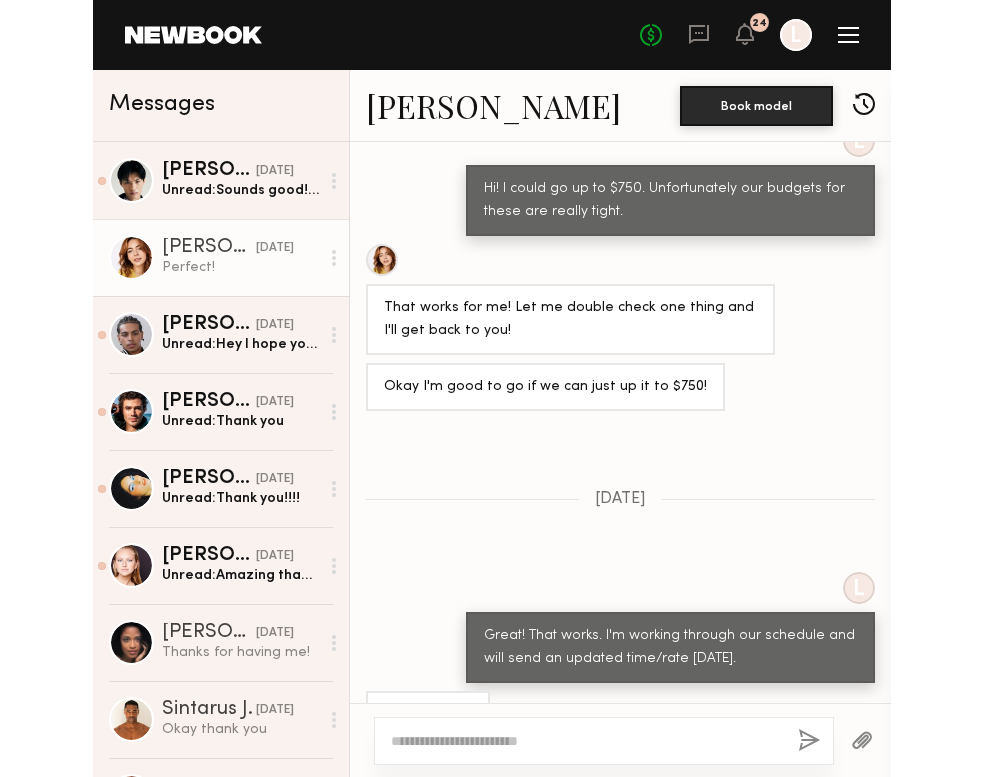 scroll, scrollTop: 1694, scrollLeft: 0, axis: vertical 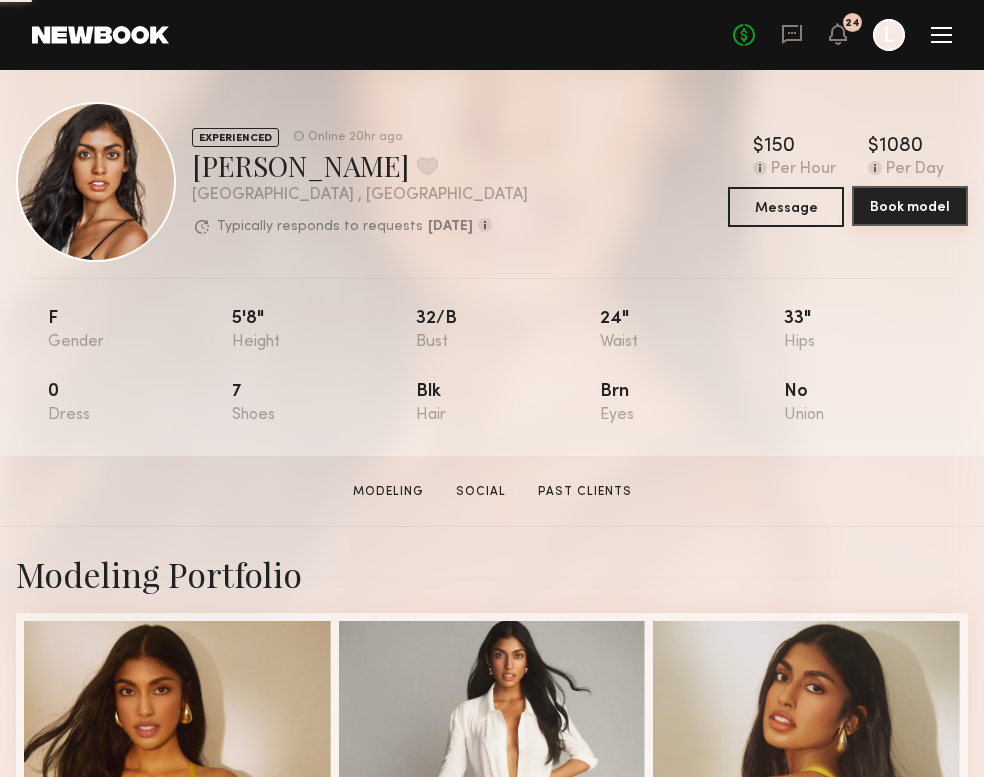 click on "Book model" 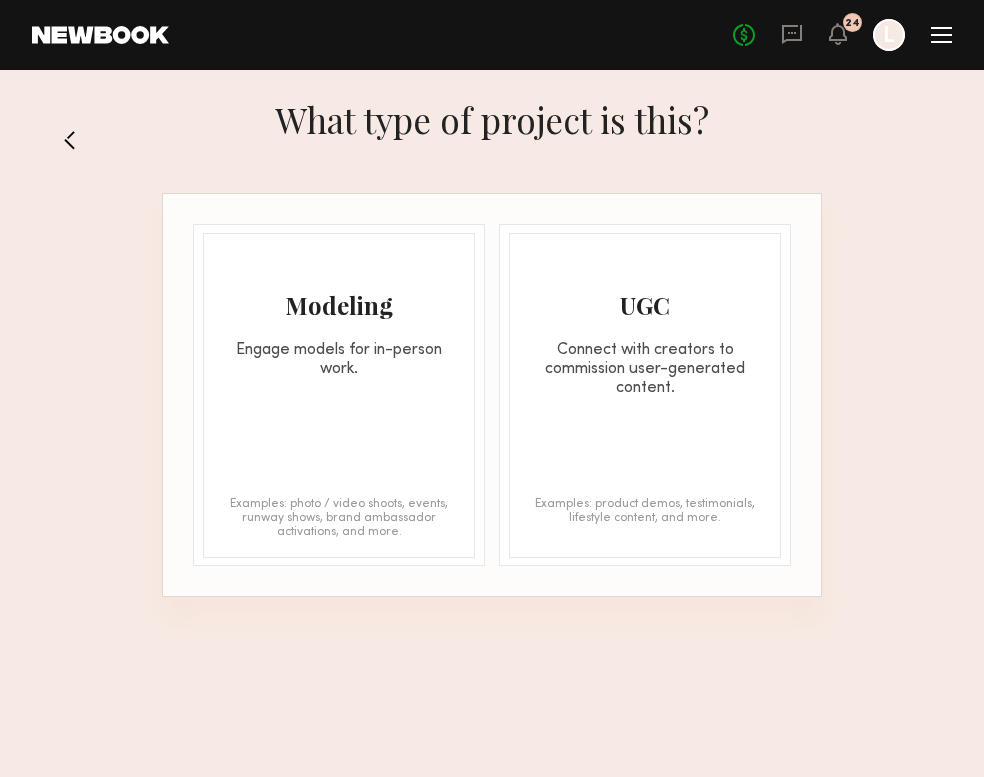 click on "Modeling Engage models for in-person work. Examples: photo / video shoots, events, runway shows, brand ambassador activations, and more." 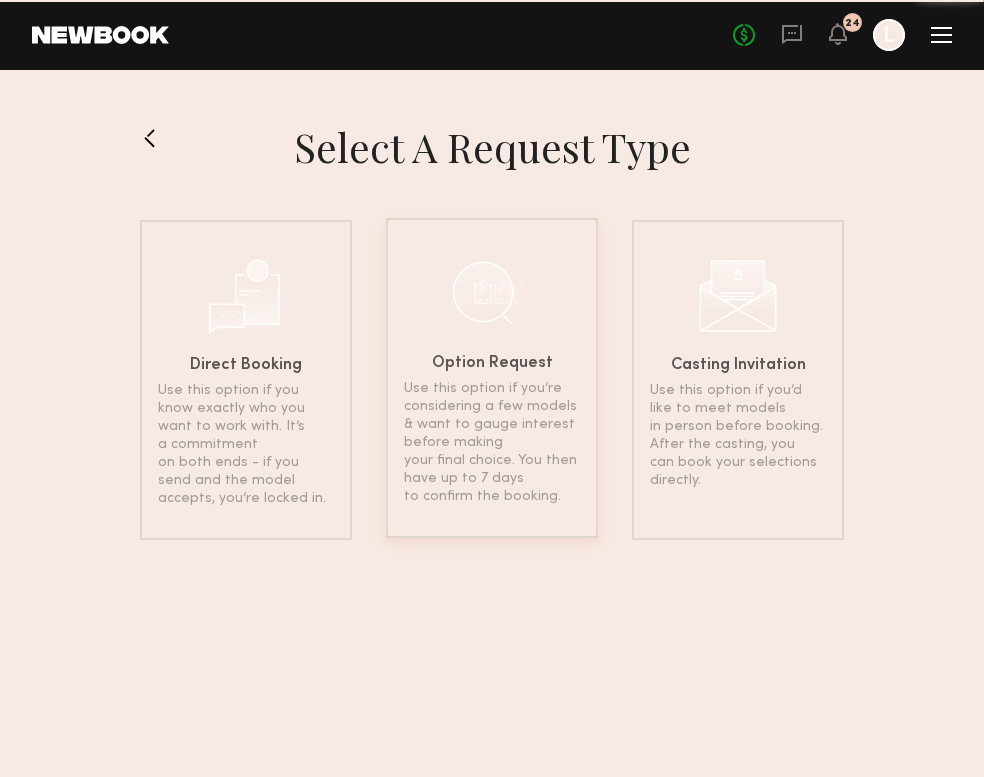 click on "Use this option if you’re considering a few models & want to gauge interest before making your final choice. You then have up to 7 days to confirm the booking." 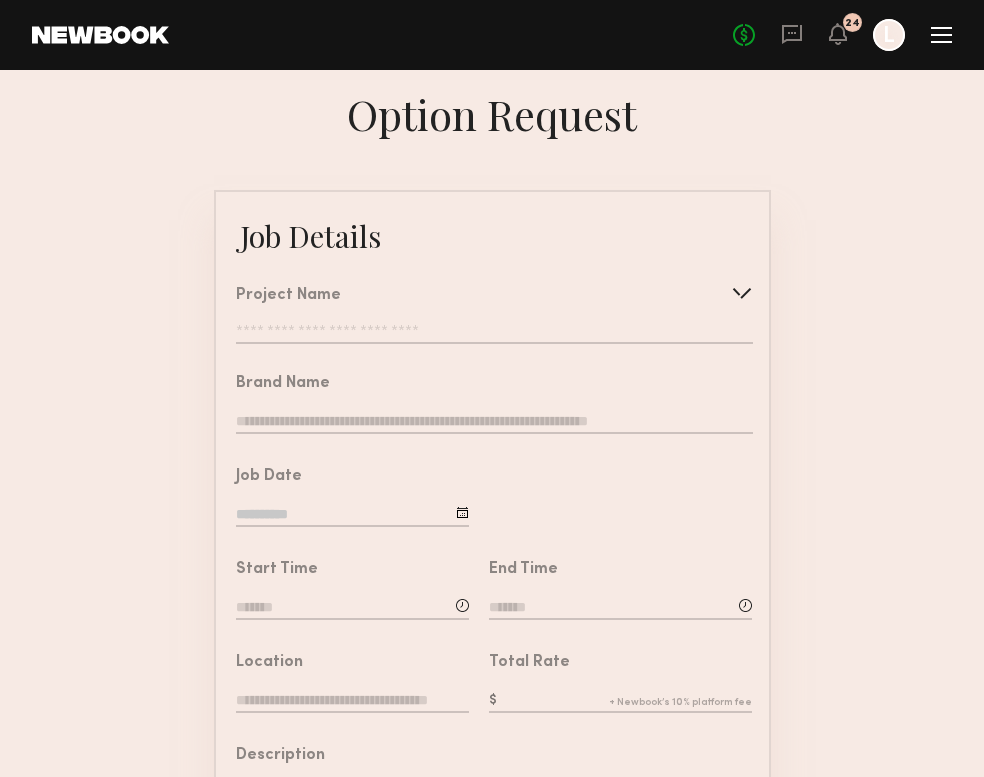 click 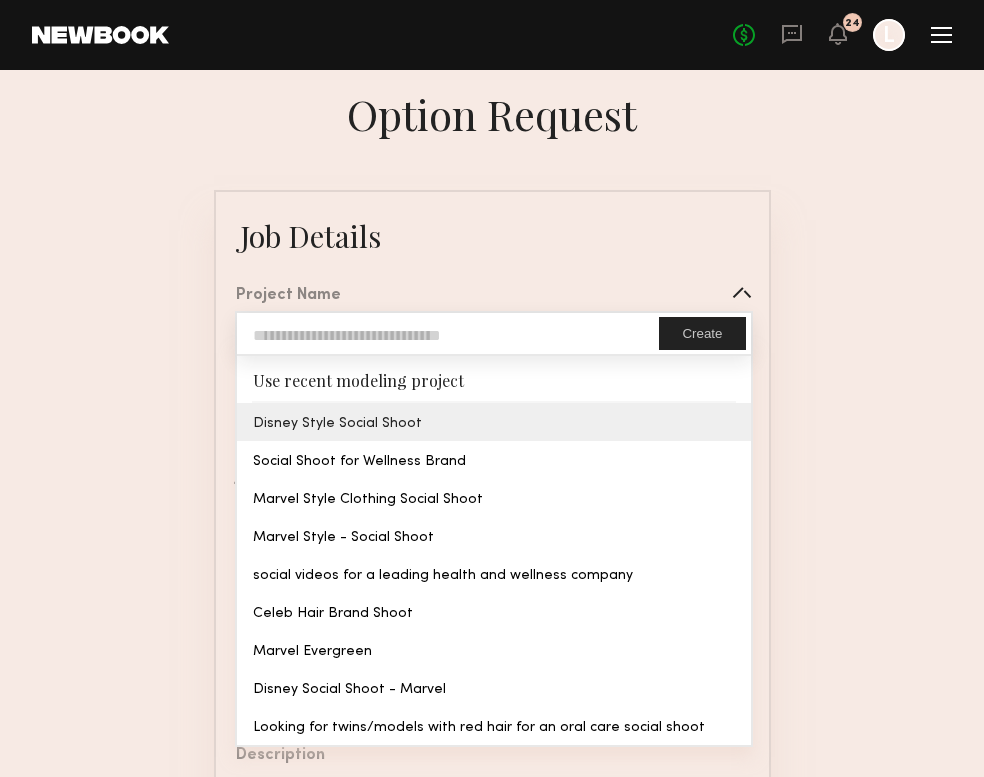 type on "**********" 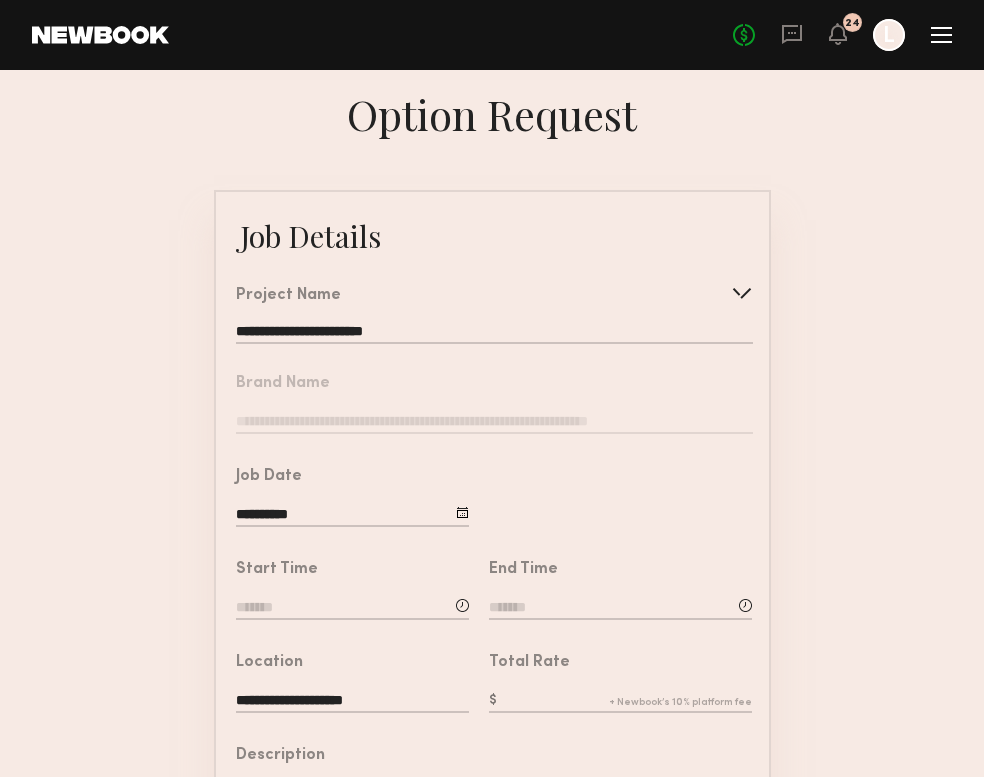 click on "**********" 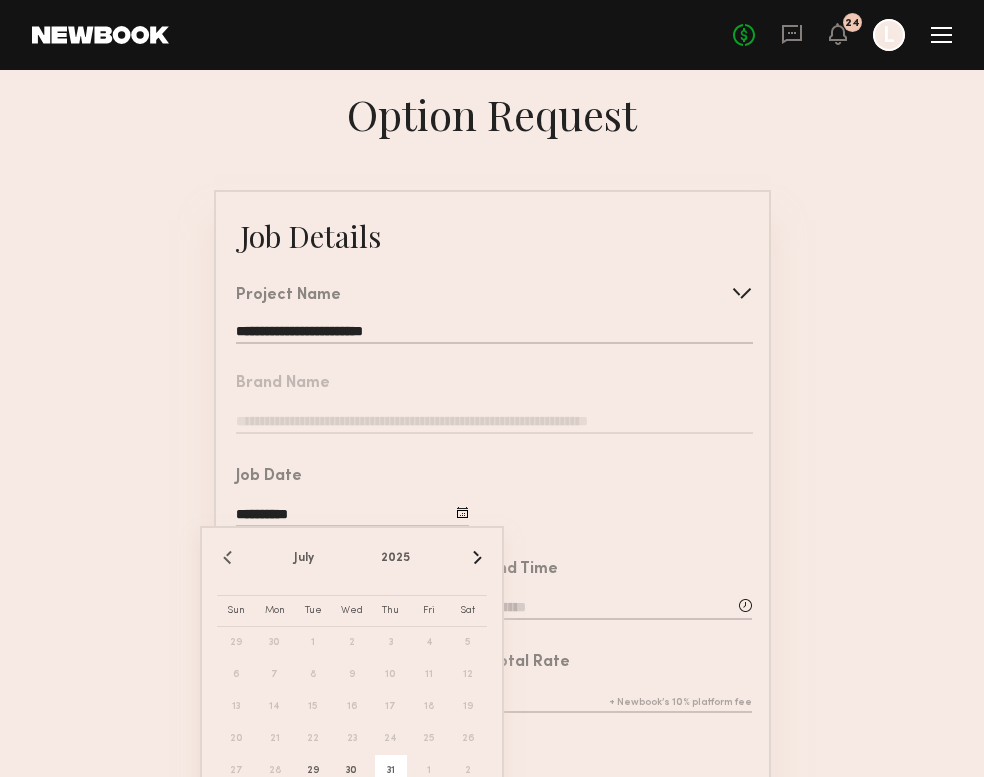 click 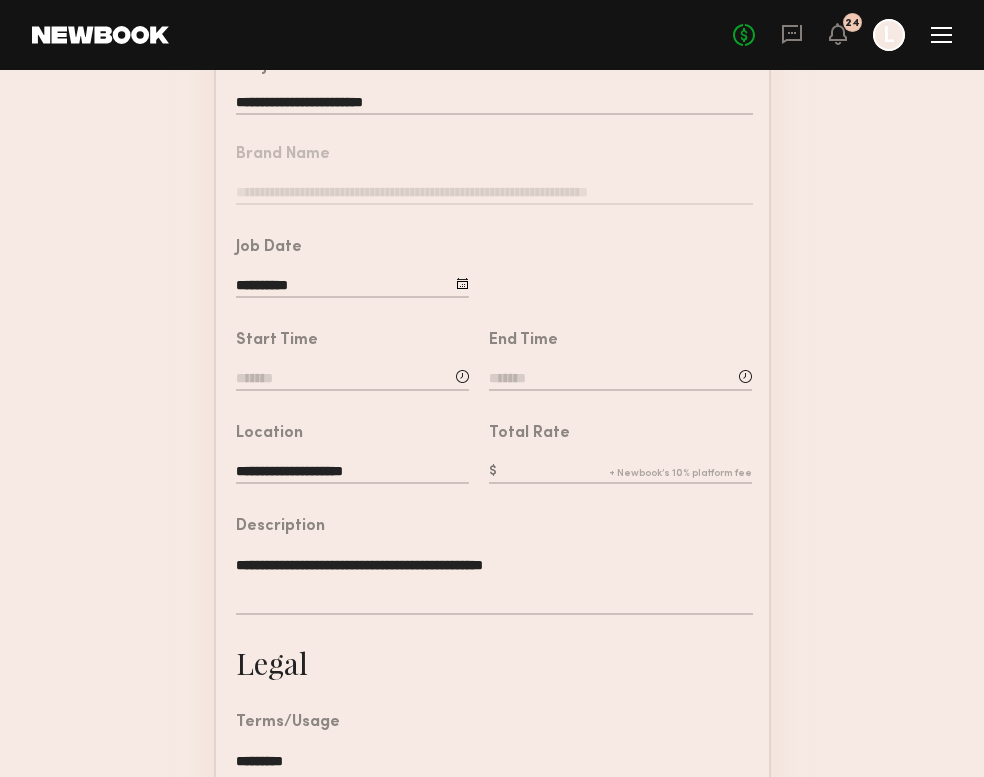 scroll, scrollTop: 255, scrollLeft: 0, axis: vertical 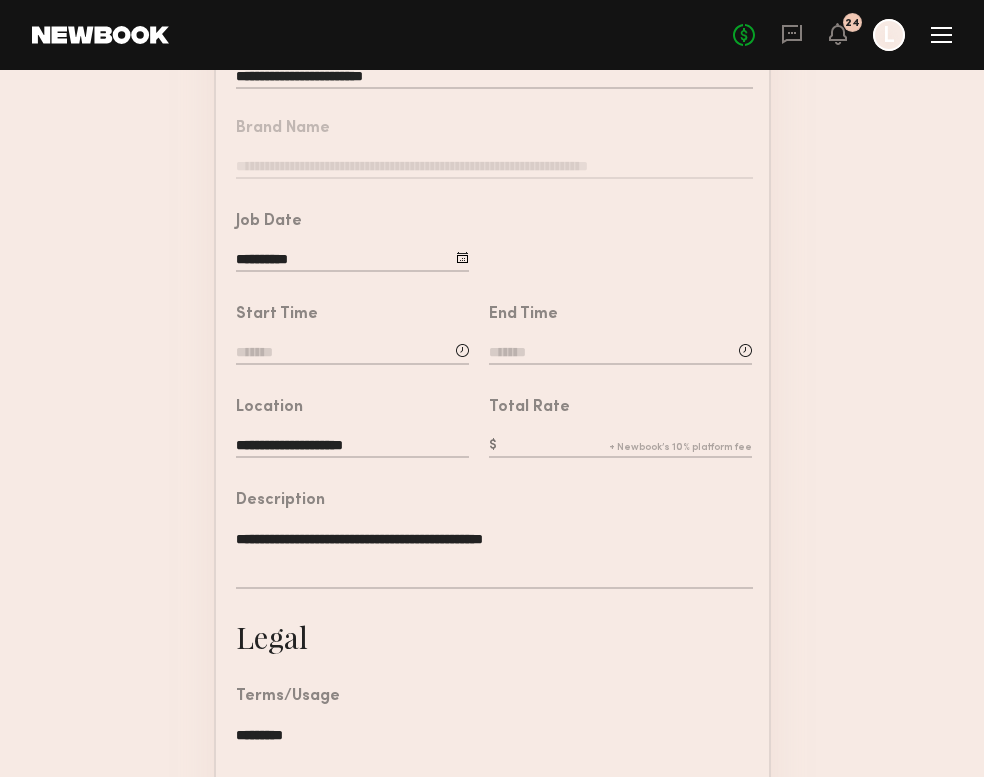 click 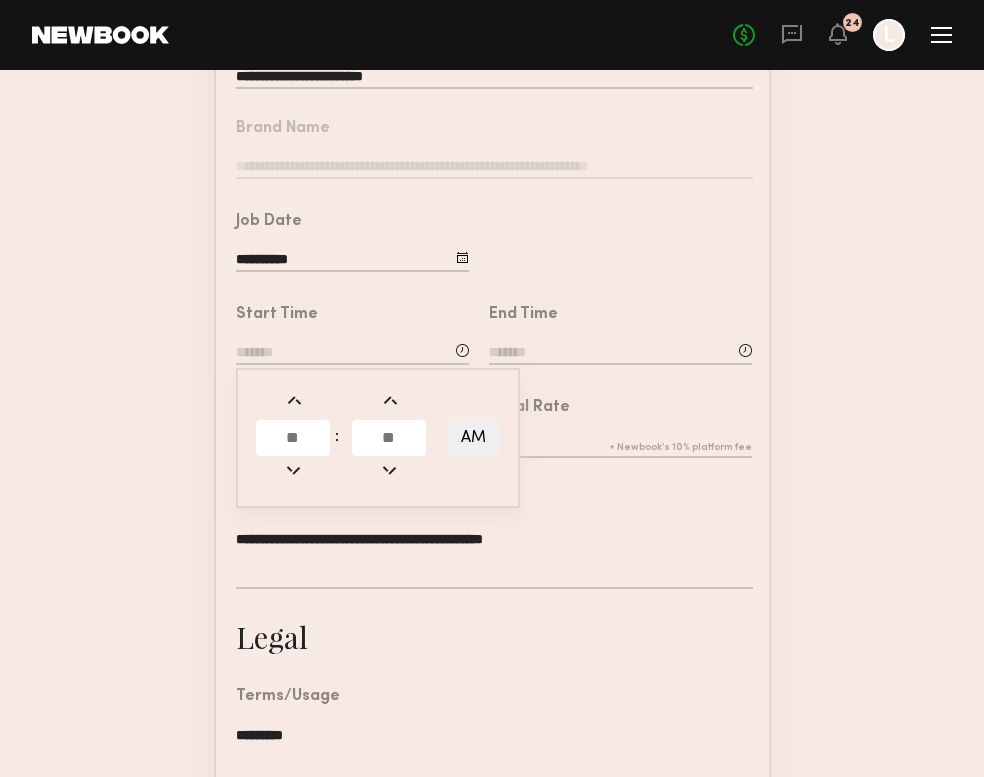 click 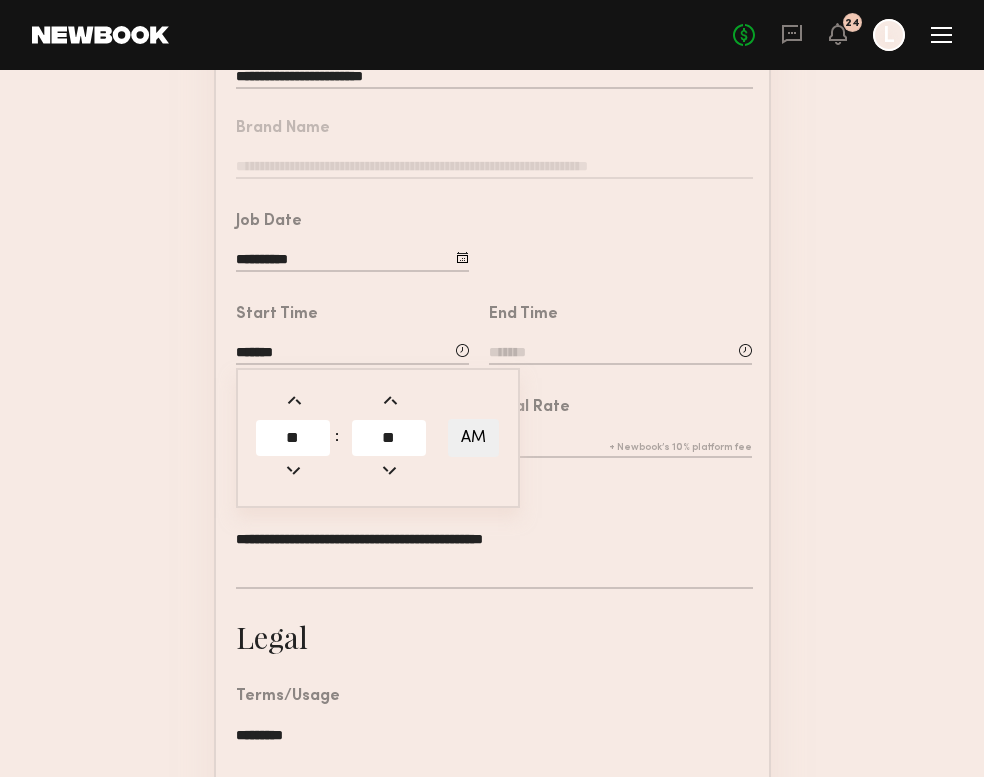 click 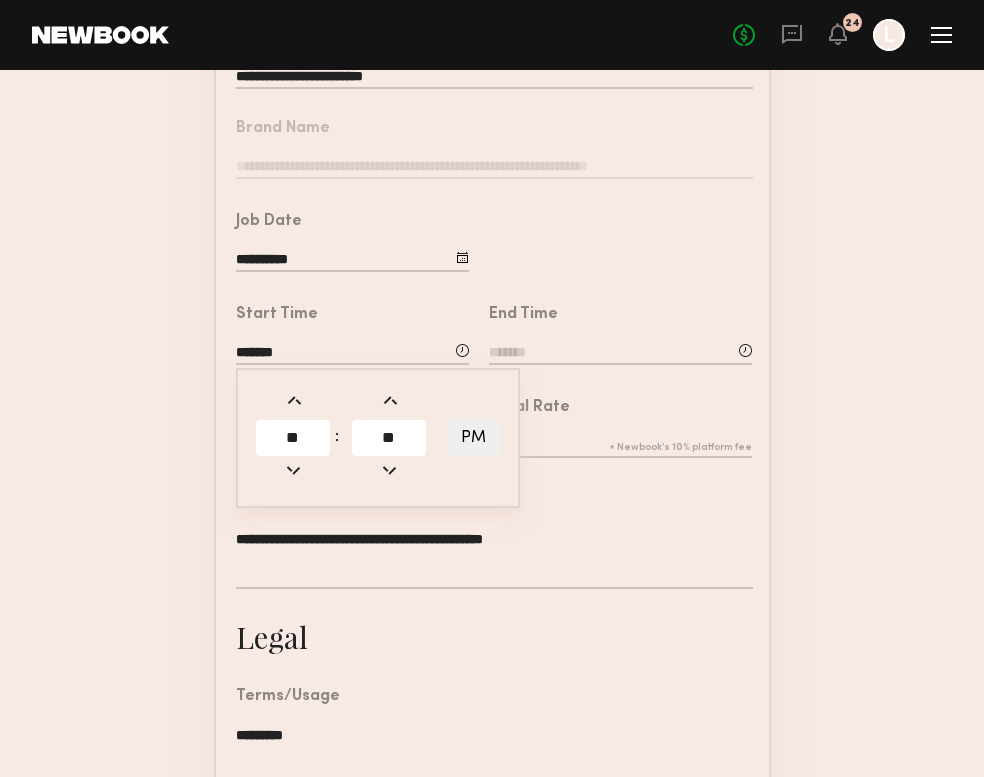 click 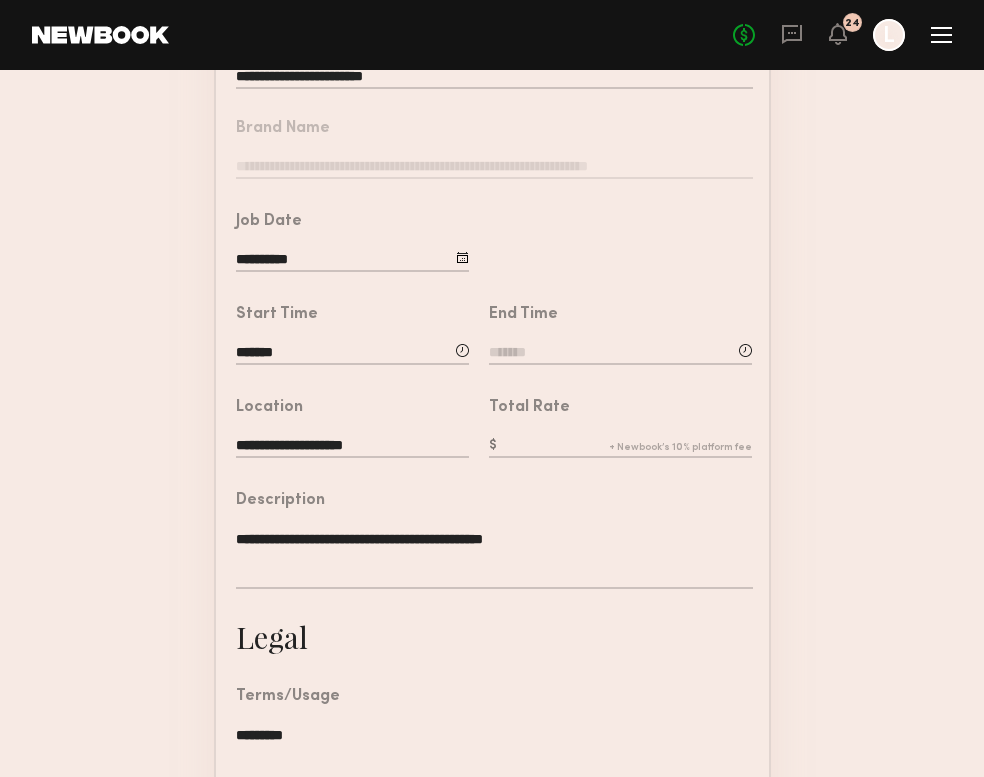 click on "**********" 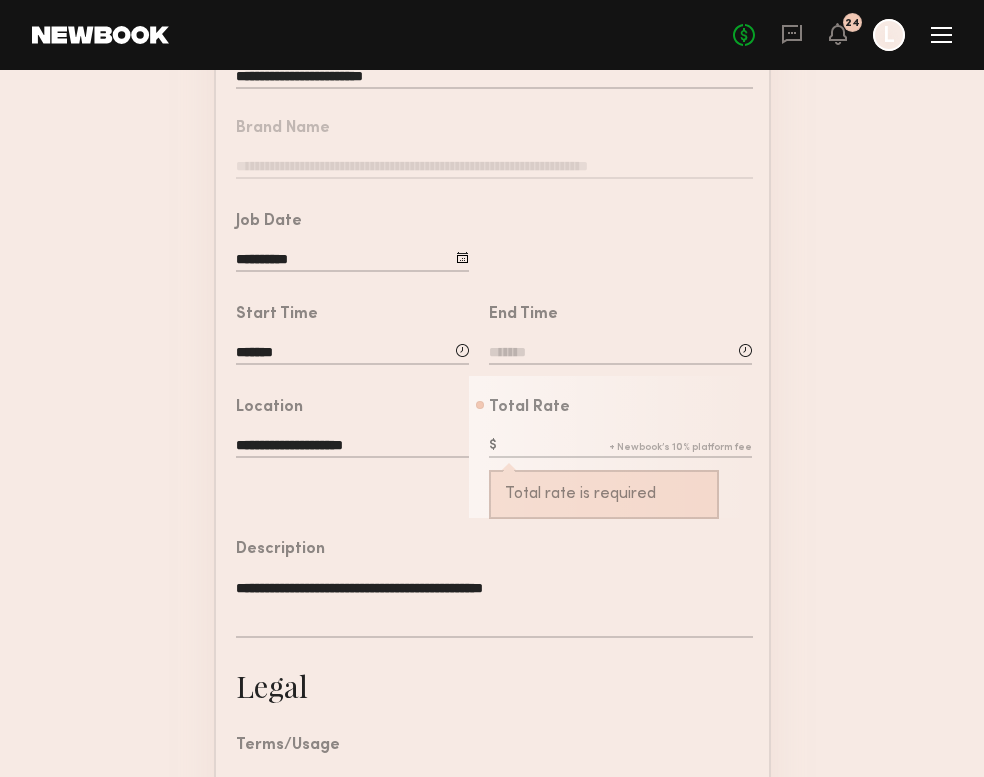click on "**********" 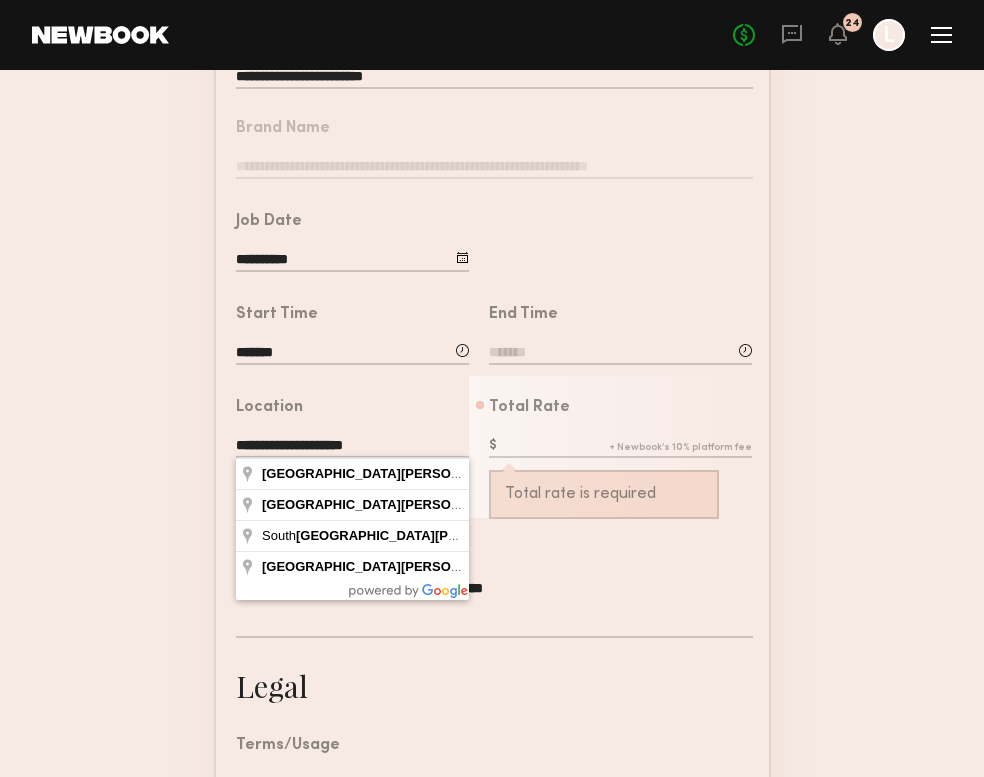 click on "**********" 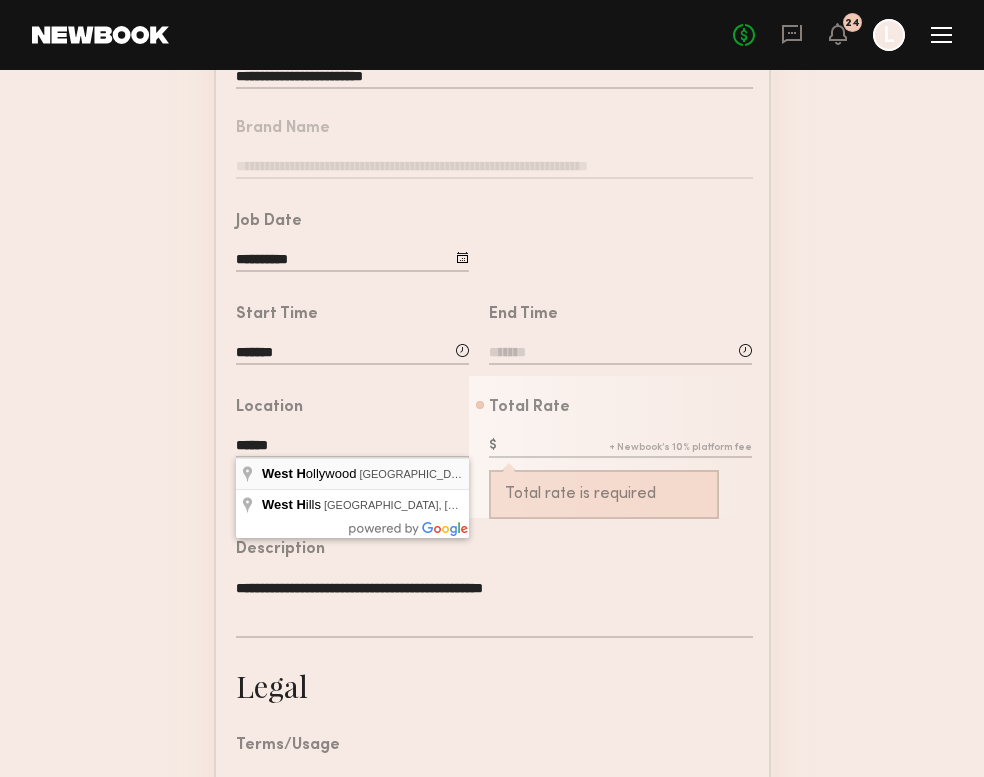 type on "**********" 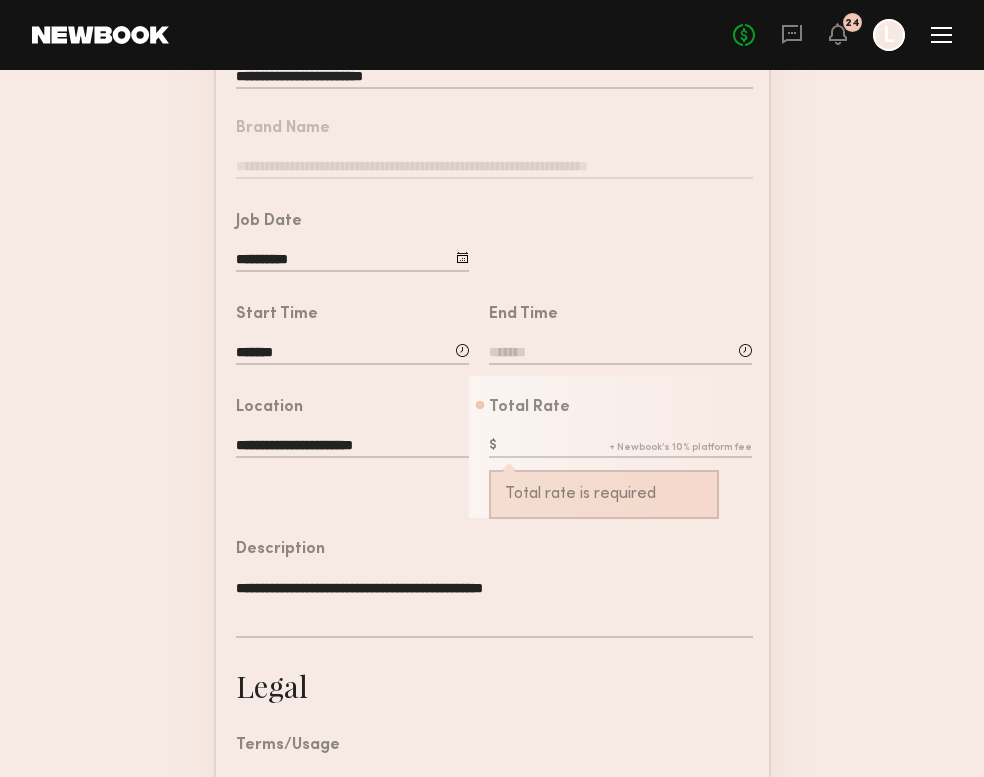 click 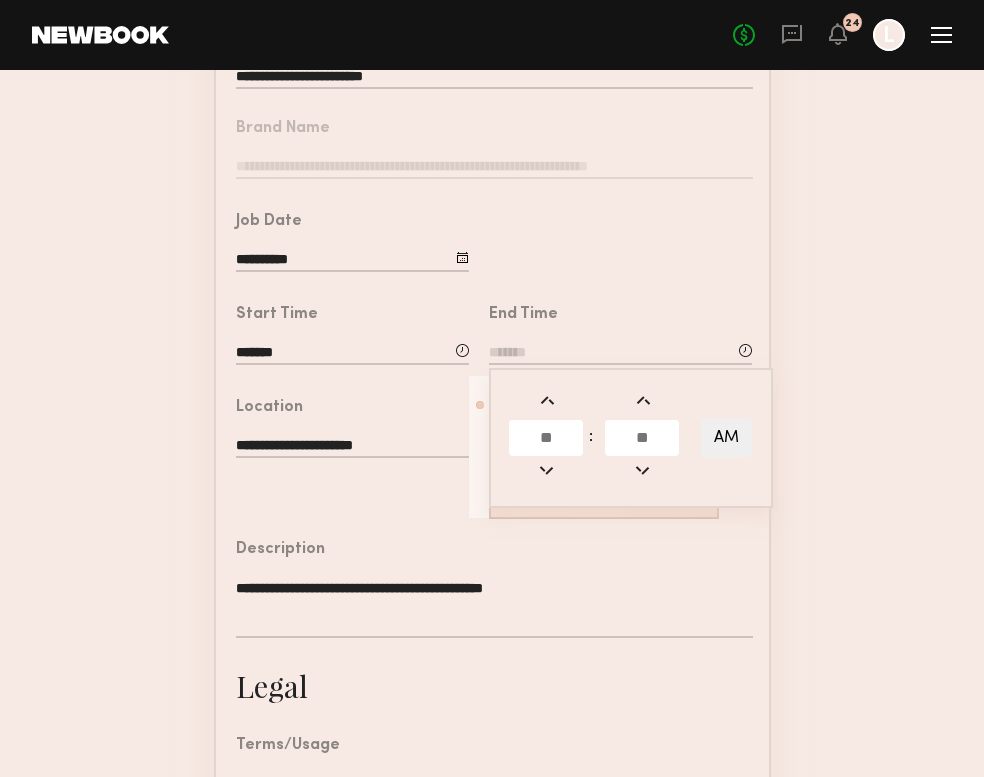 click 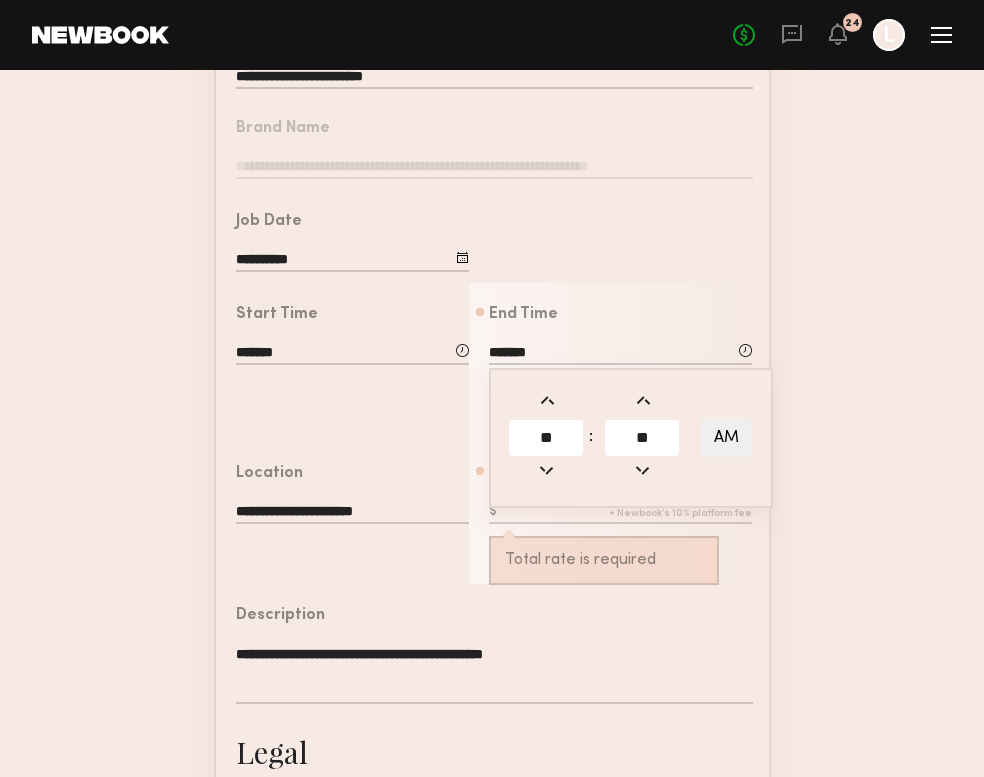 click 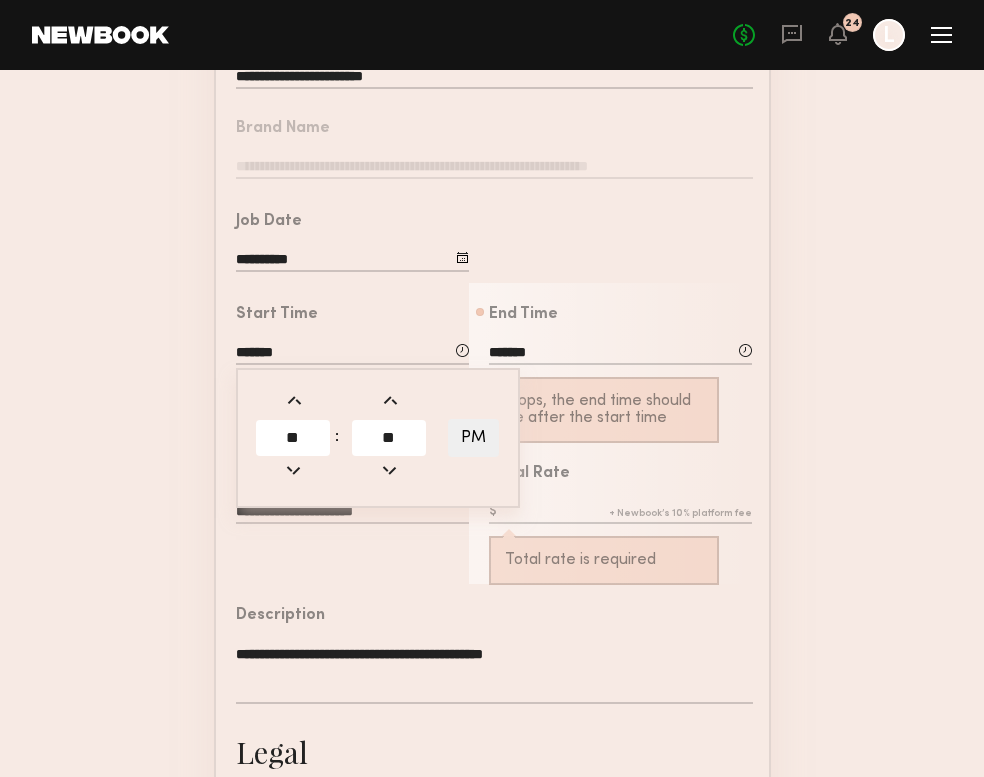 click 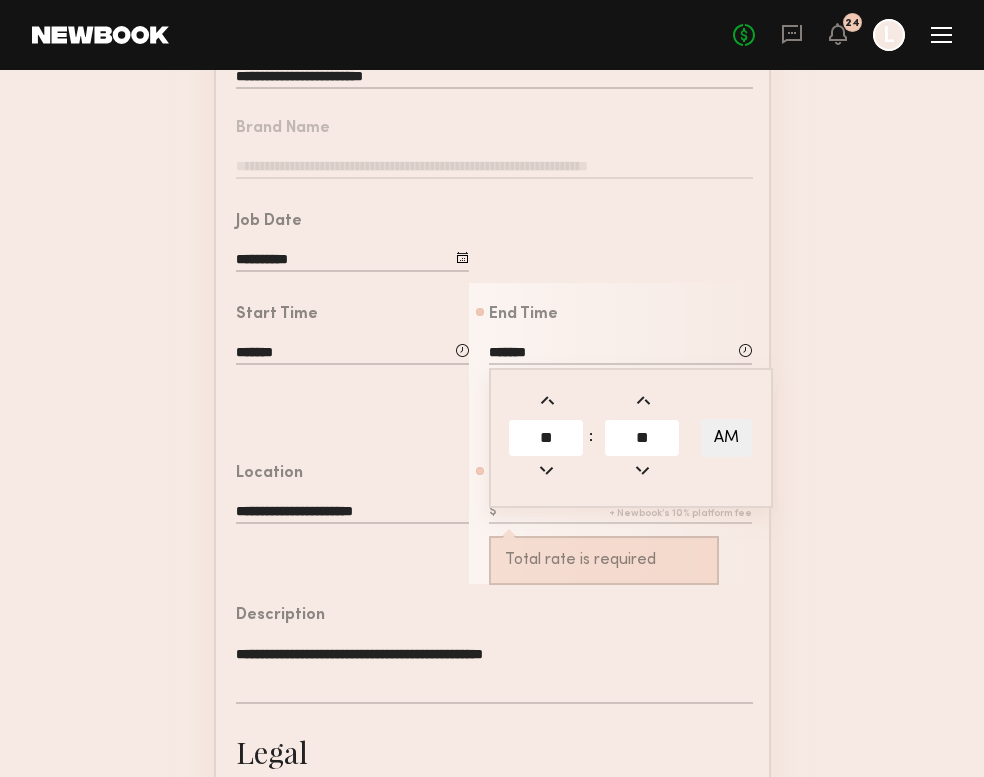 click 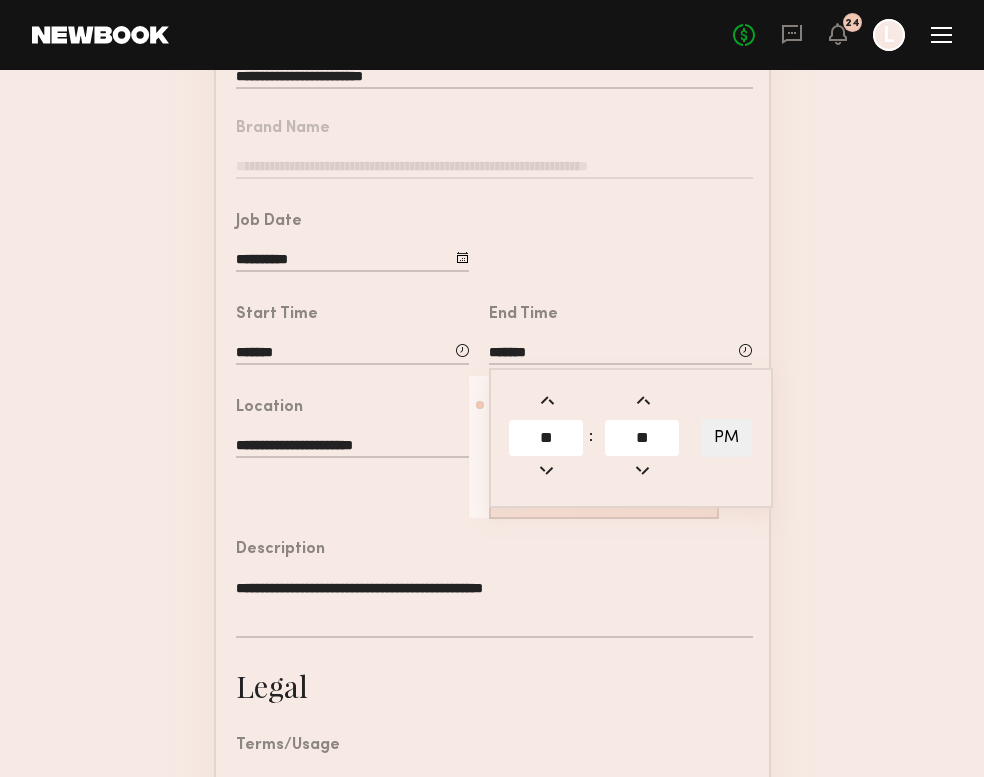 click on "**********" 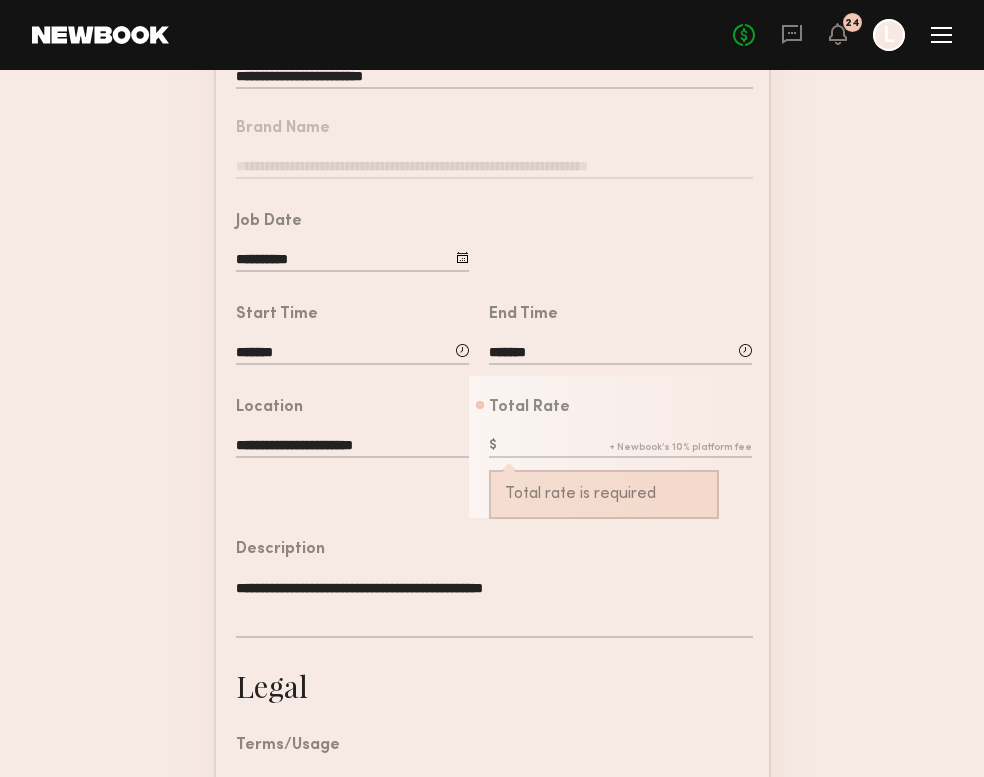 click 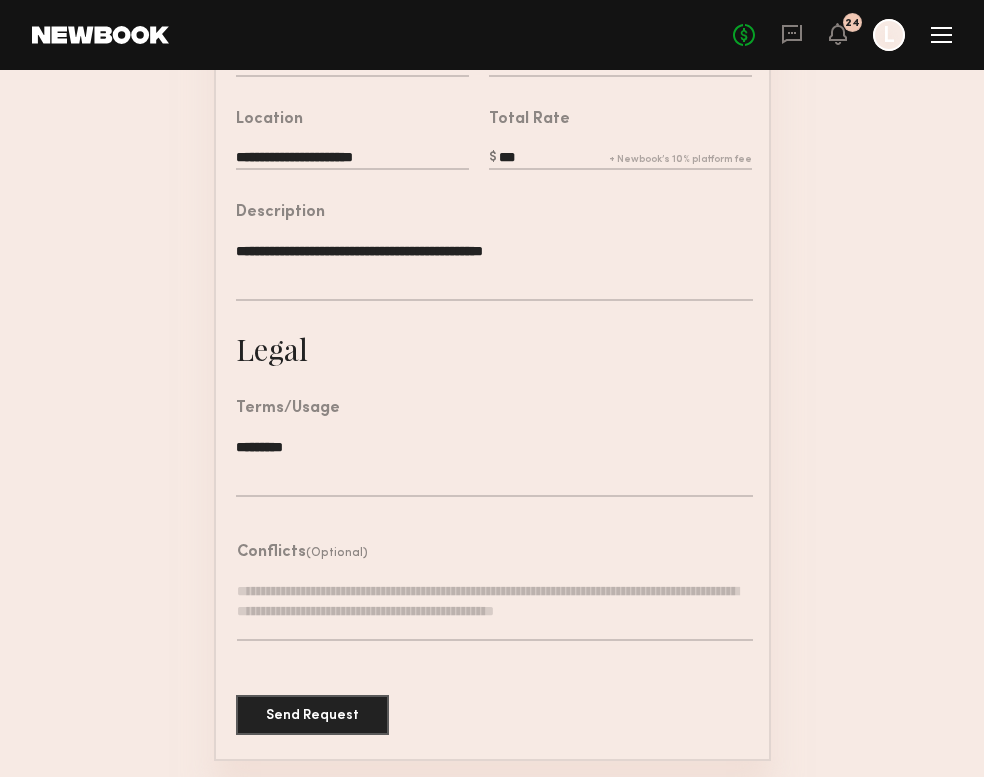 scroll, scrollTop: 542, scrollLeft: 0, axis: vertical 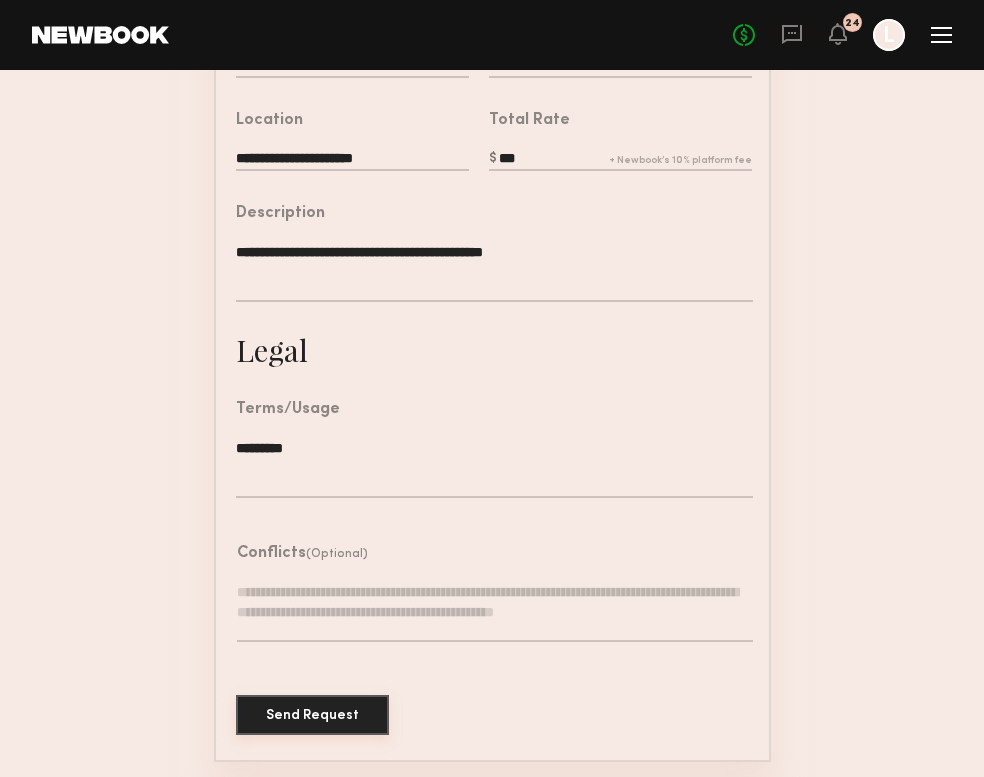 type on "***" 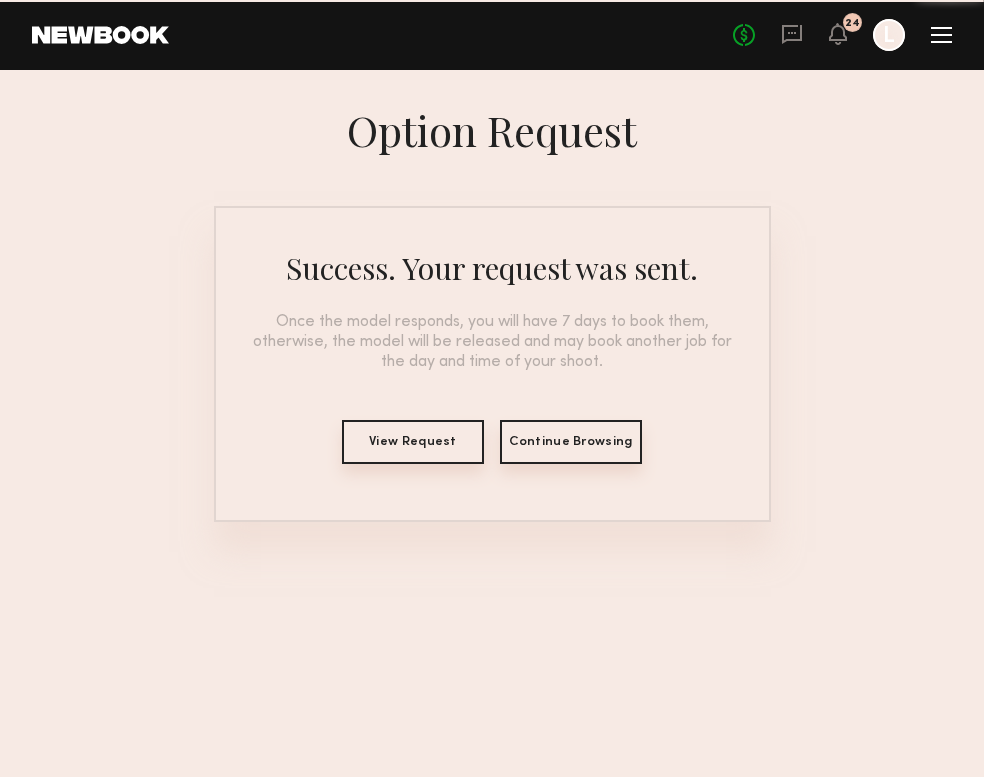 scroll, scrollTop: 0, scrollLeft: 0, axis: both 